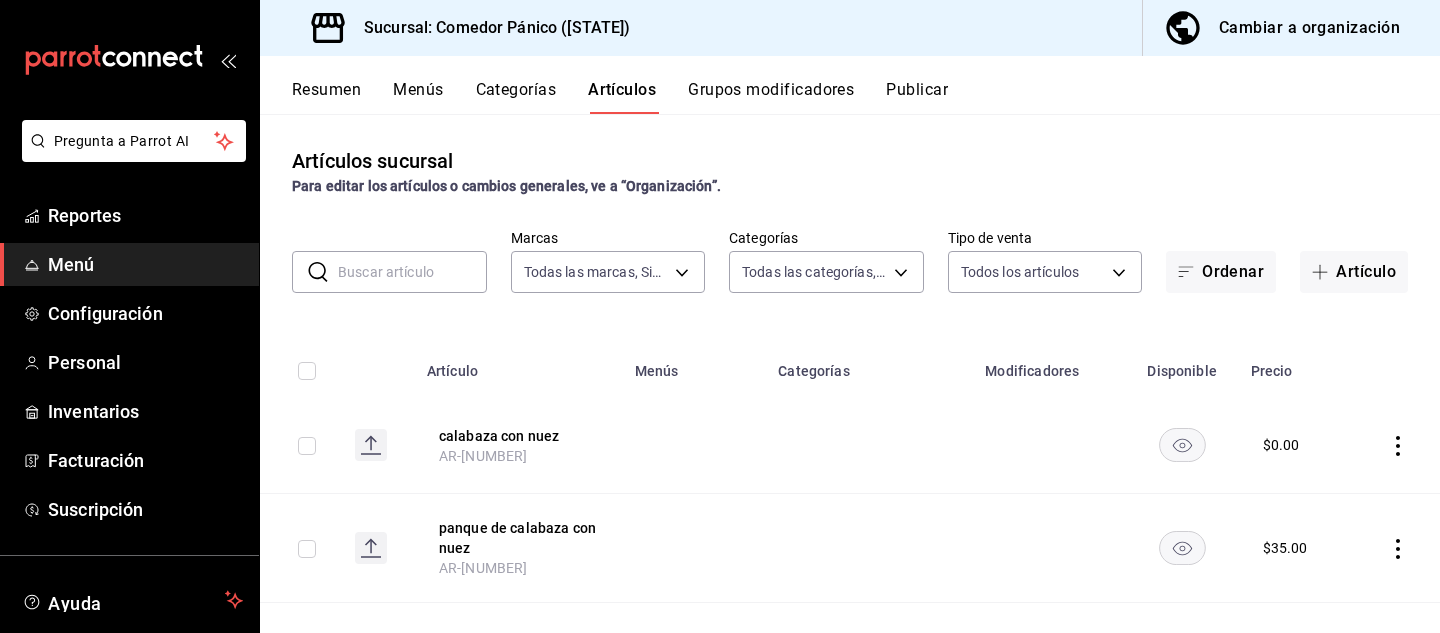 scroll, scrollTop: 0, scrollLeft: 0, axis: both 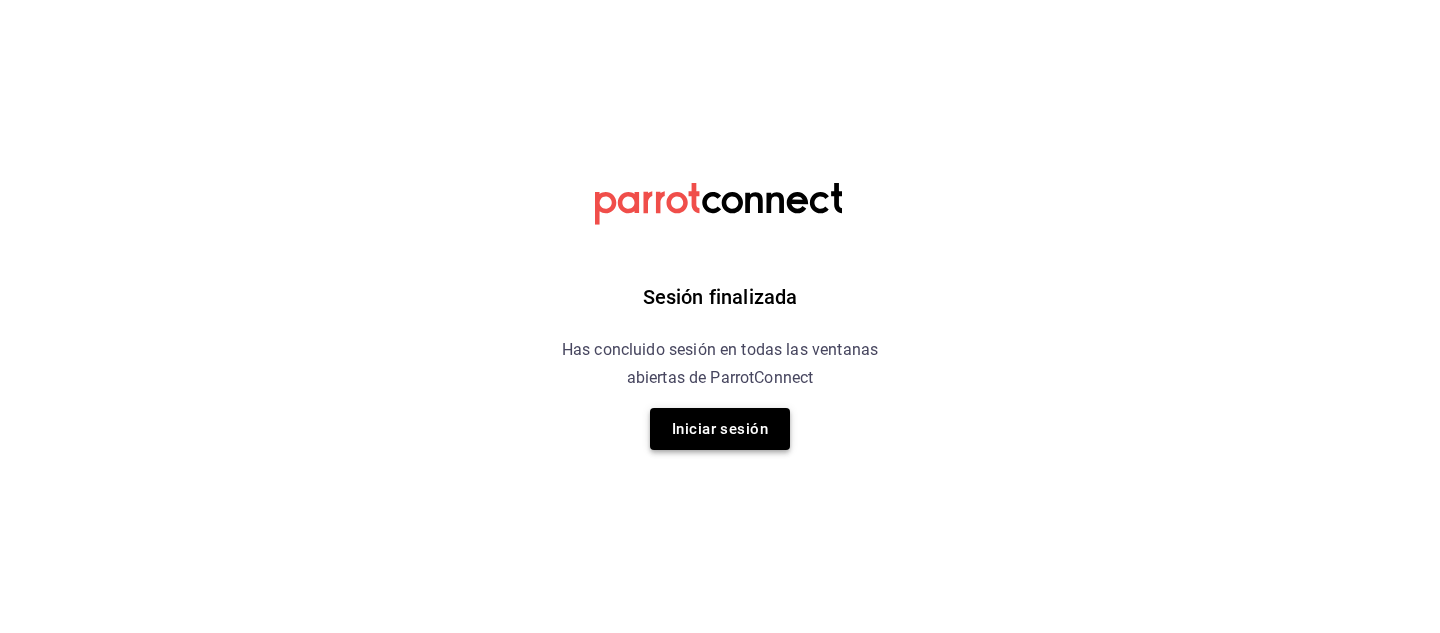 click on "Iniciar sesión" at bounding box center [720, 429] 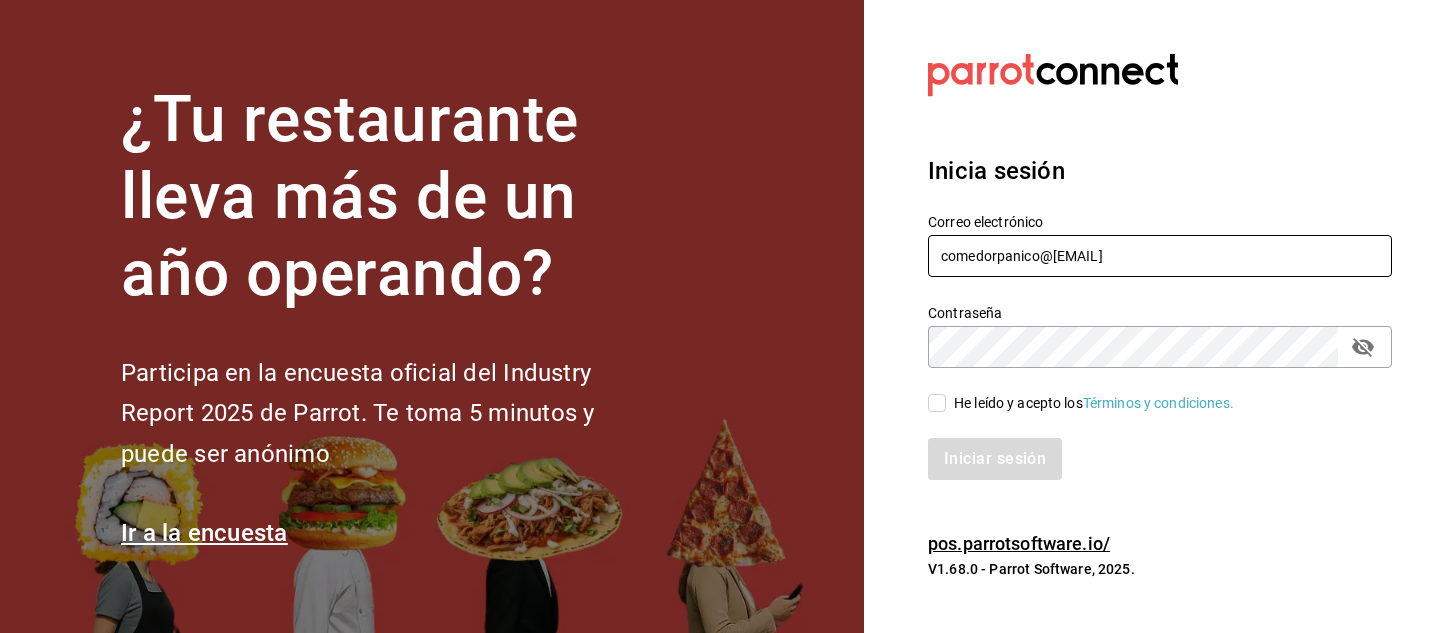 click on "comedorpanico@[EMAIL]" at bounding box center [1160, 256] 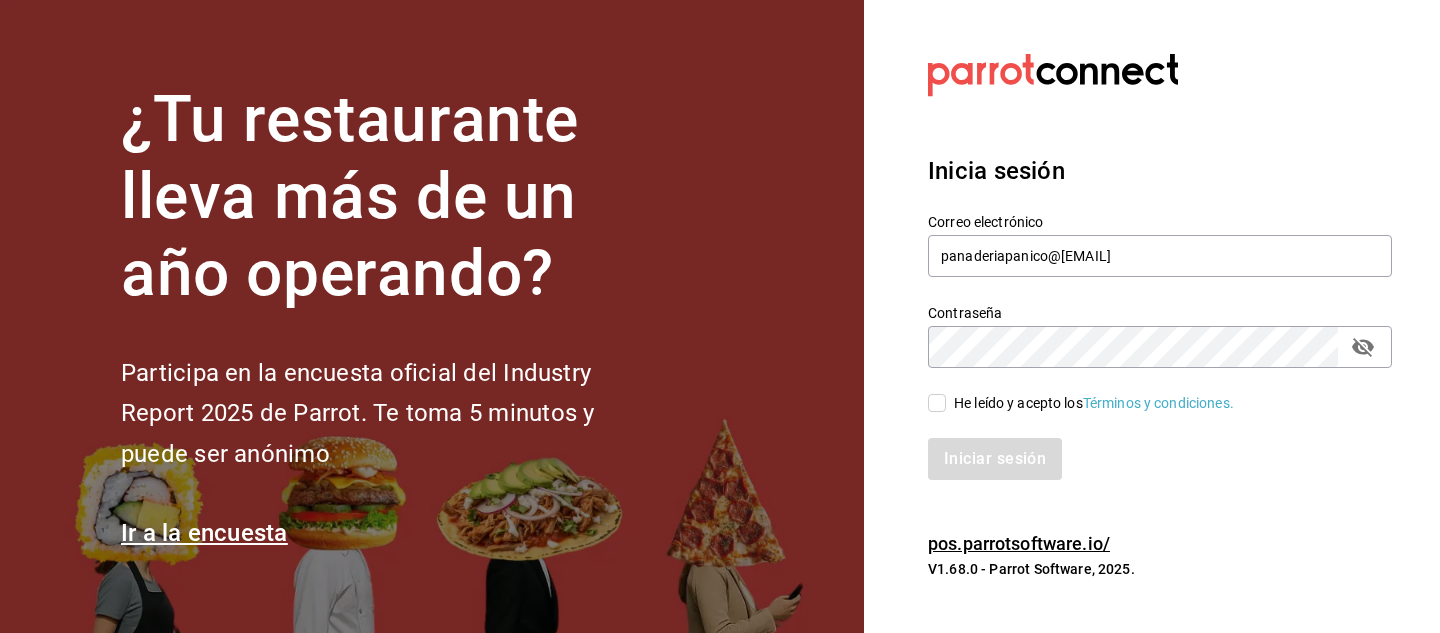 click on "He leído y acepto los  Términos y condiciones." at bounding box center (937, 403) 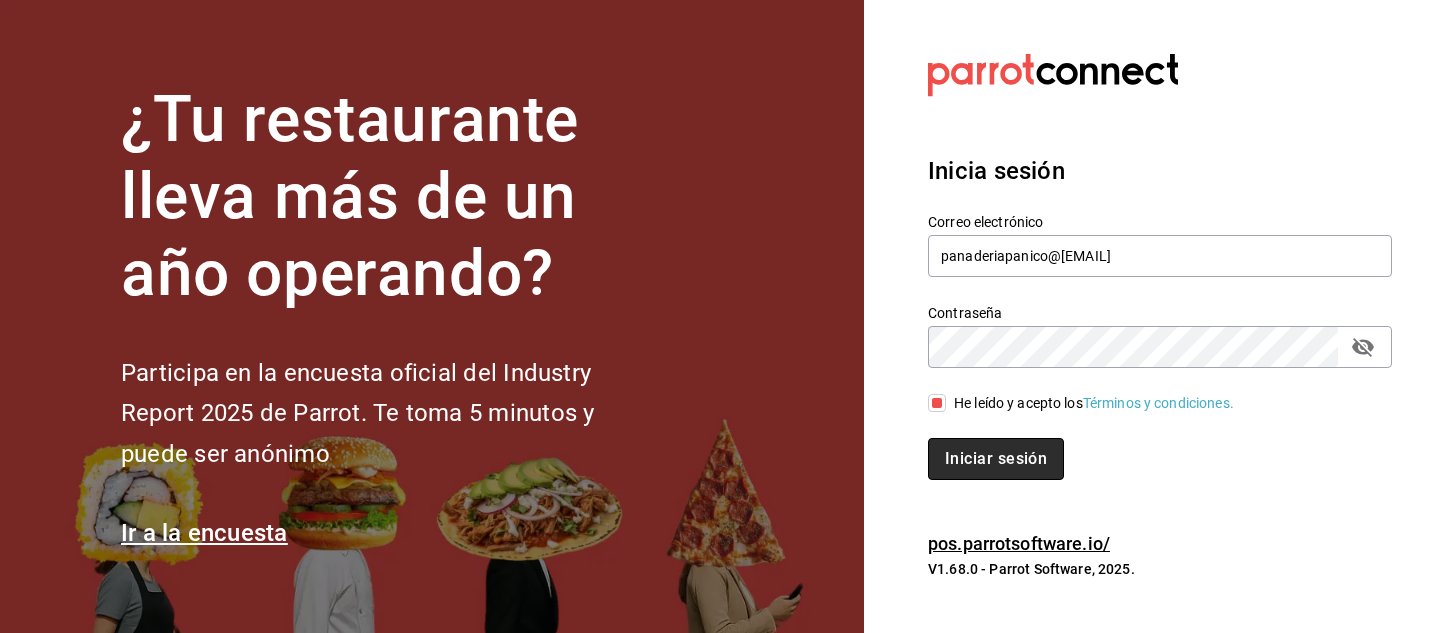 click on "Iniciar sesión" at bounding box center (996, 459) 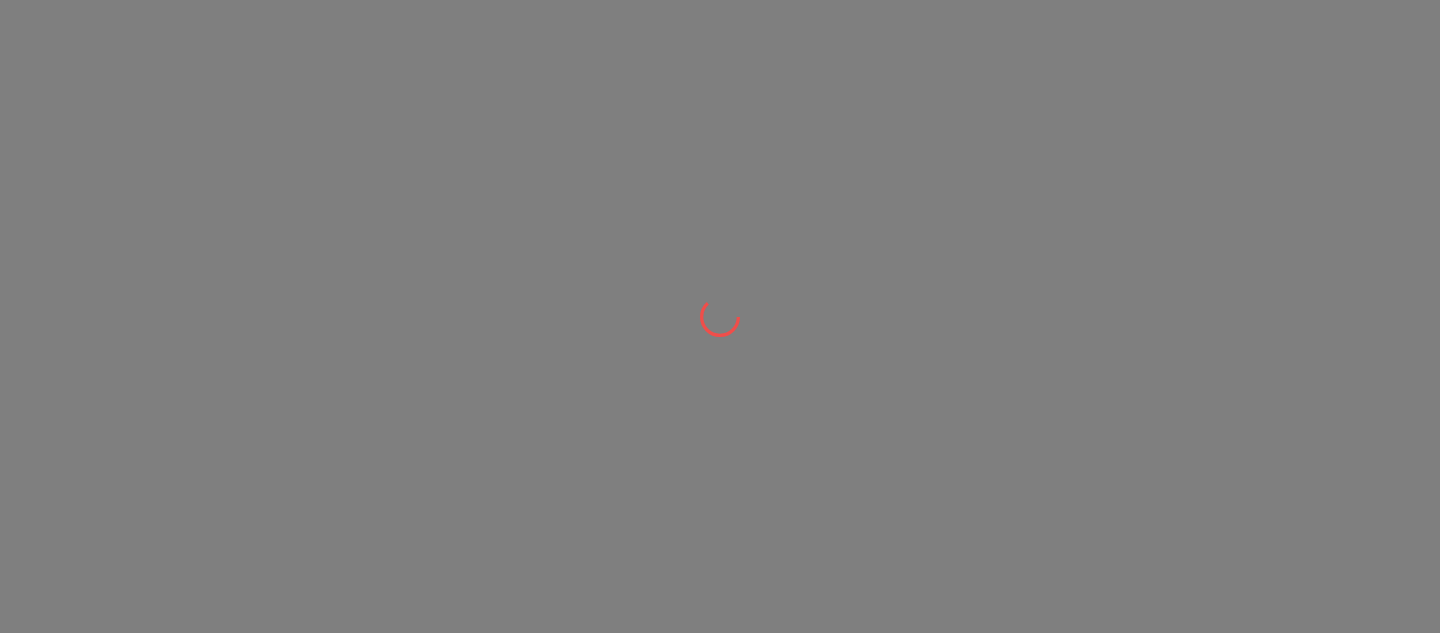 scroll, scrollTop: 0, scrollLeft: 0, axis: both 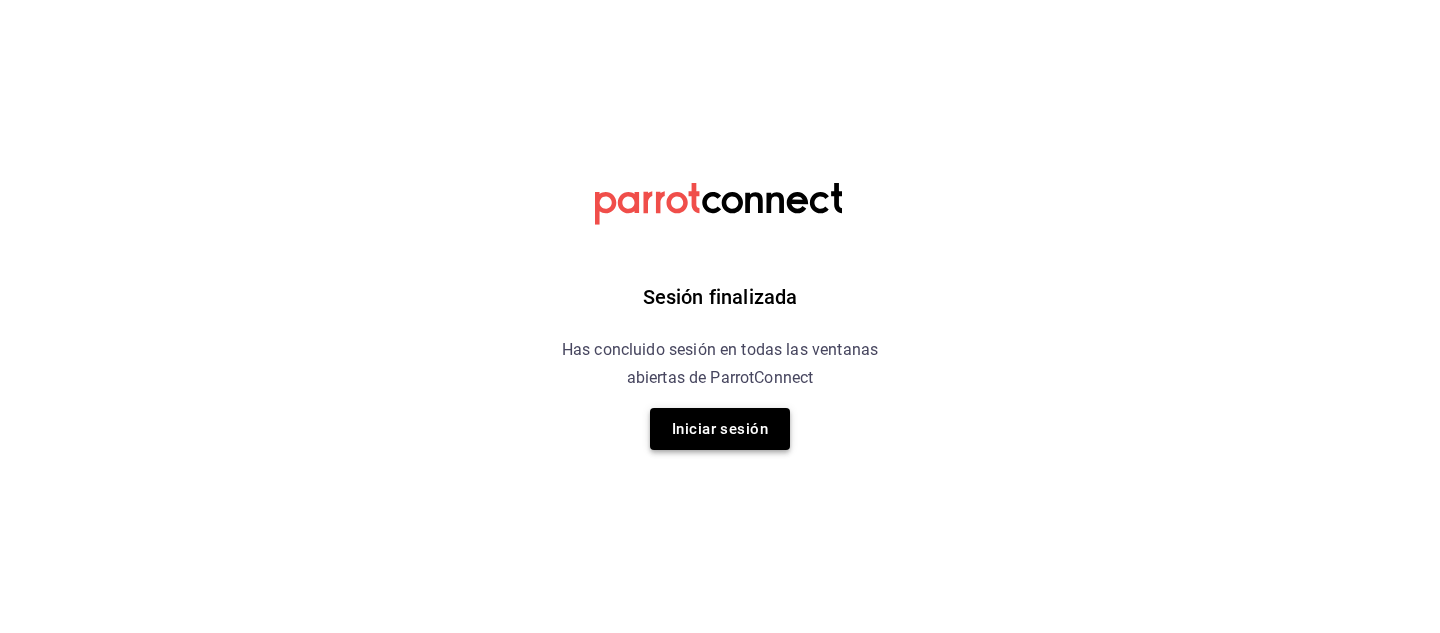 click on "Iniciar sesión" at bounding box center (720, 429) 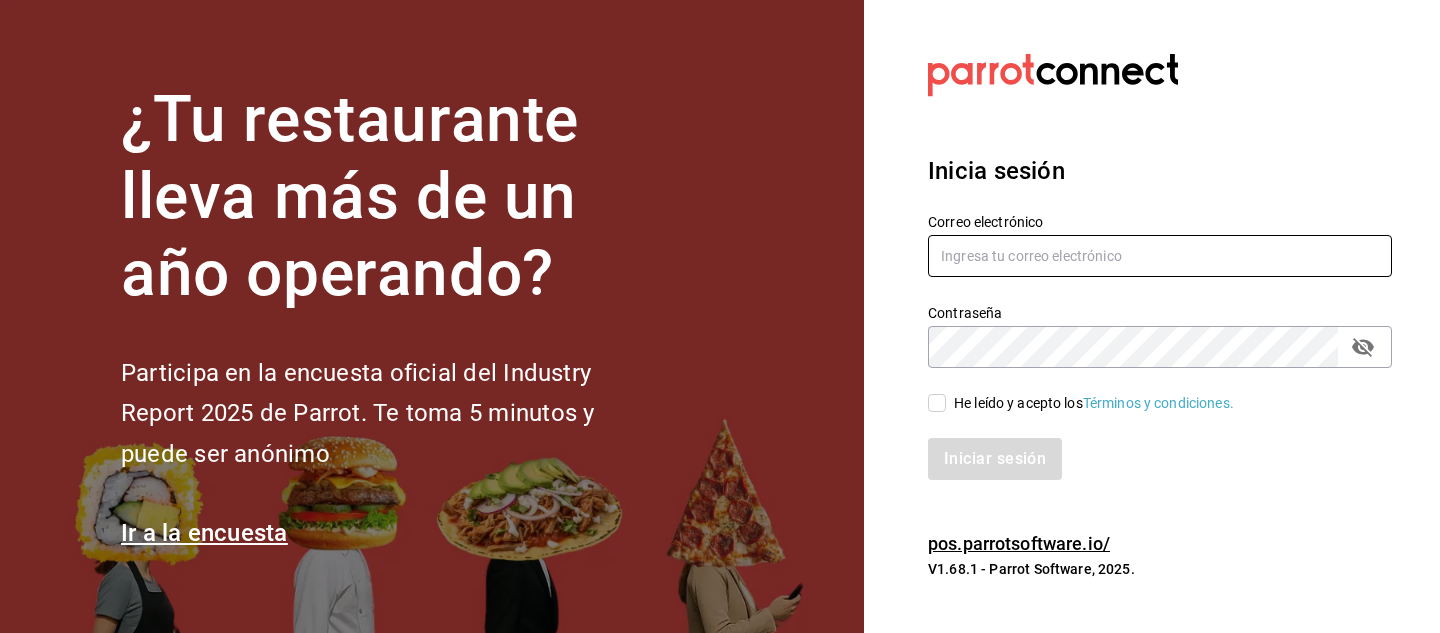 type on "panaderiapanico@[EMAIL]" 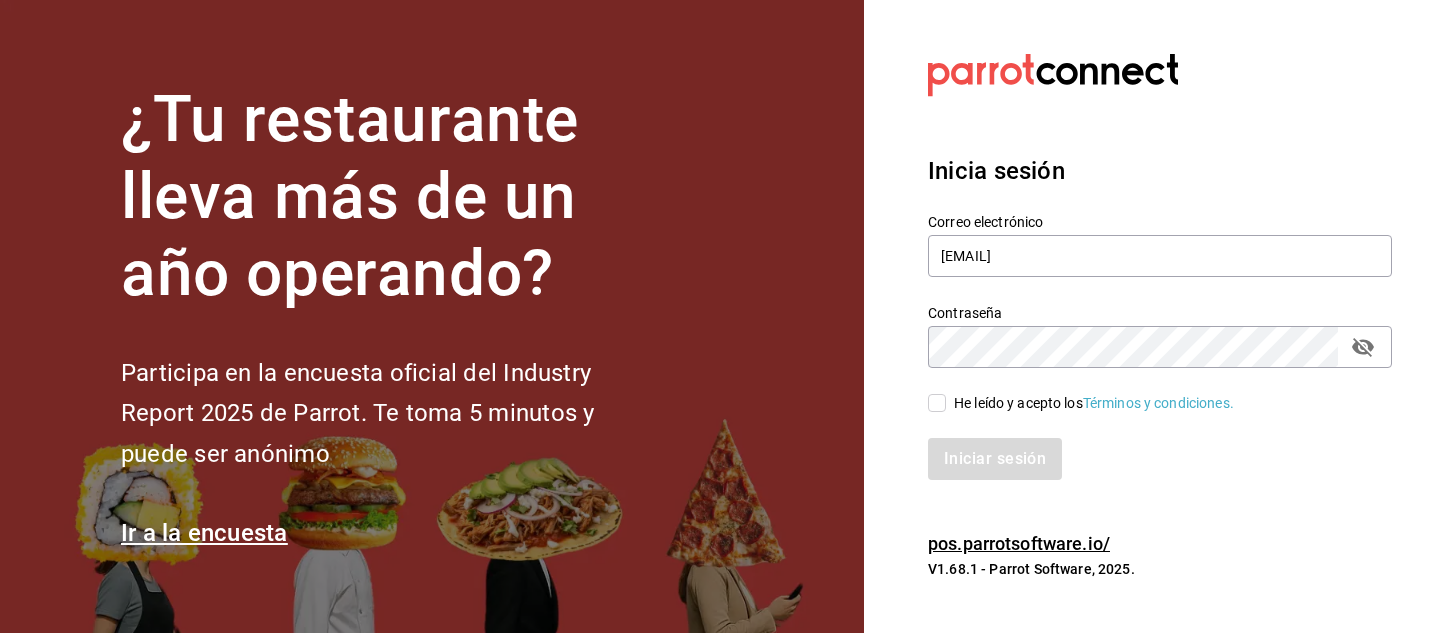 click on "He leído y acepto los  Términos y condiciones." at bounding box center [937, 403] 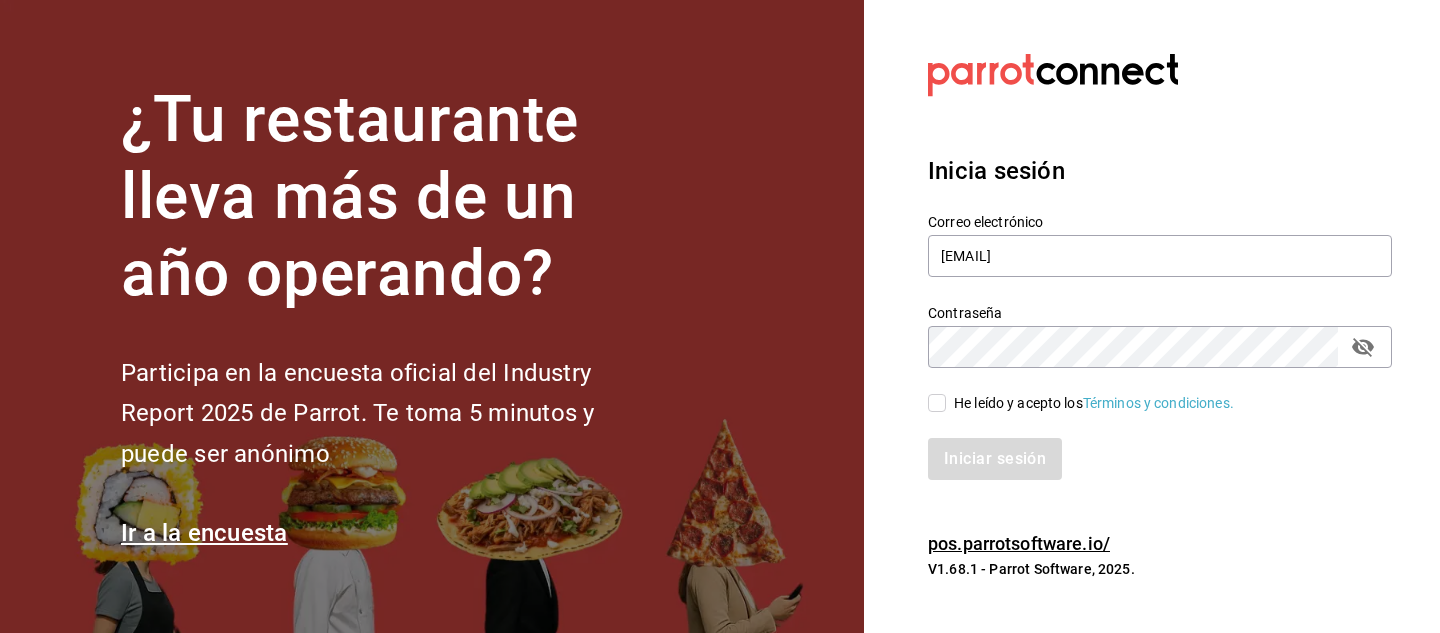 checkbox on "true" 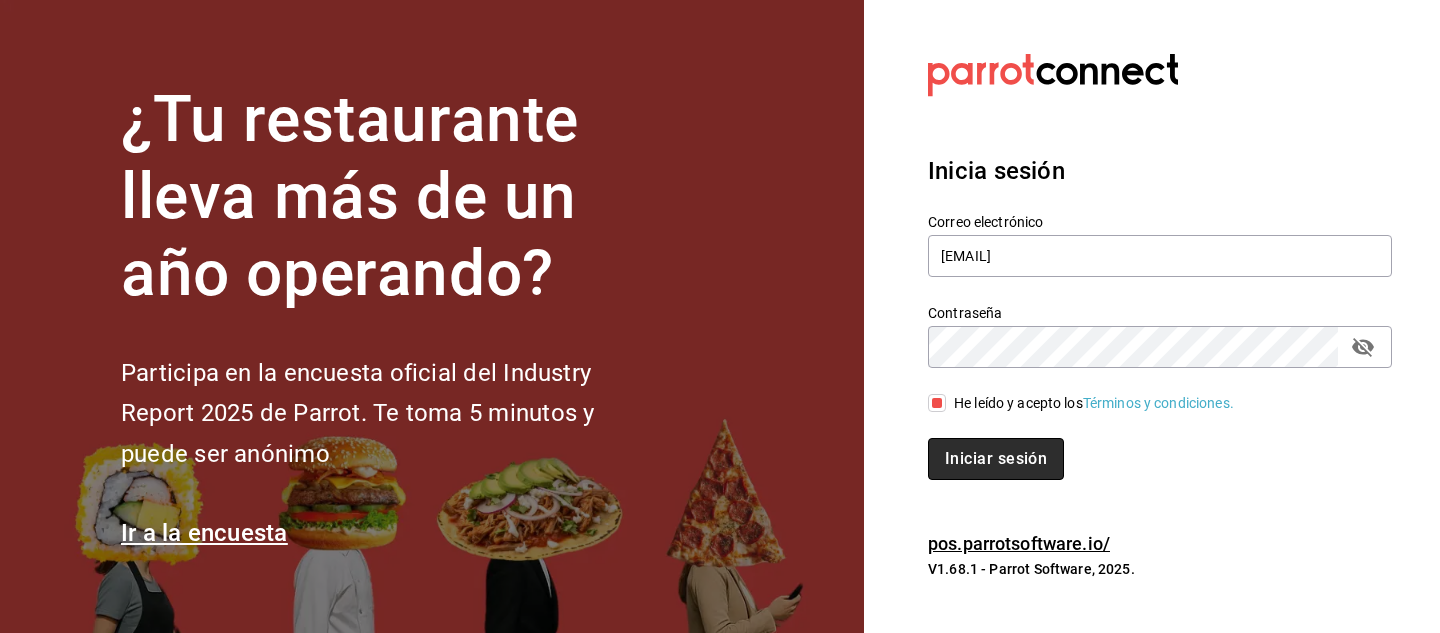 click on "Iniciar sesión" at bounding box center (996, 459) 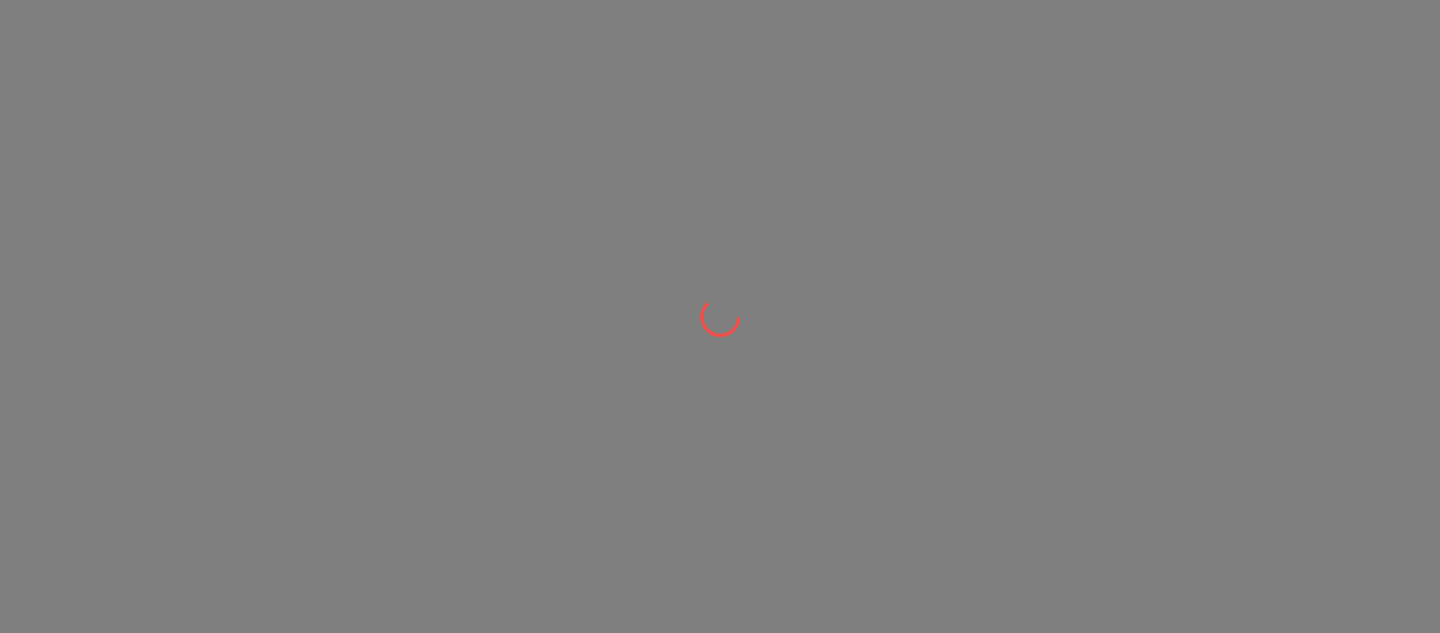 scroll, scrollTop: 0, scrollLeft: 0, axis: both 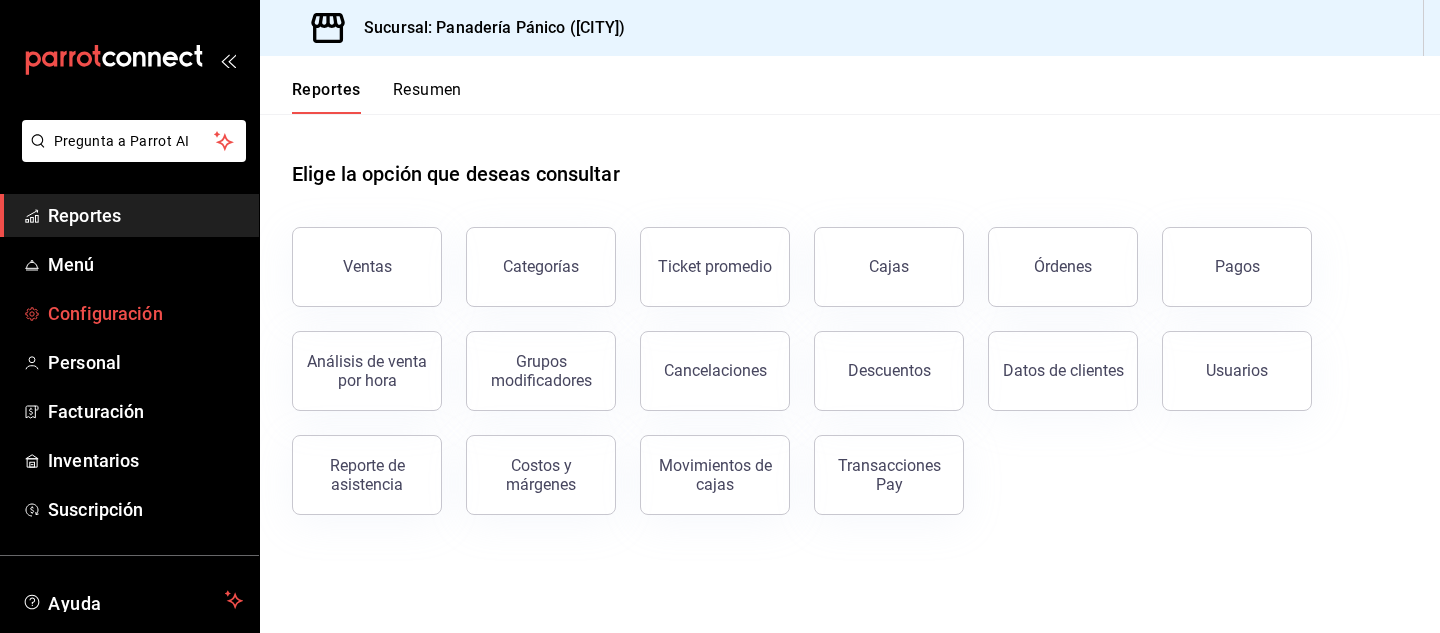 click on "Configuración" at bounding box center [145, 313] 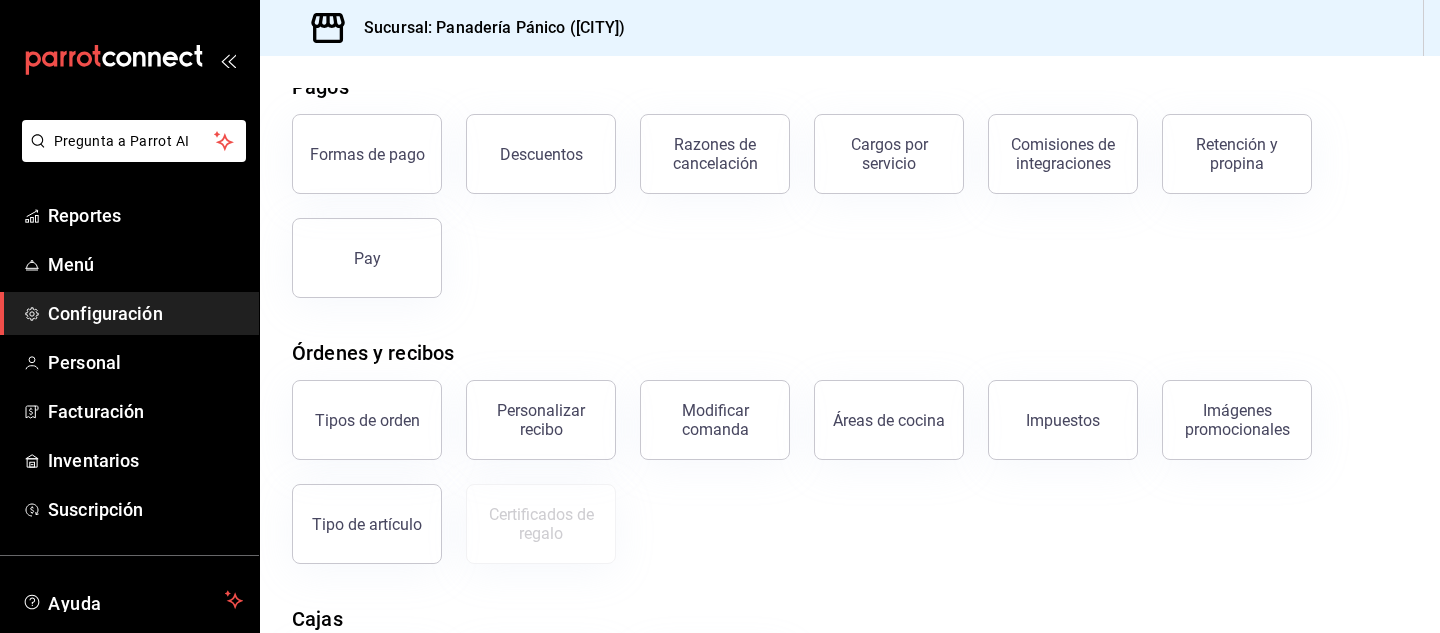 scroll, scrollTop: 107, scrollLeft: 0, axis: vertical 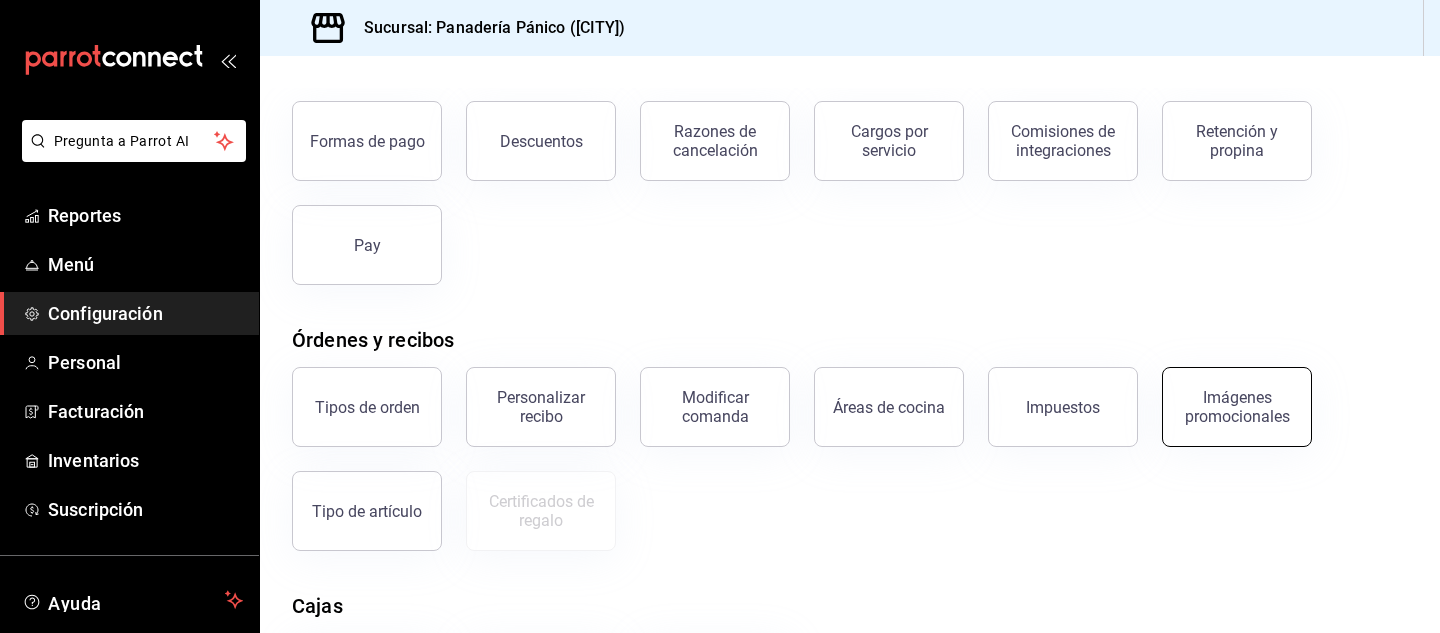 click on "Imágenes promocionales" at bounding box center (1237, 407) 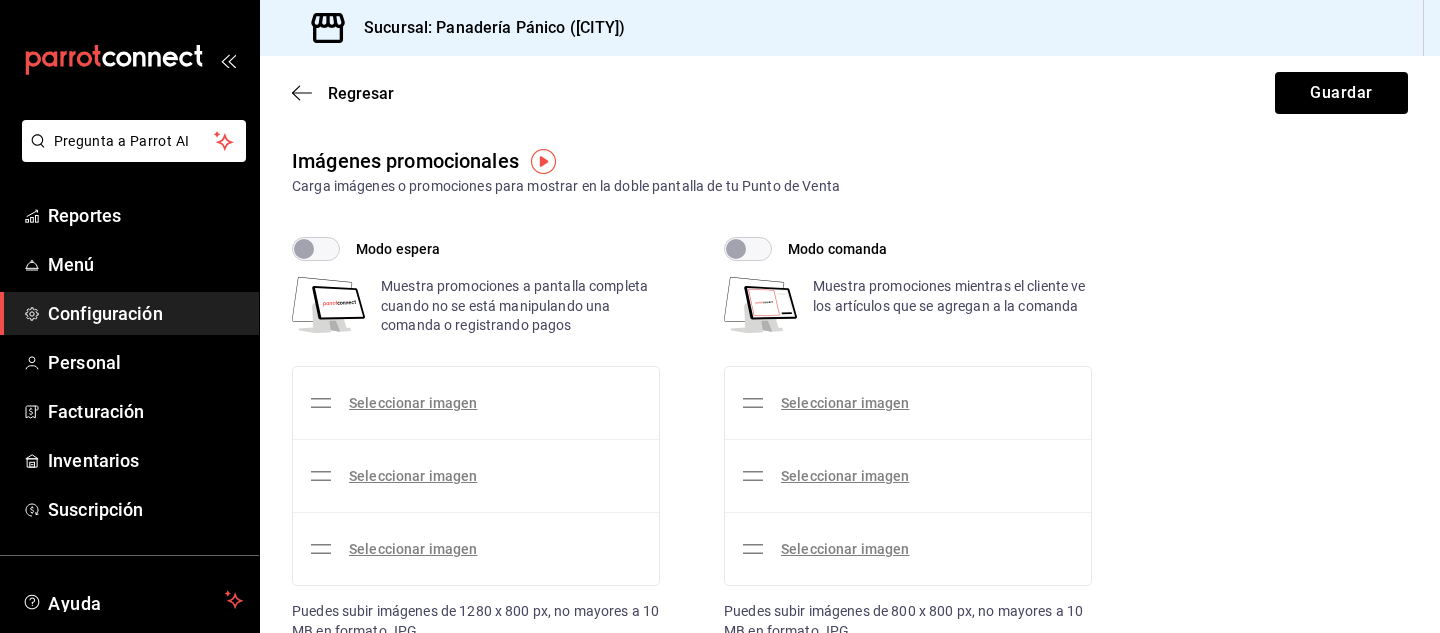 click on "Modo espera" at bounding box center (304, 249) 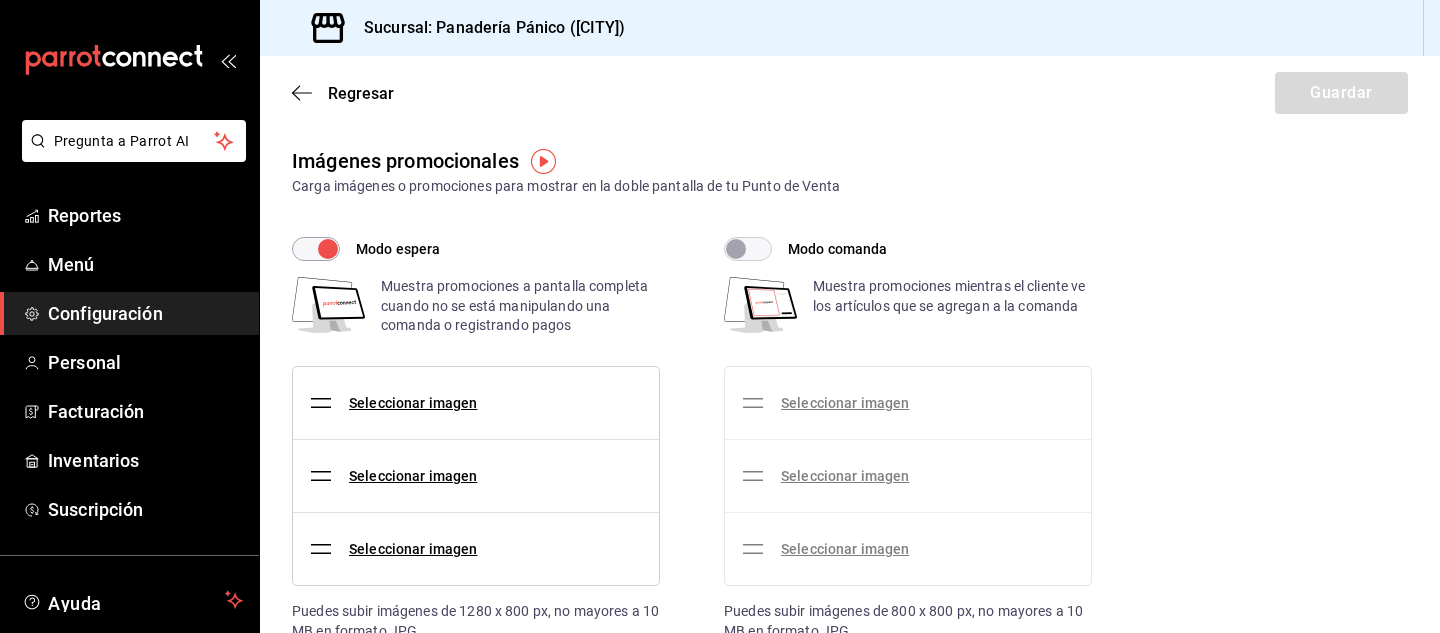 scroll, scrollTop: 22, scrollLeft: 0, axis: vertical 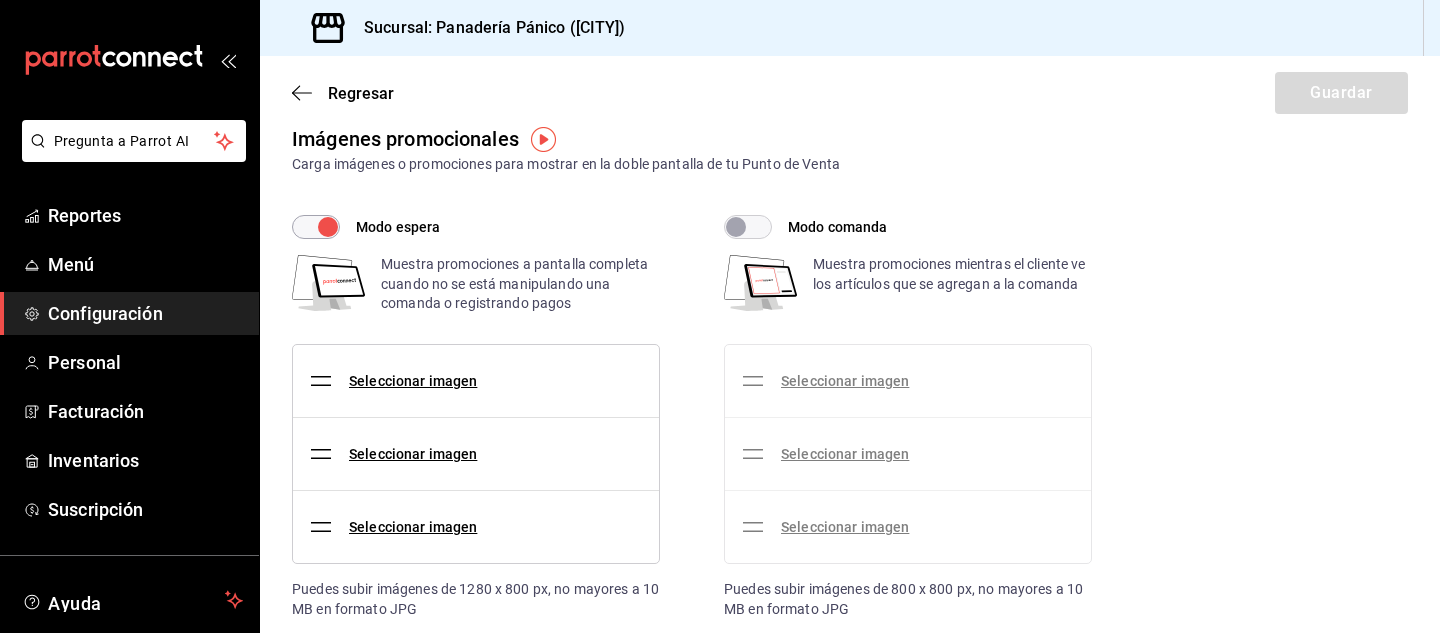 click on "Modo espera" at bounding box center [328, 227] 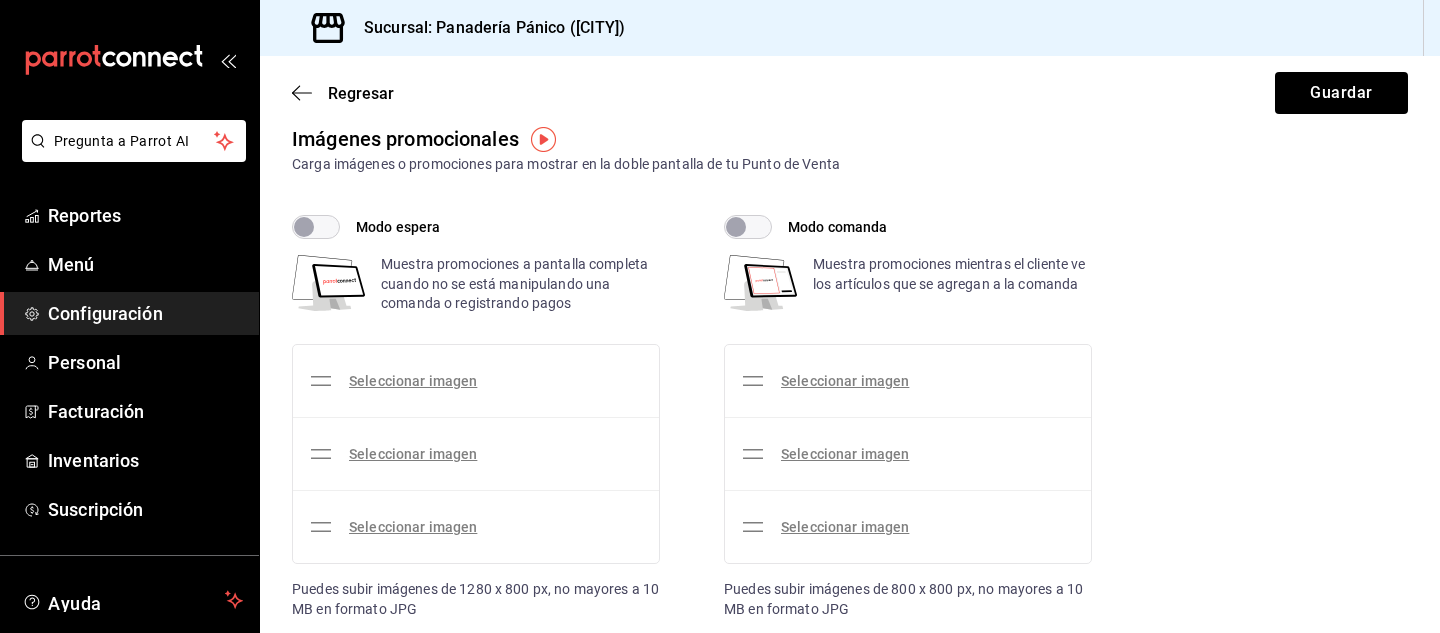 click on "Modo comanda" at bounding box center [736, 227] 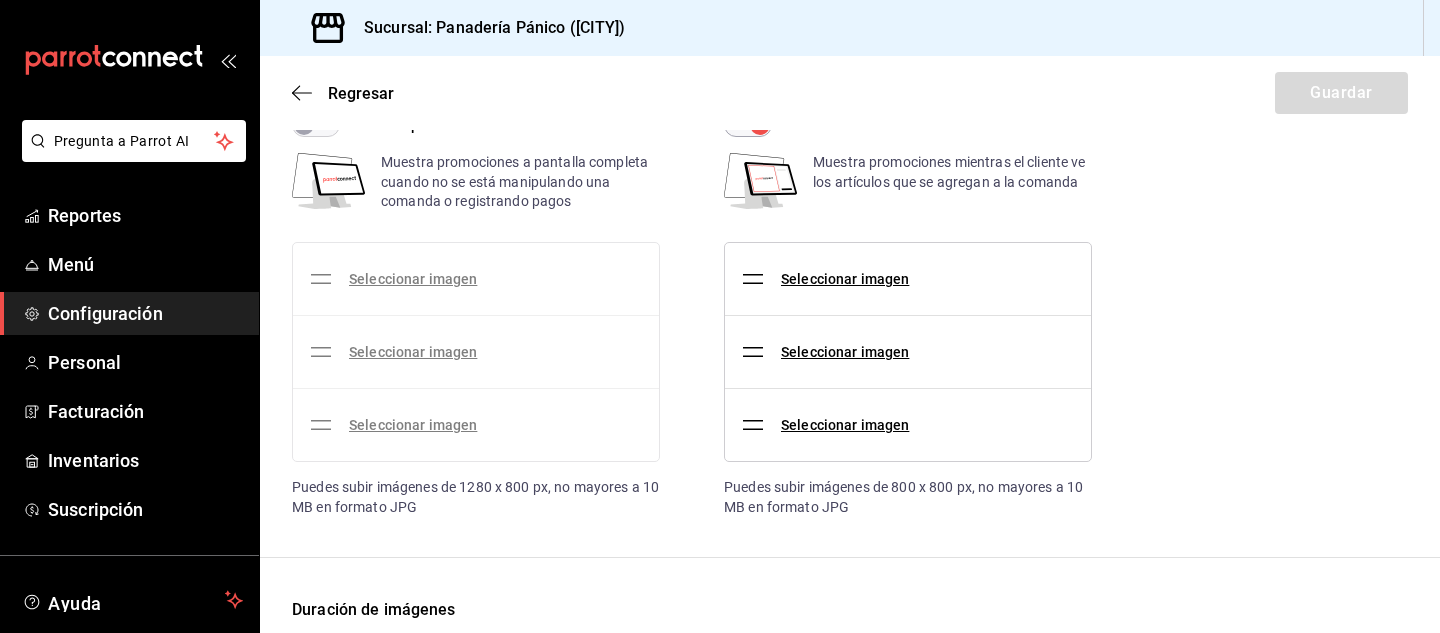 scroll, scrollTop: 136, scrollLeft: 0, axis: vertical 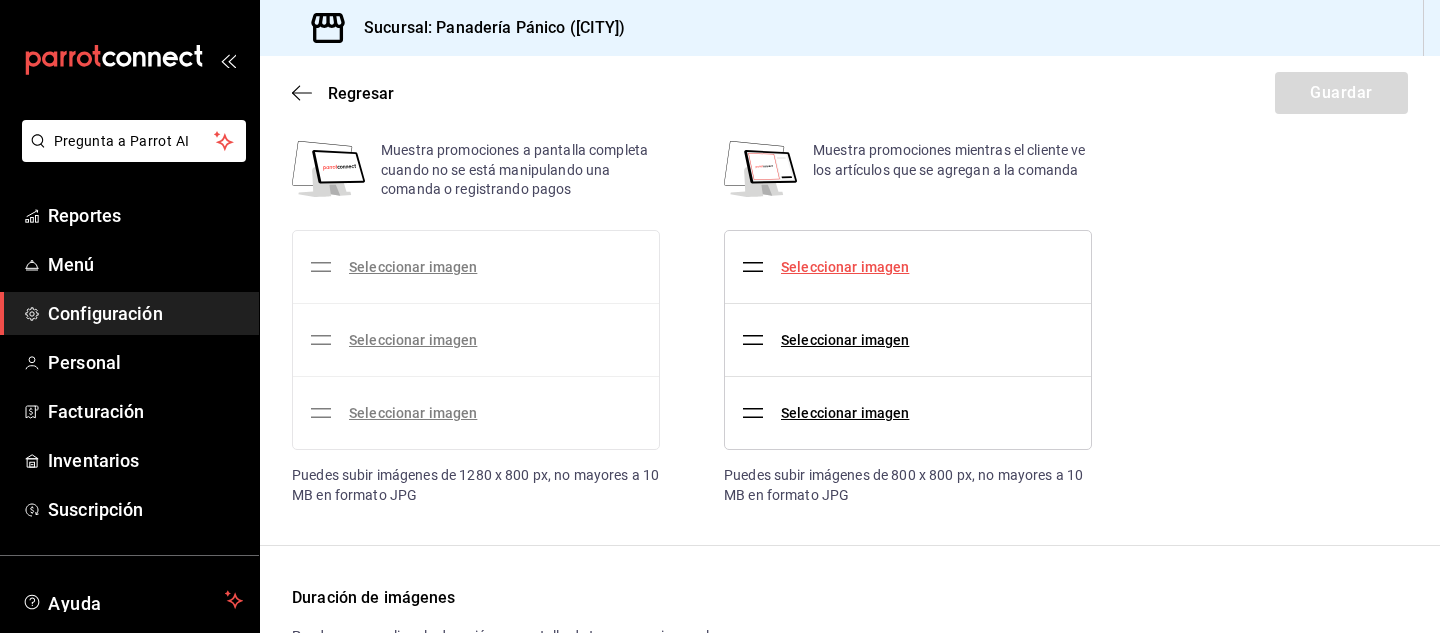 click on "Seleccionar imagen" at bounding box center (845, 267) 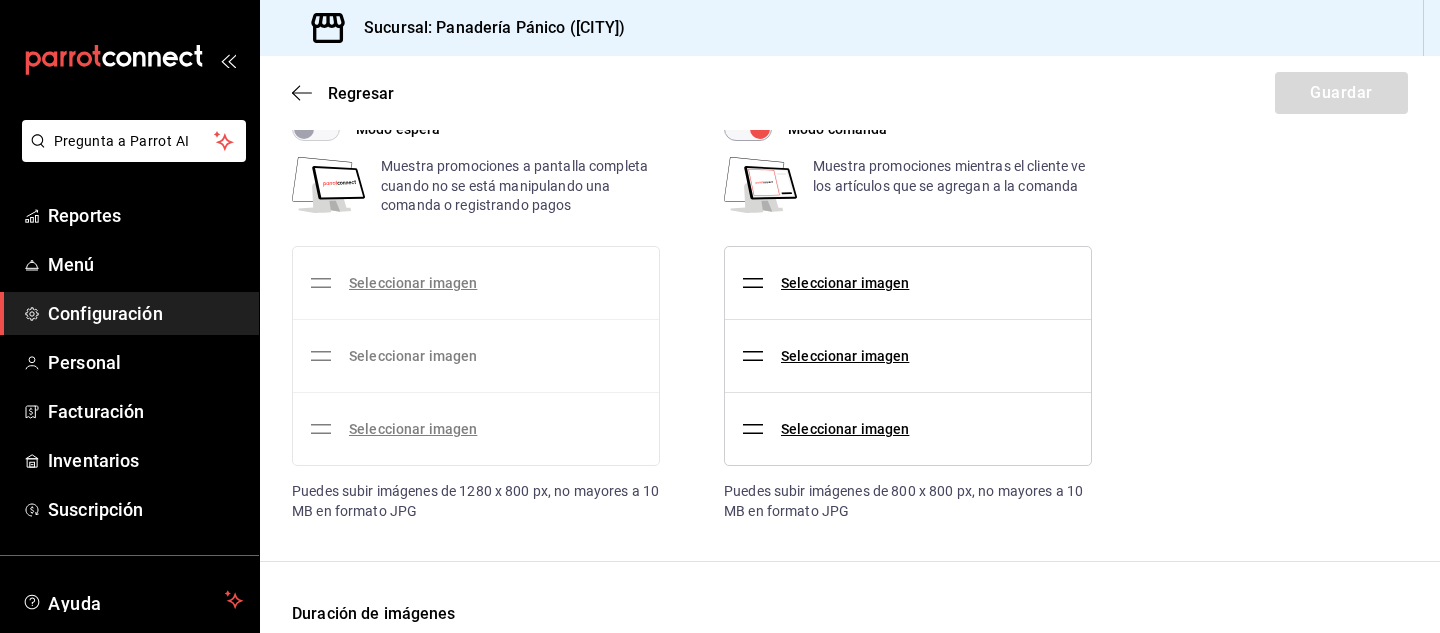 scroll, scrollTop: 119, scrollLeft: 0, axis: vertical 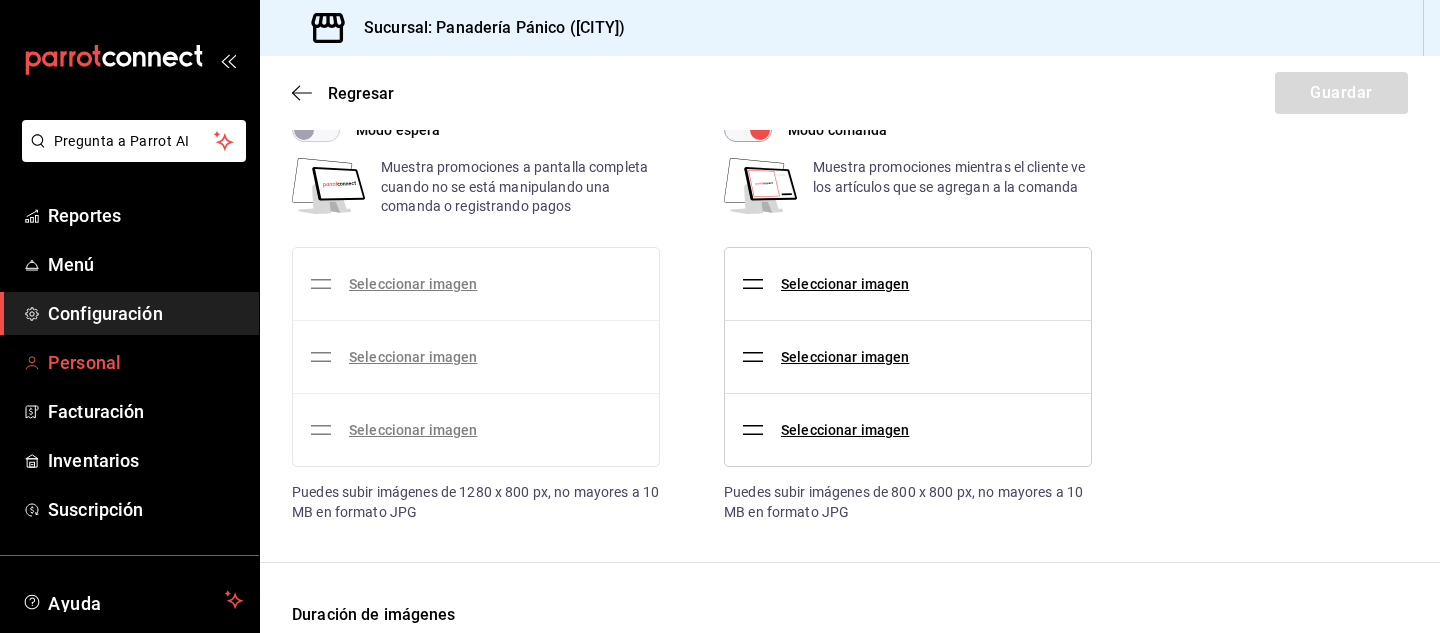 click on "Personal" at bounding box center [145, 362] 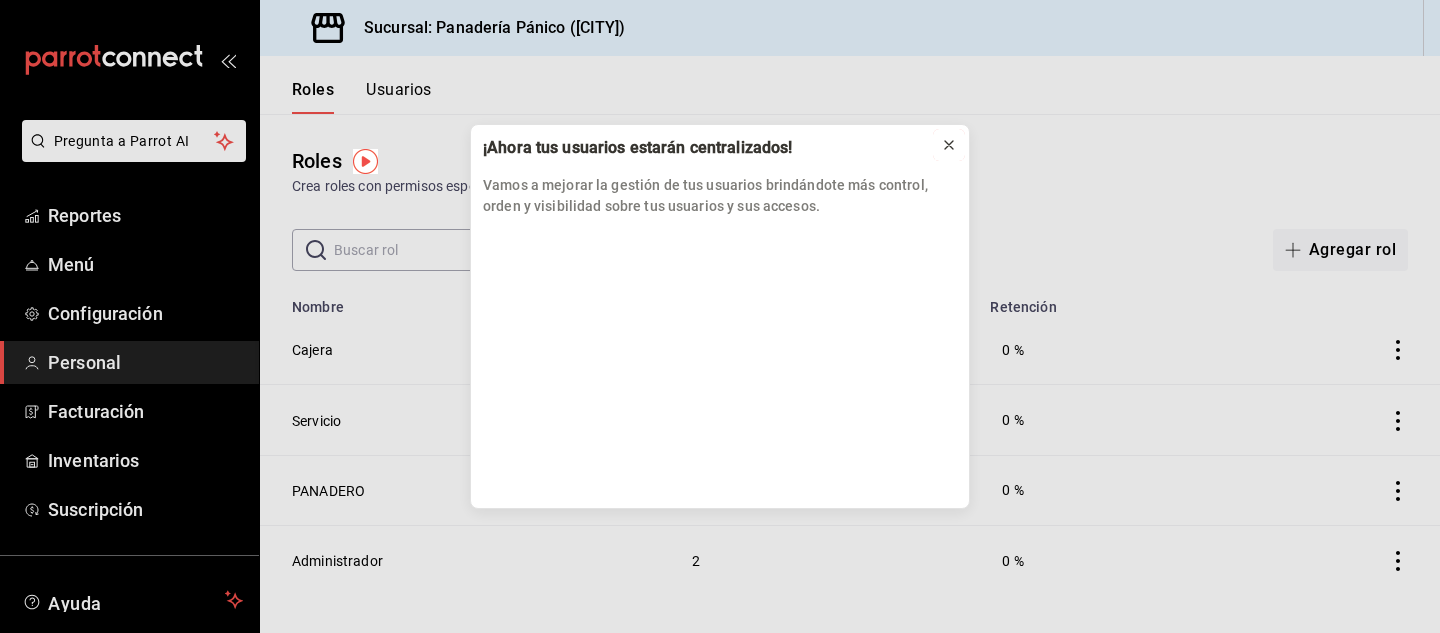 click 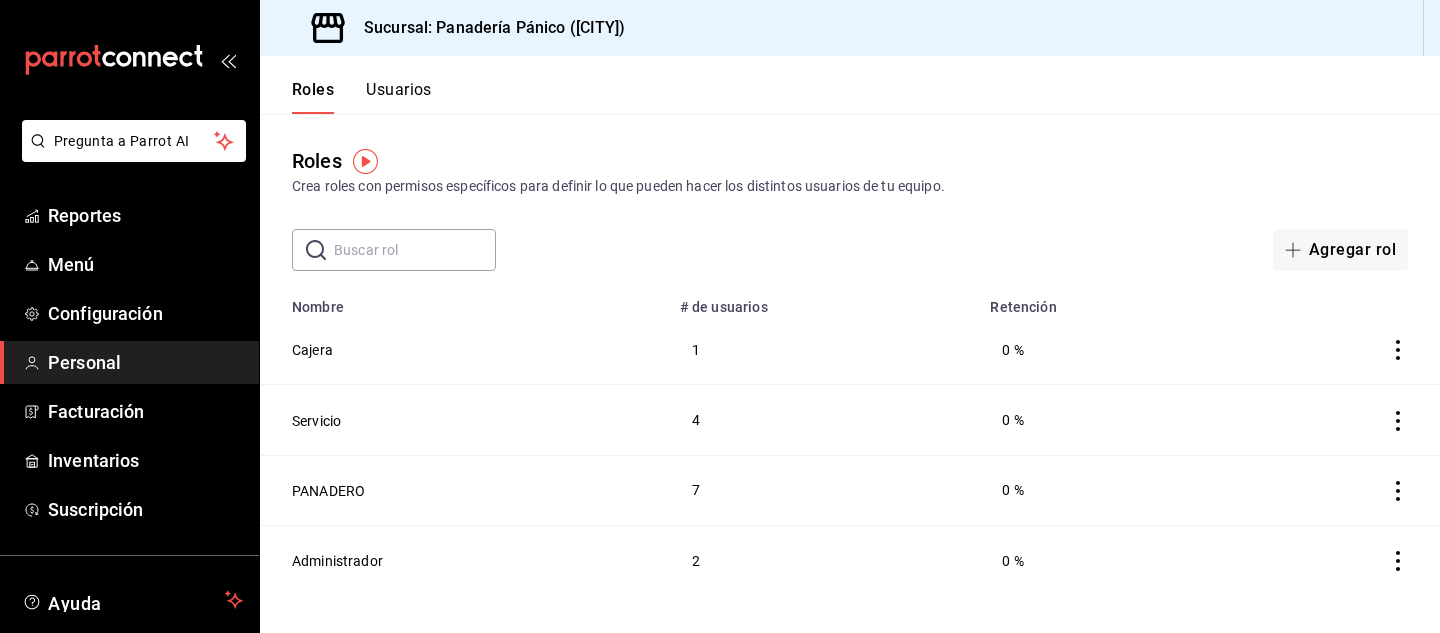 click 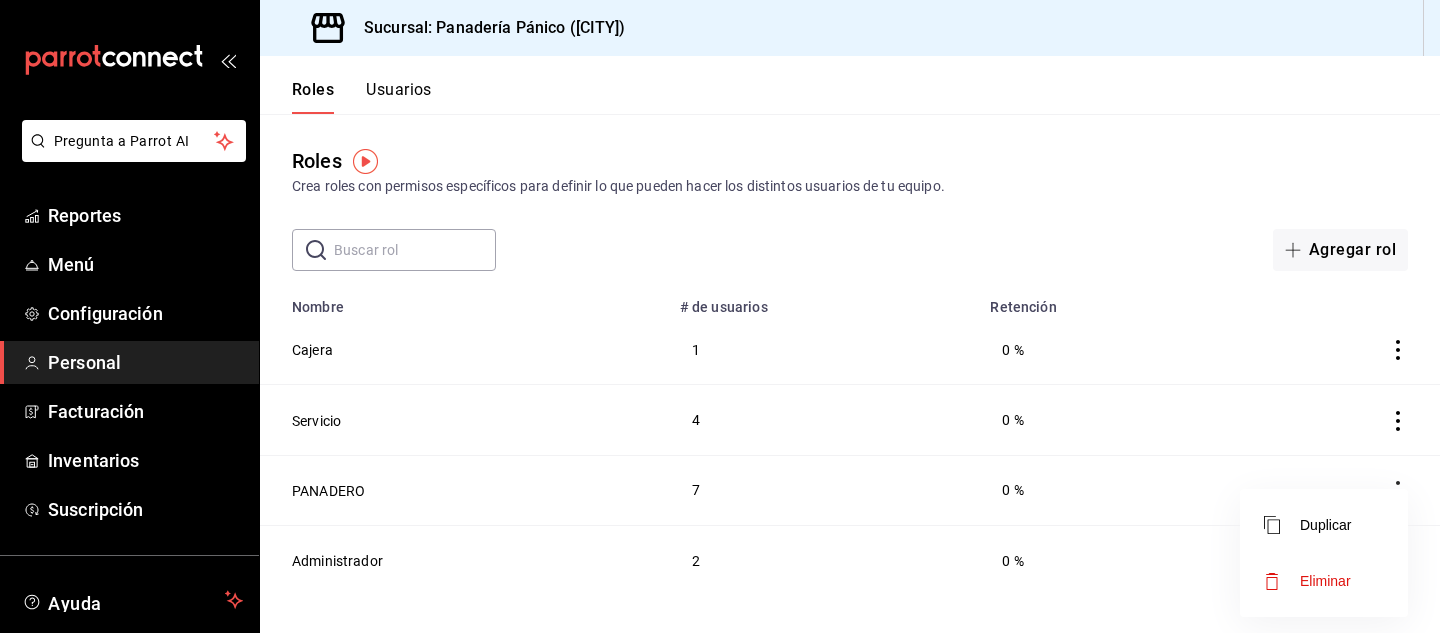 click at bounding box center (720, 316) 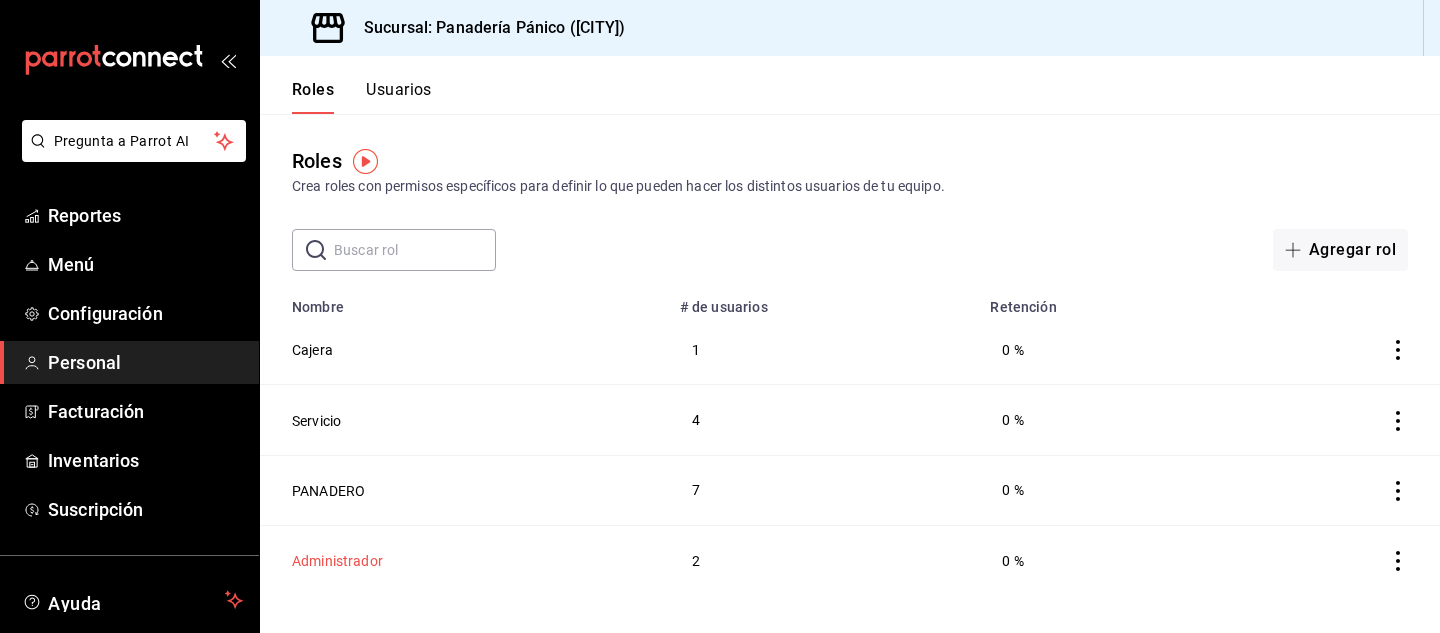 click on "Administrador" at bounding box center [337, 561] 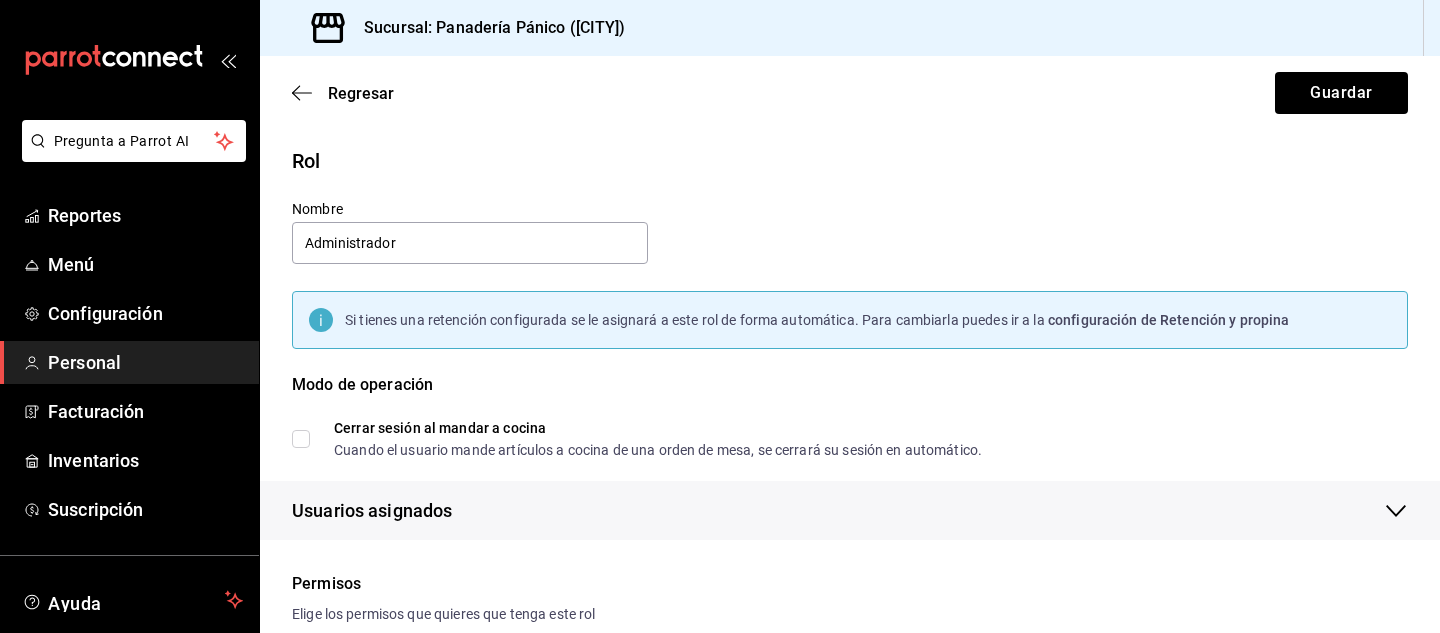 click on "Personal" at bounding box center (145, 362) 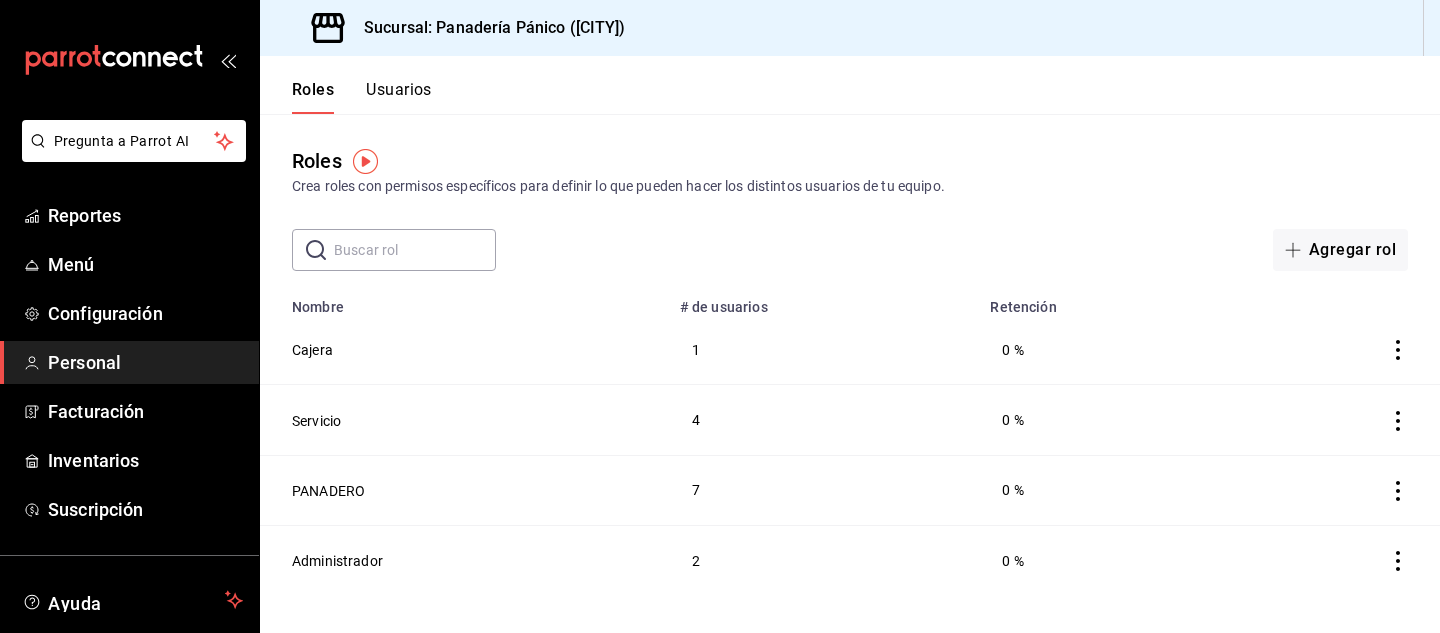 click on "Usuarios" at bounding box center (399, 97) 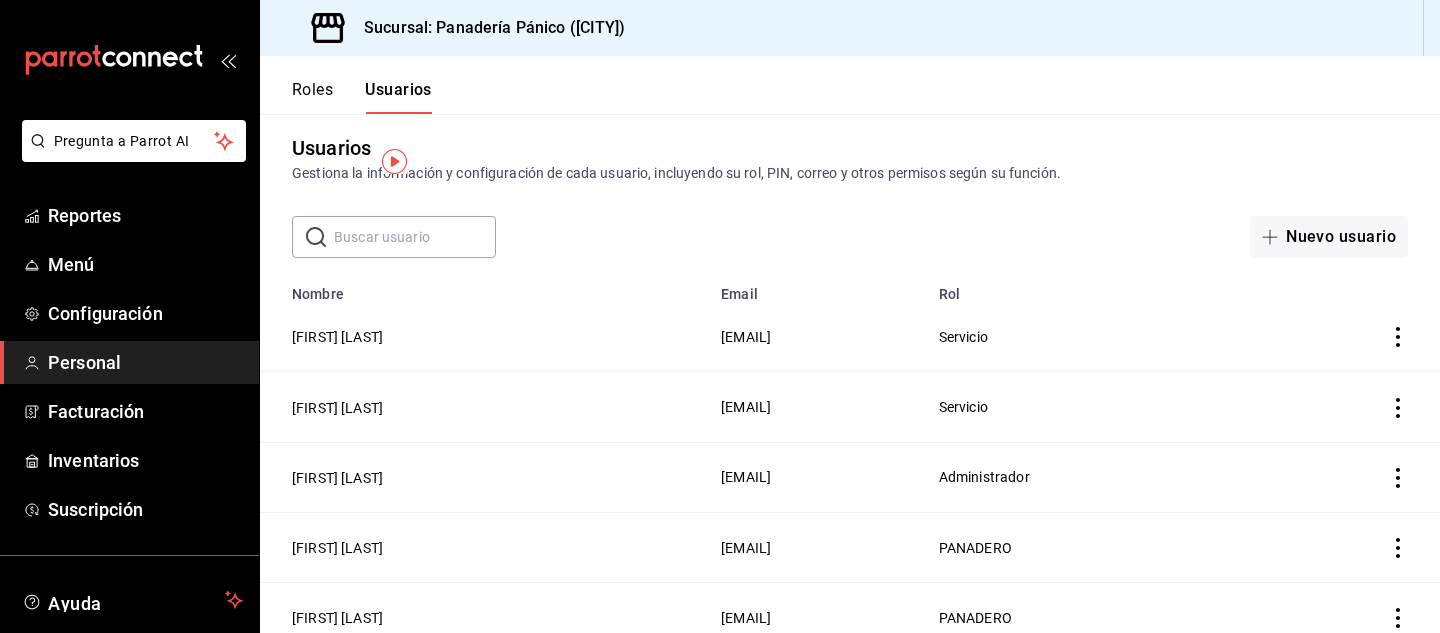 scroll, scrollTop: 0, scrollLeft: 0, axis: both 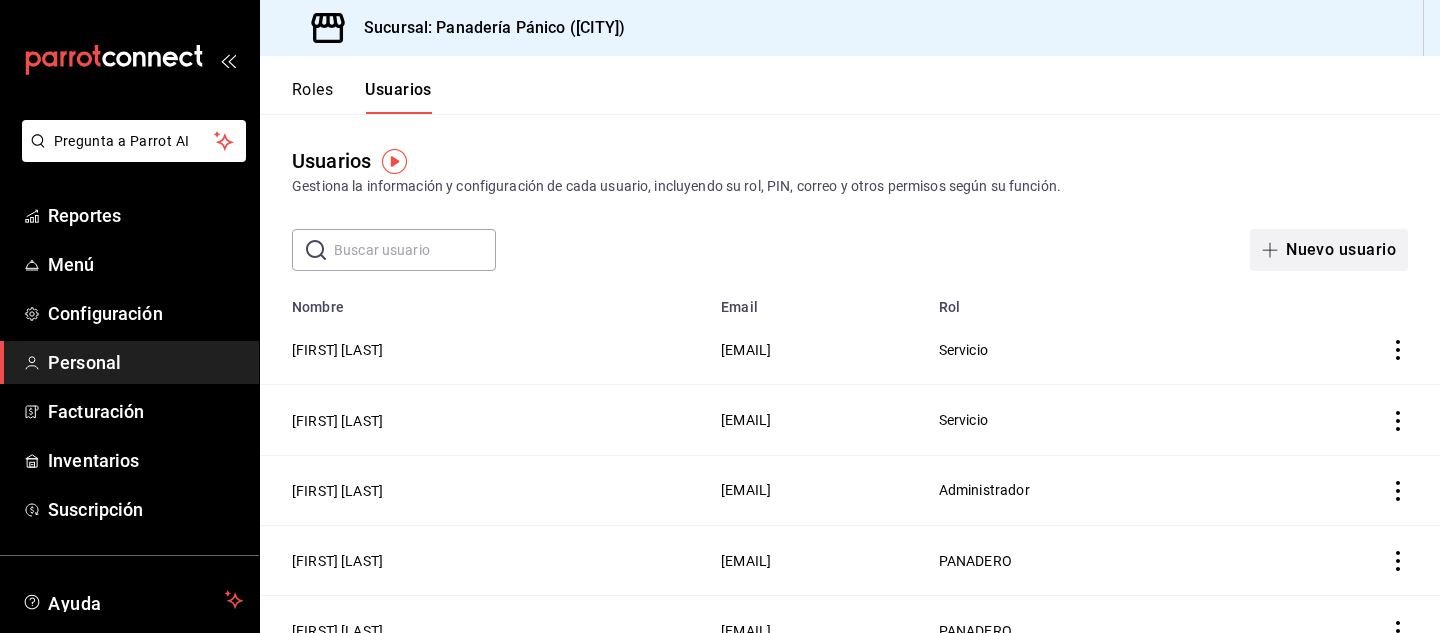 click on "Nuevo usuario" at bounding box center [1329, 250] 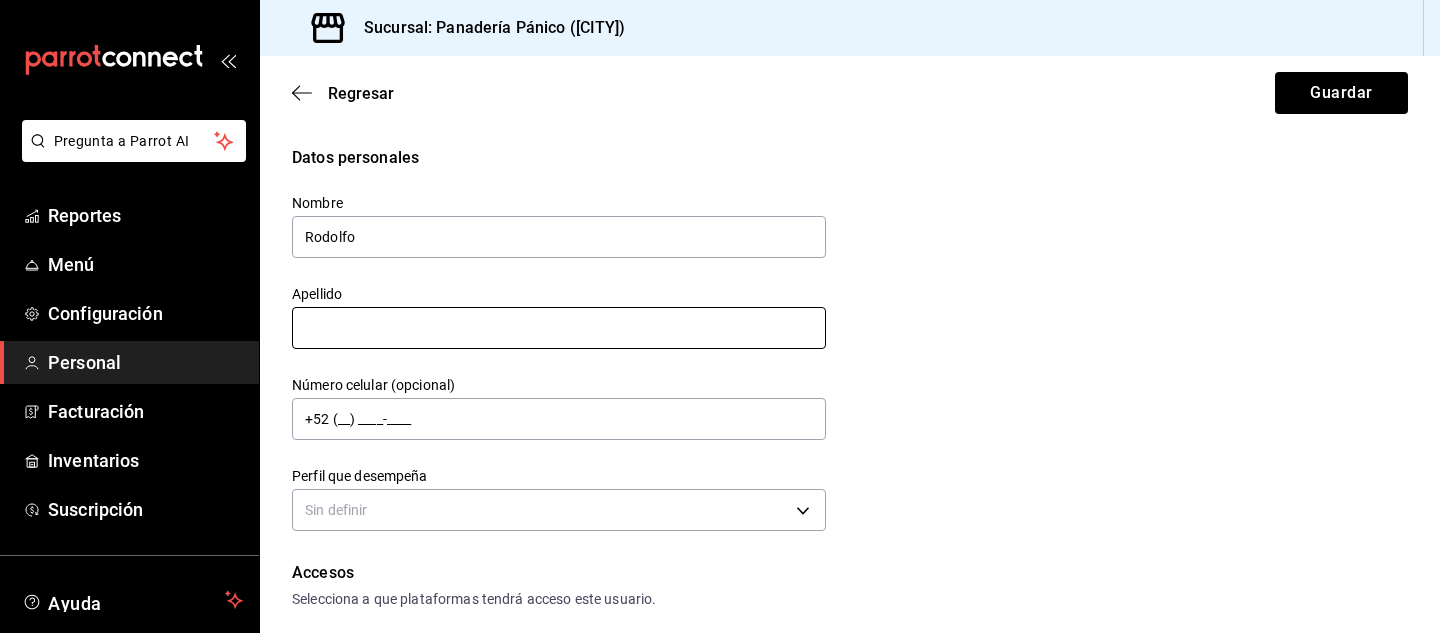 type on "Rodolfo" 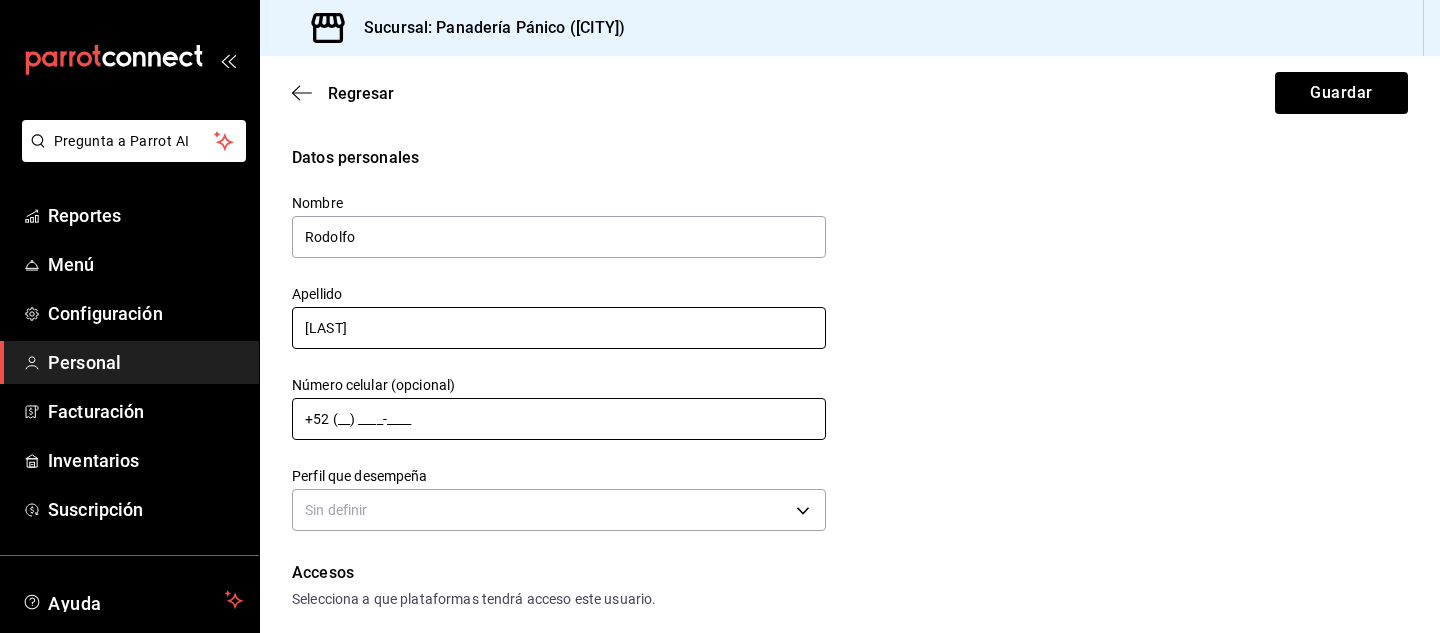 type on "[LAST]" 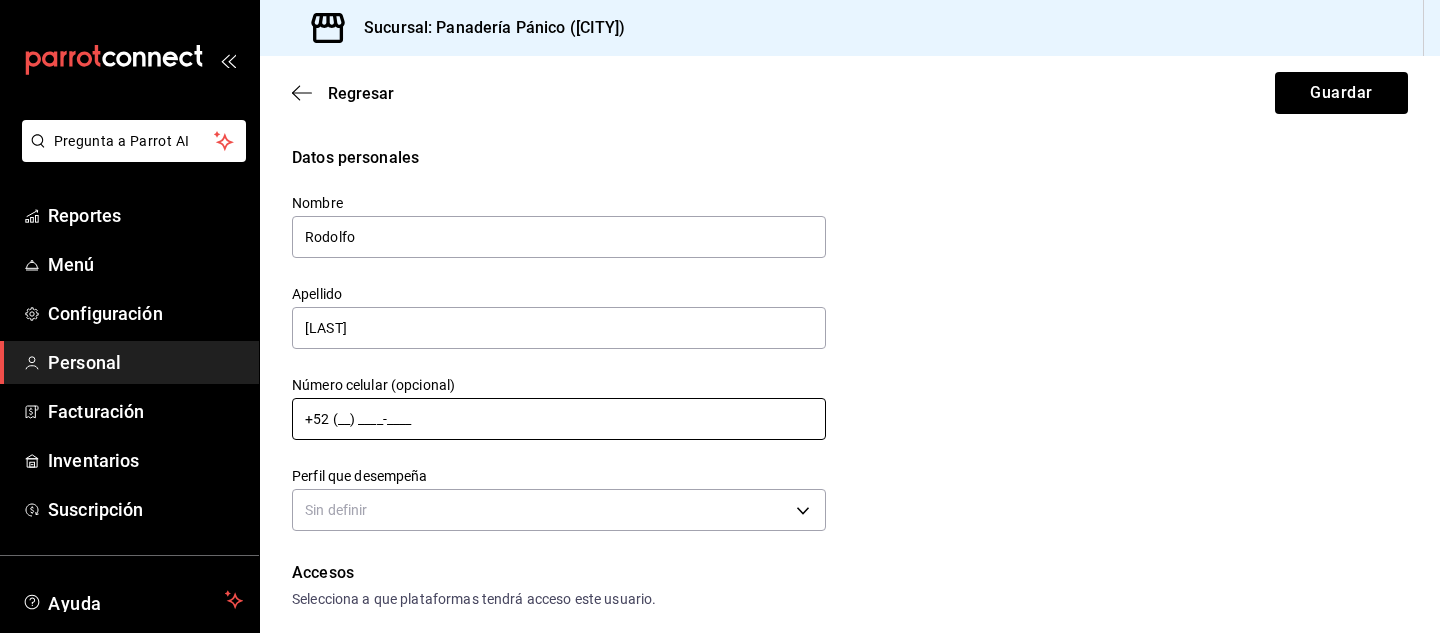 click on "+52 (__) ____-____" at bounding box center (559, 419) 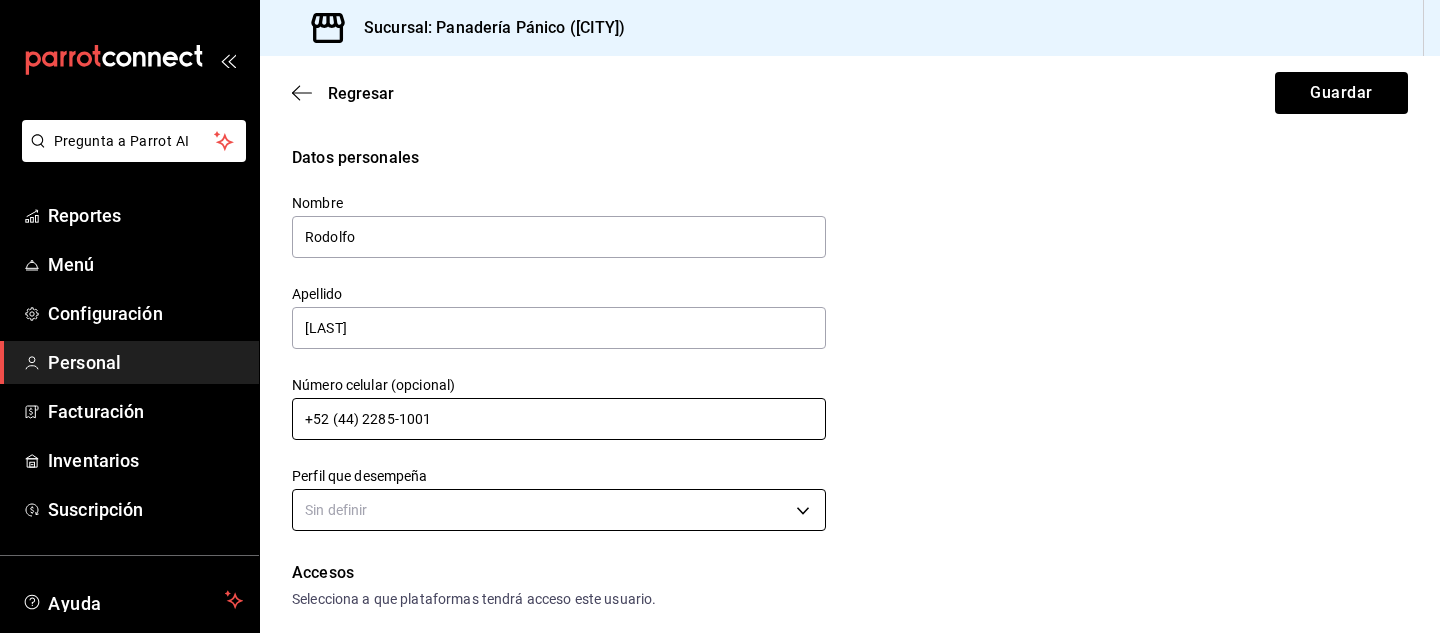 type on "+52 (44) 2285-1001" 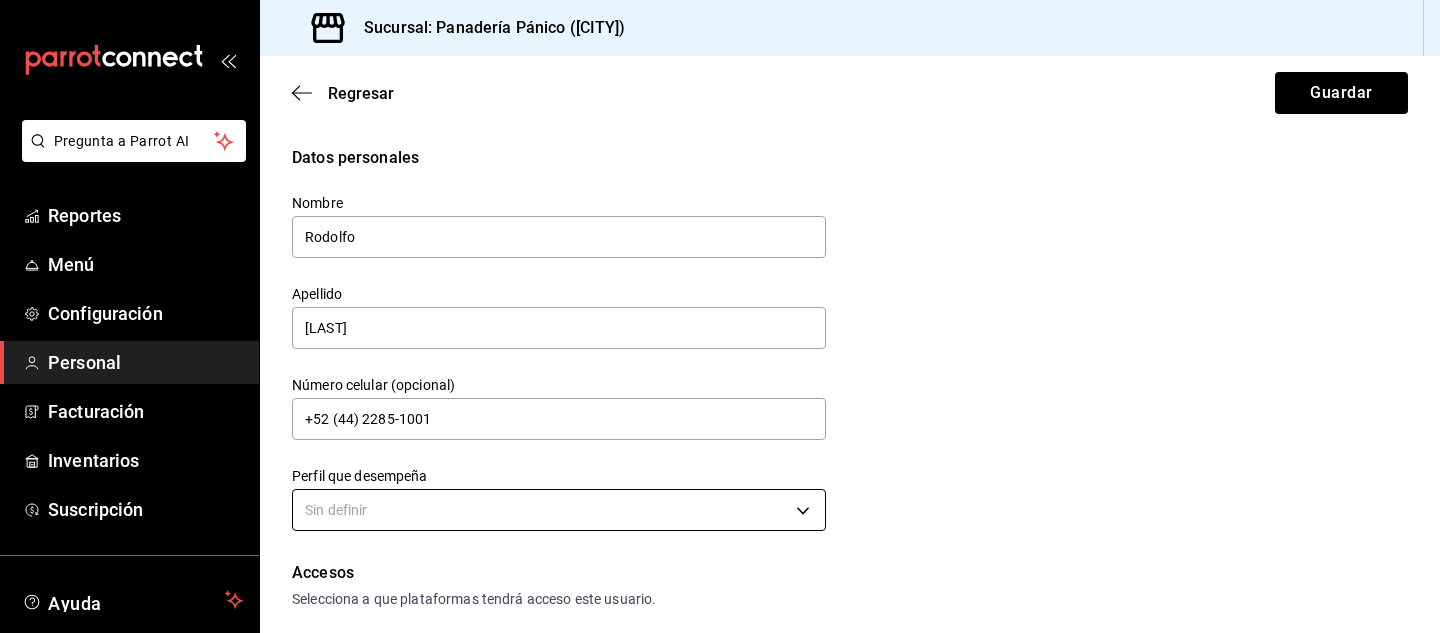 click on "Pregunta a Parrot AI Reportes   Menú   Configuración   Personal   Facturación   Inventarios   Suscripción   Ayuda Recomienda Parrot   [FIRST] [LAST]   Sugerir nueva función   Sucursal: Panadería Pánico ([CITY]) Regresar Guardar Datos personales Nombre Rodolfo Apellido Torres Número celular (opcional) [PHONE] Perfil que desempeña Sin definir Accesos Selecciona a que plataformas tendrá acceso este usuario. Administrador Web Posibilidad de iniciar sesión en la oficina administrativa de un restaurante.  Acceso al Punto de venta Posibilidad de autenticarse en el POS mediante PIN.  Iniciar sesión en terminal (correo electrónico o QR) Los usuarios podrán iniciar sesión y aceptar términos y condiciones en la terminal. Acceso uso de terminal Los usuarios podrán acceder y utilizar la terminal para visualizar y procesar pagos de sus órdenes. Correo electrónico Se volverá obligatorio al tener ciertos accesos activados. Contraseña Contraseña Repetir contraseña Repetir contraseña PIN" at bounding box center [720, 316] 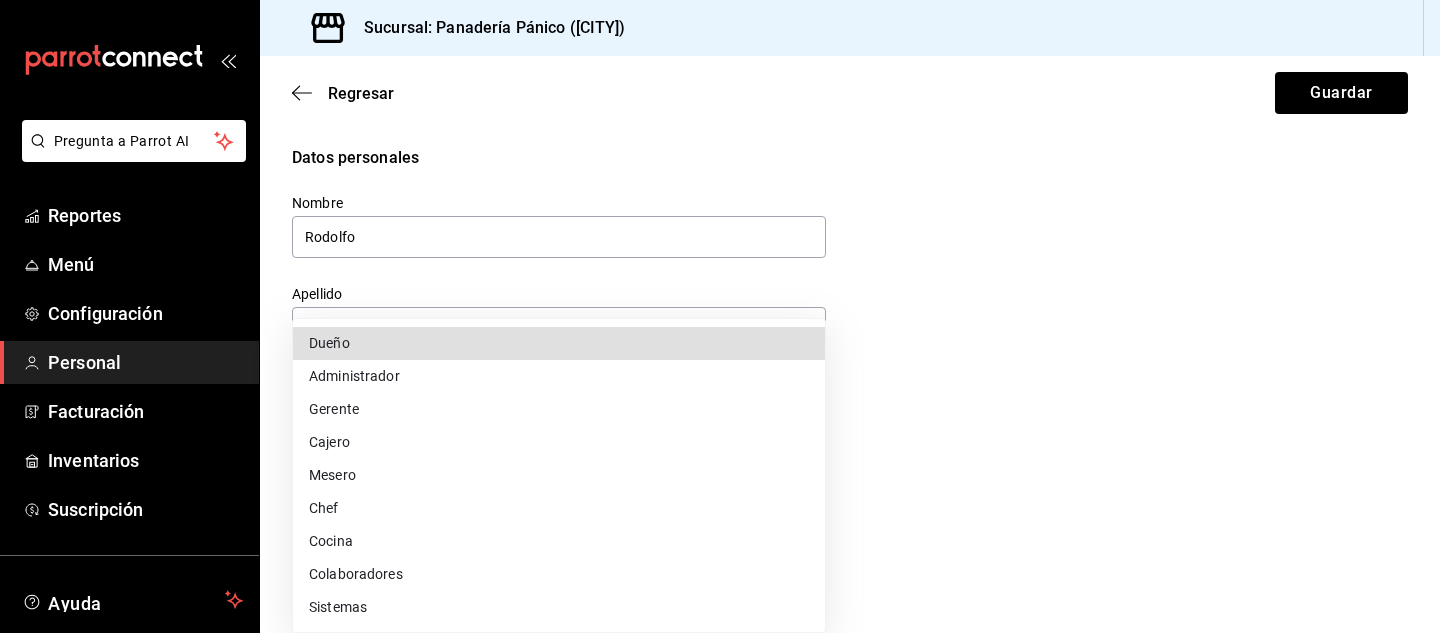 click on "Administrador" at bounding box center [559, 376] 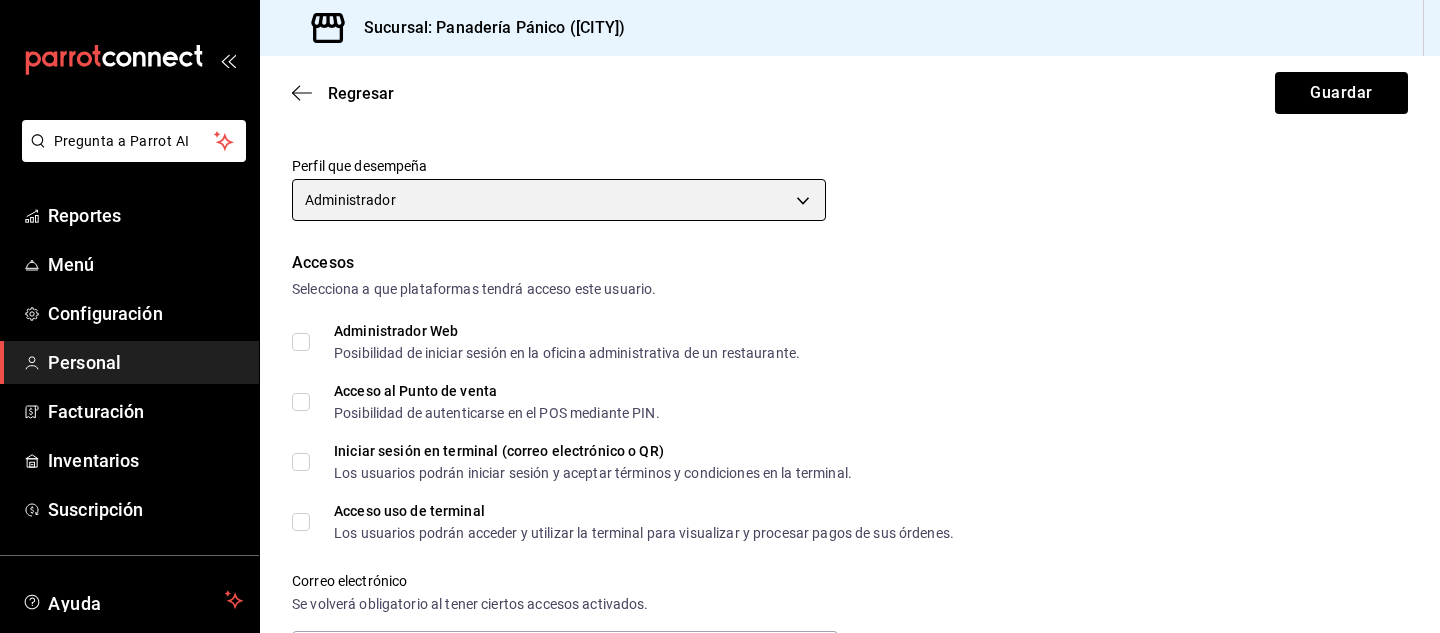 scroll, scrollTop: 315, scrollLeft: 0, axis: vertical 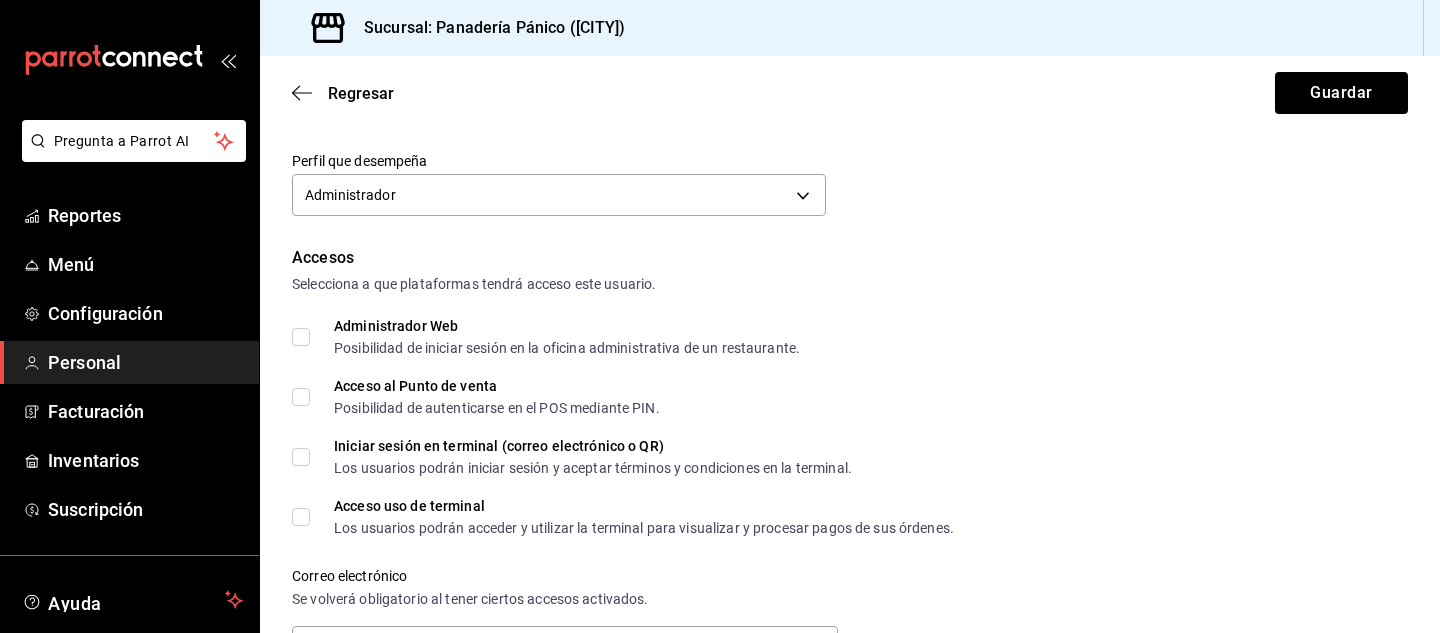 click on "Administrador Web Posibilidad de iniciar sesión en la oficina administrativa de un restaurante." at bounding box center [301, 337] 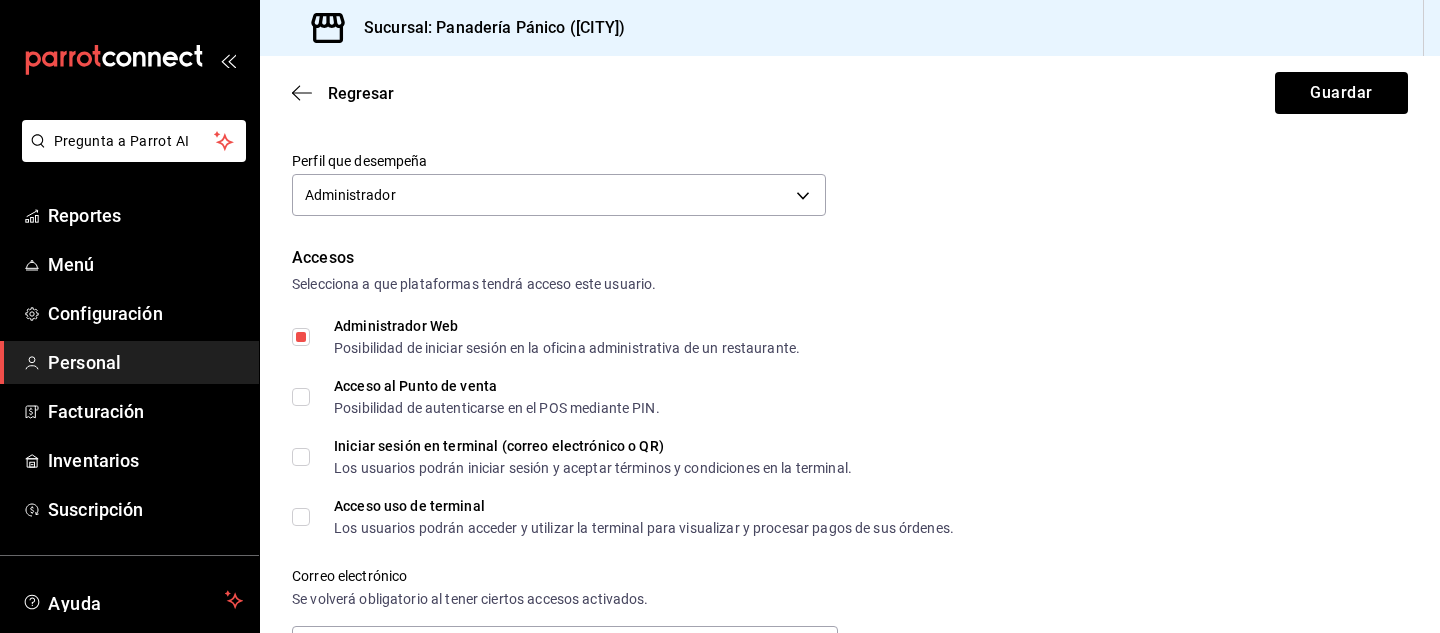 click on "Acceso al Punto de venta Posibilidad de autenticarse en el POS mediante PIN." at bounding box center (476, 397) 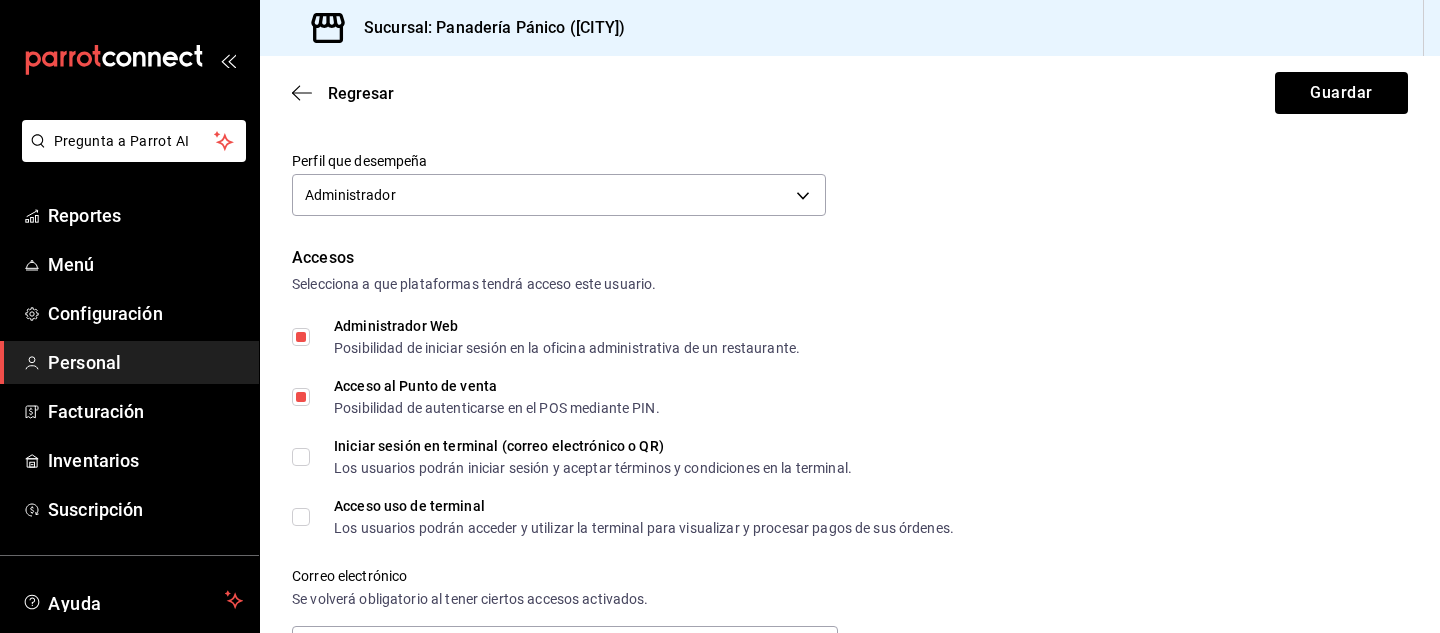 click on "Iniciar sesión en terminal (correo electrónico o QR) Los usuarios podrán iniciar sesión y aceptar términos y condiciones en la terminal." at bounding box center (301, 457) 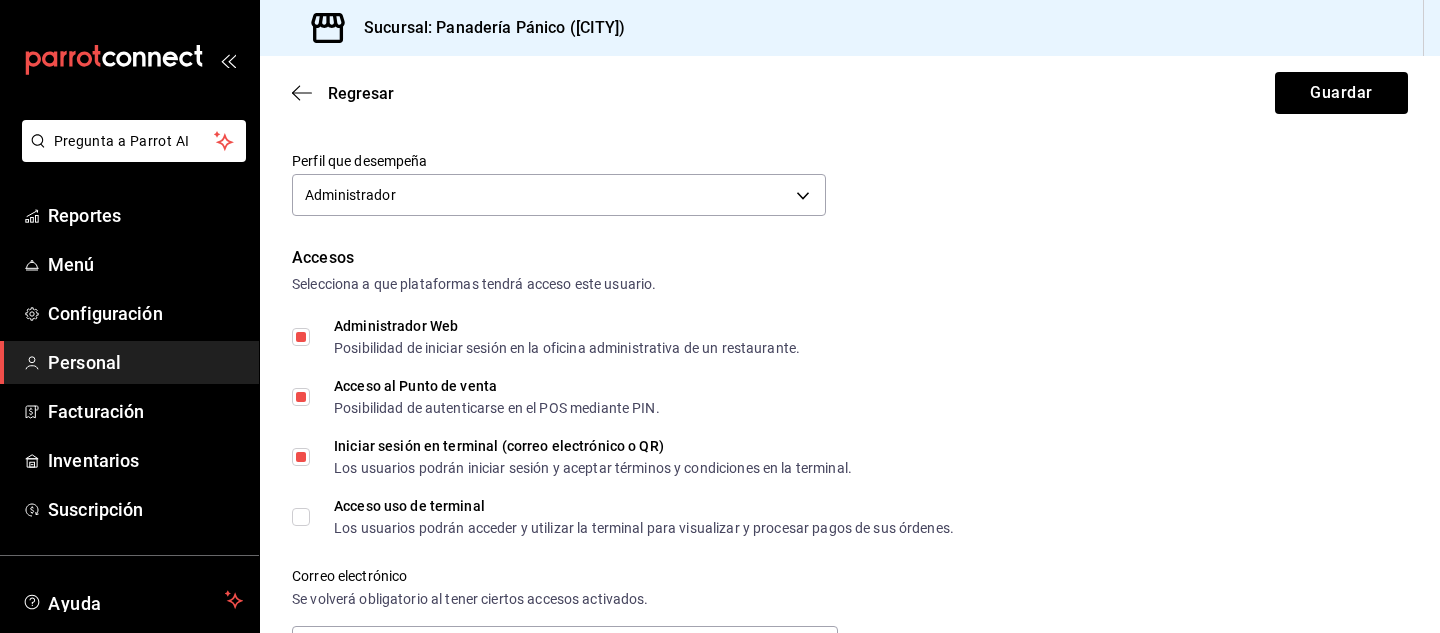 click on "Acceso uso de terminal Los usuarios podrán acceder y utilizar la terminal para visualizar y procesar pagos de sus órdenes." at bounding box center (623, 517) 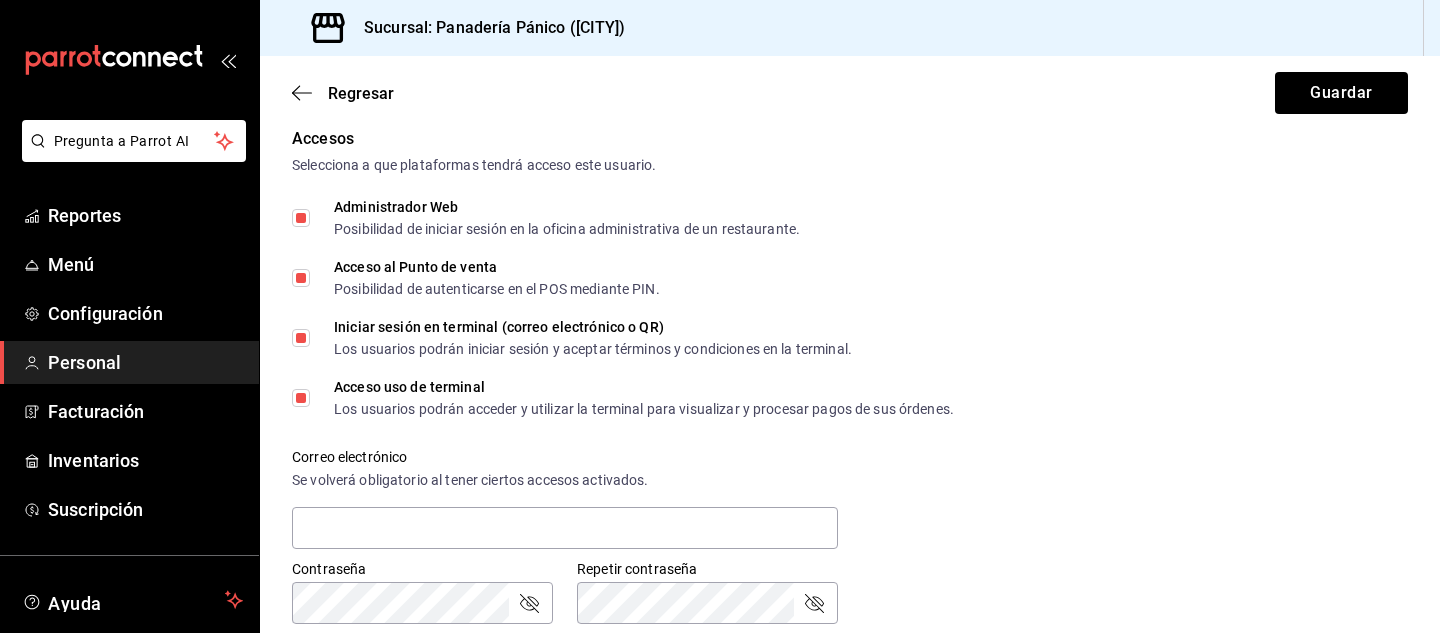 scroll, scrollTop: 436, scrollLeft: 0, axis: vertical 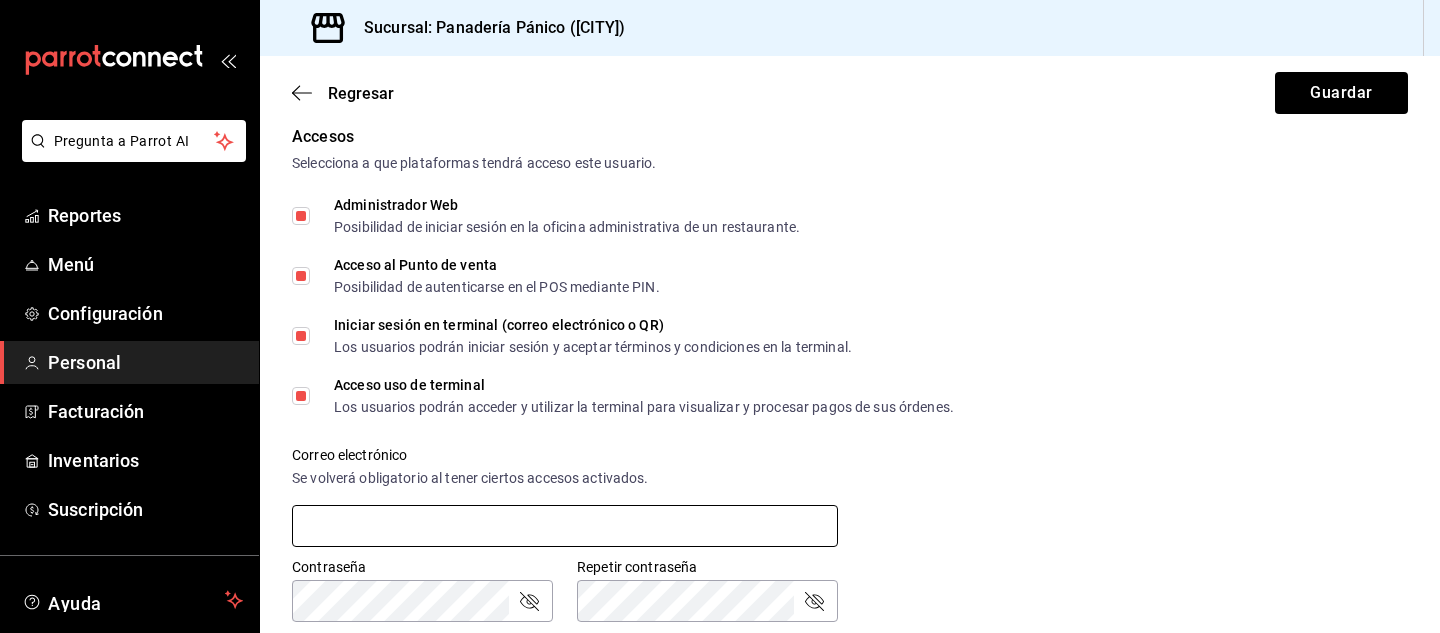 click at bounding box center (565, 526) 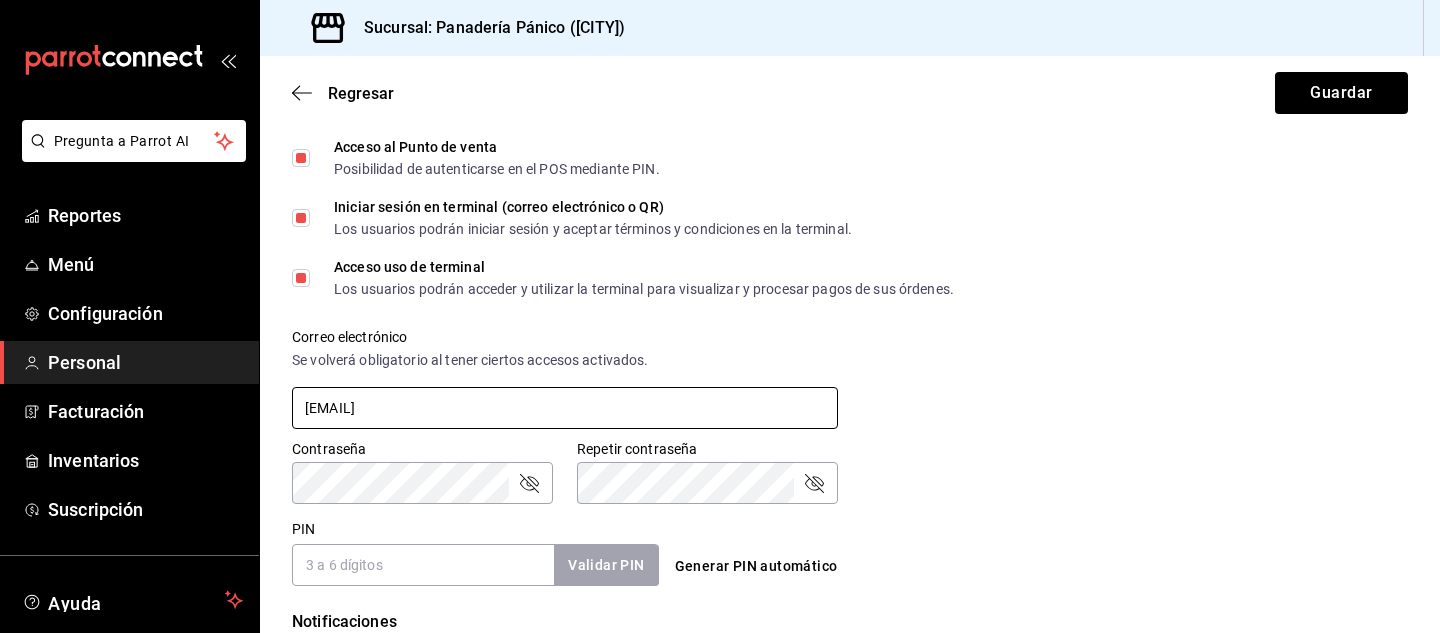 scroll, scrollTop: 559, scrollLeft: 0, axis: vertical 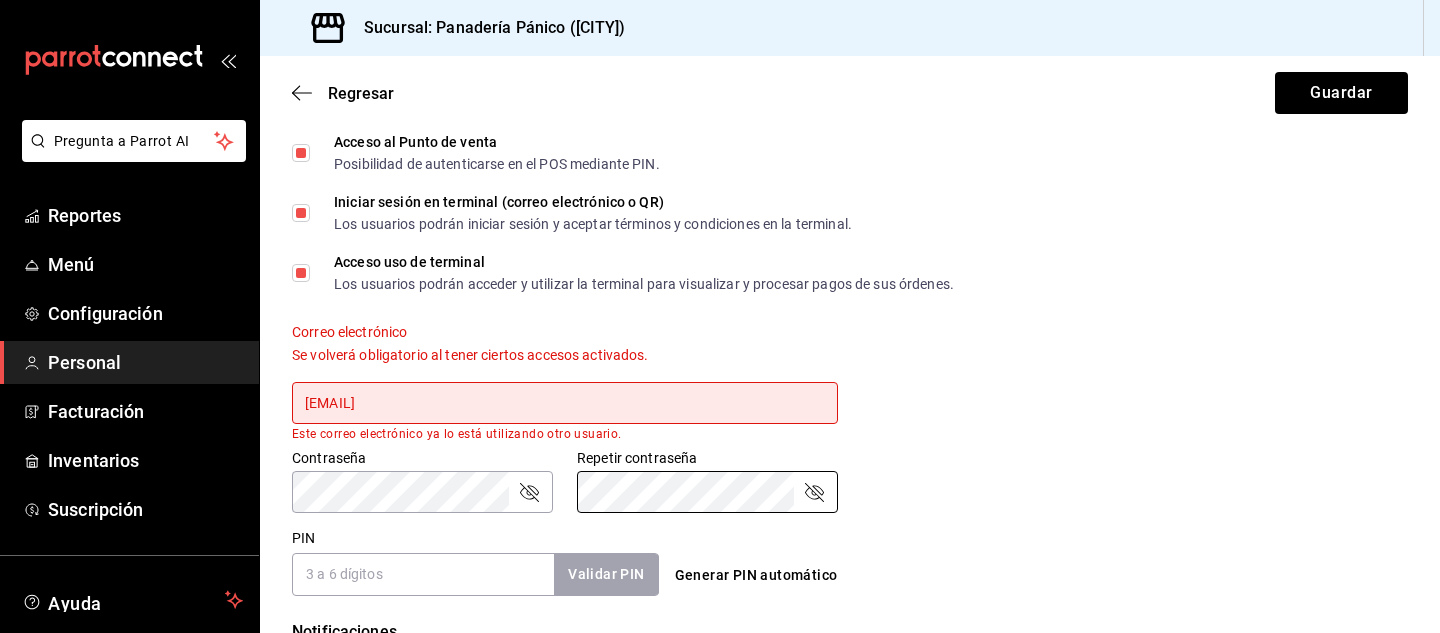 click on "[EMAIL]" at bounding box center (565, 403) 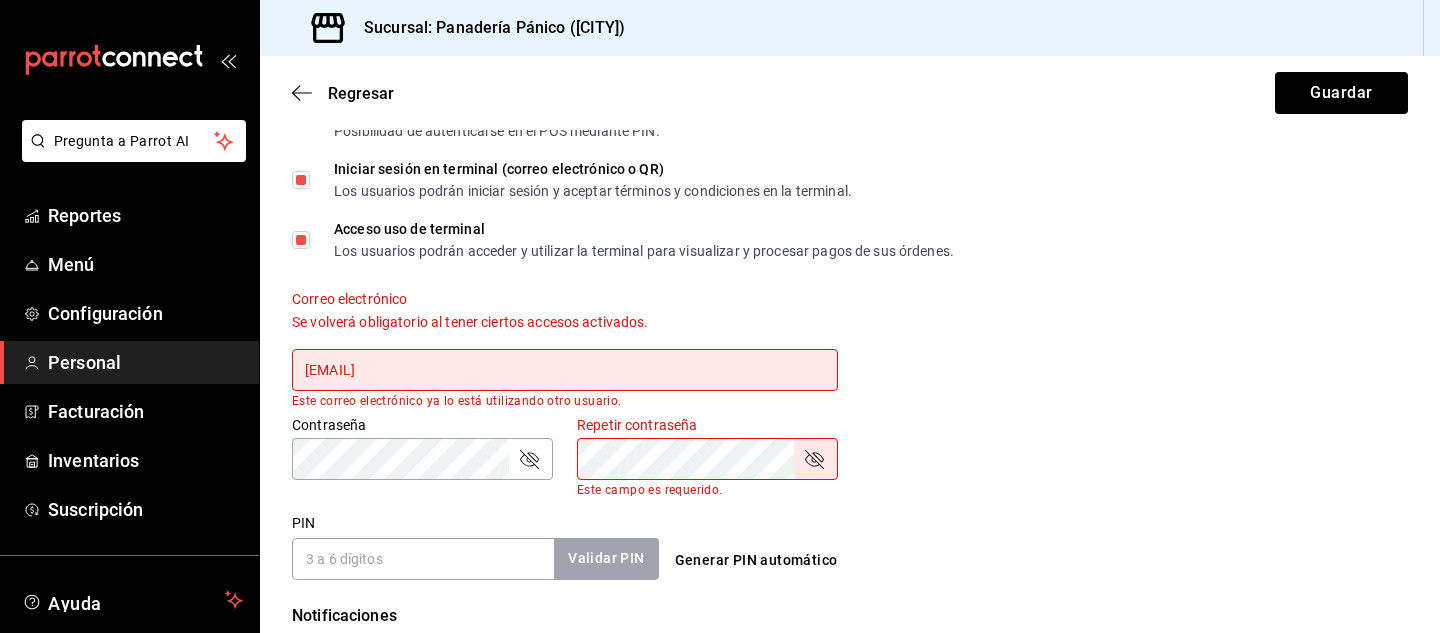 scroll, scrollTop: 596, scrollLeft: 0, axis: vertical 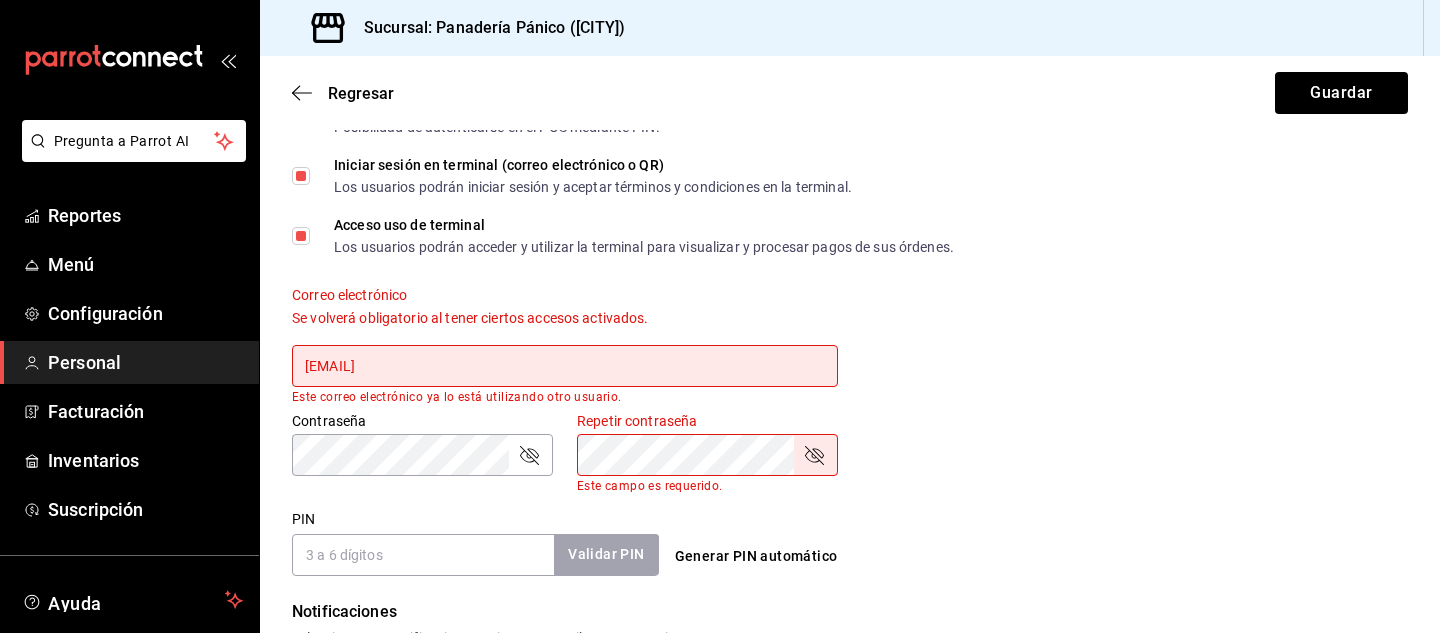 click on "[EMAIL]" at bounding box center [565, 366] 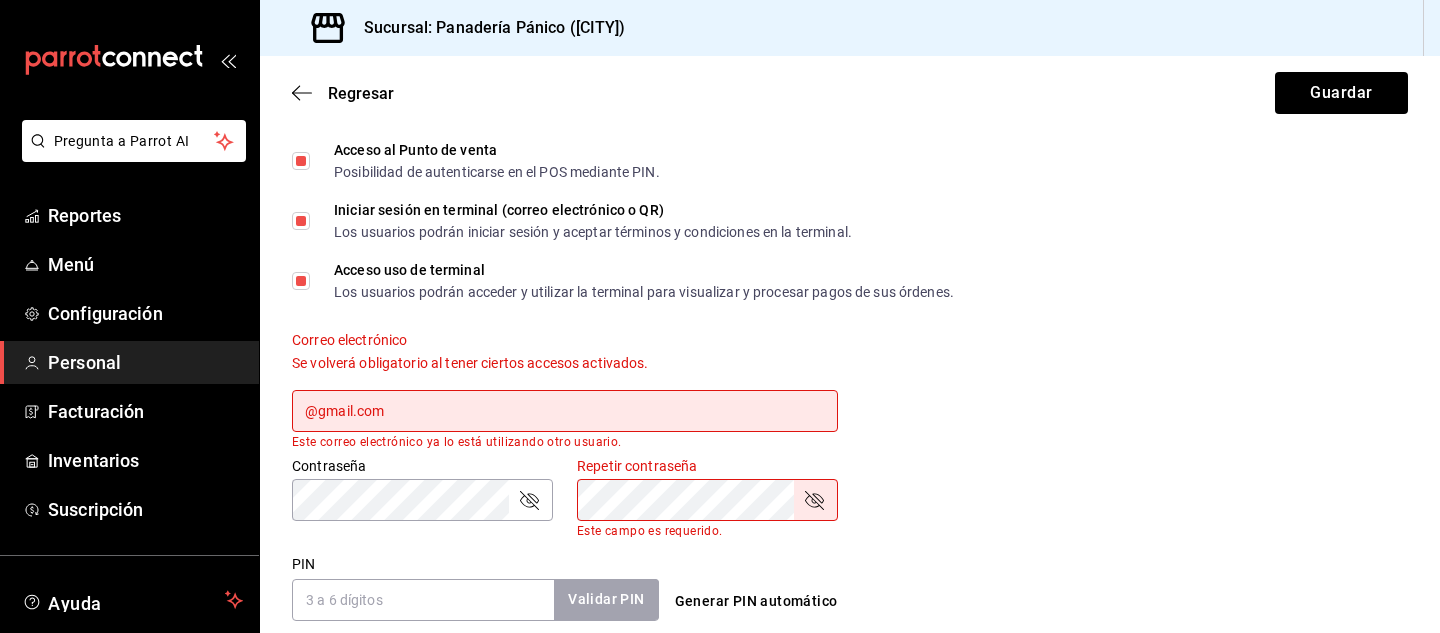scroll, scrollTop: 579, scrollLeft: 0, axis: vertical 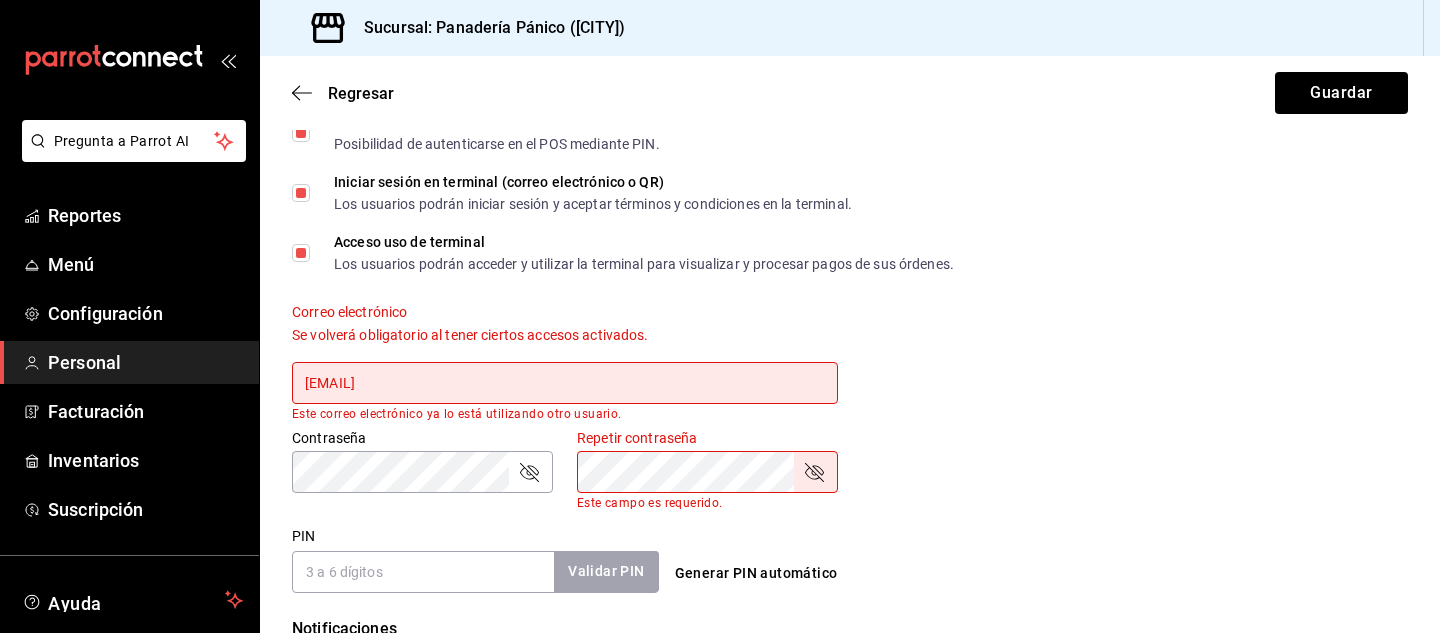 type on "@gmail.com" 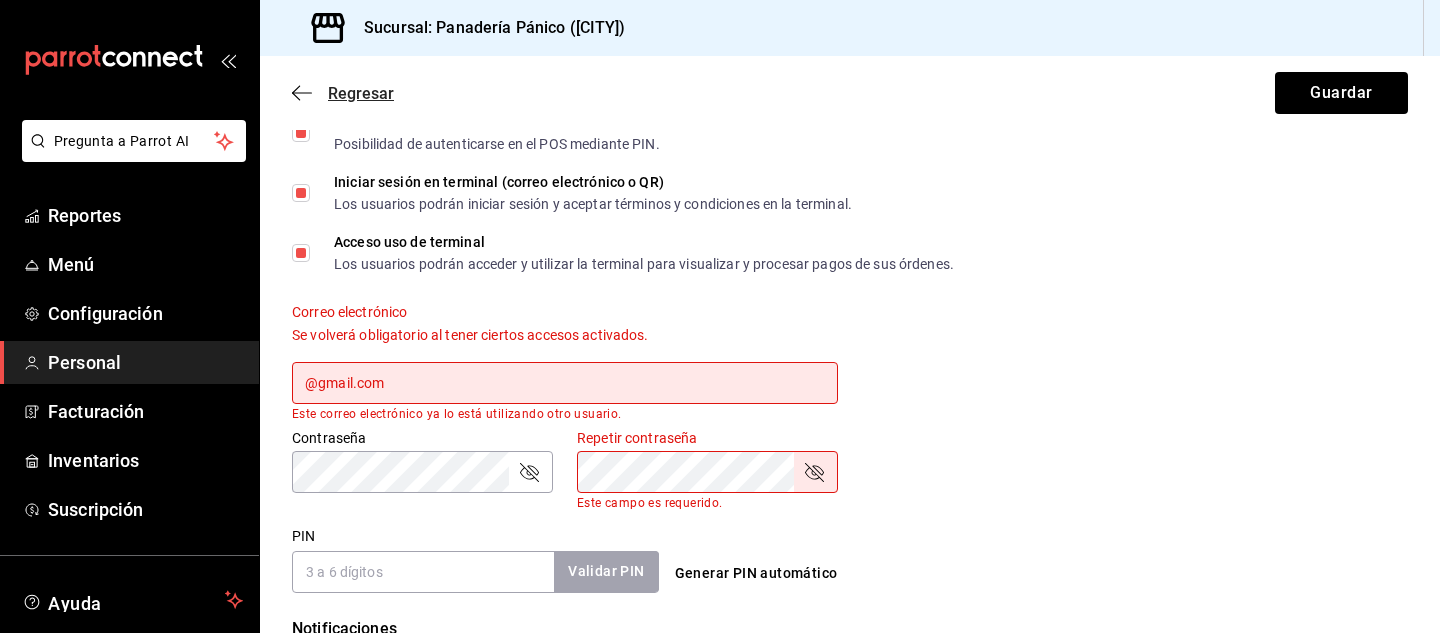 click 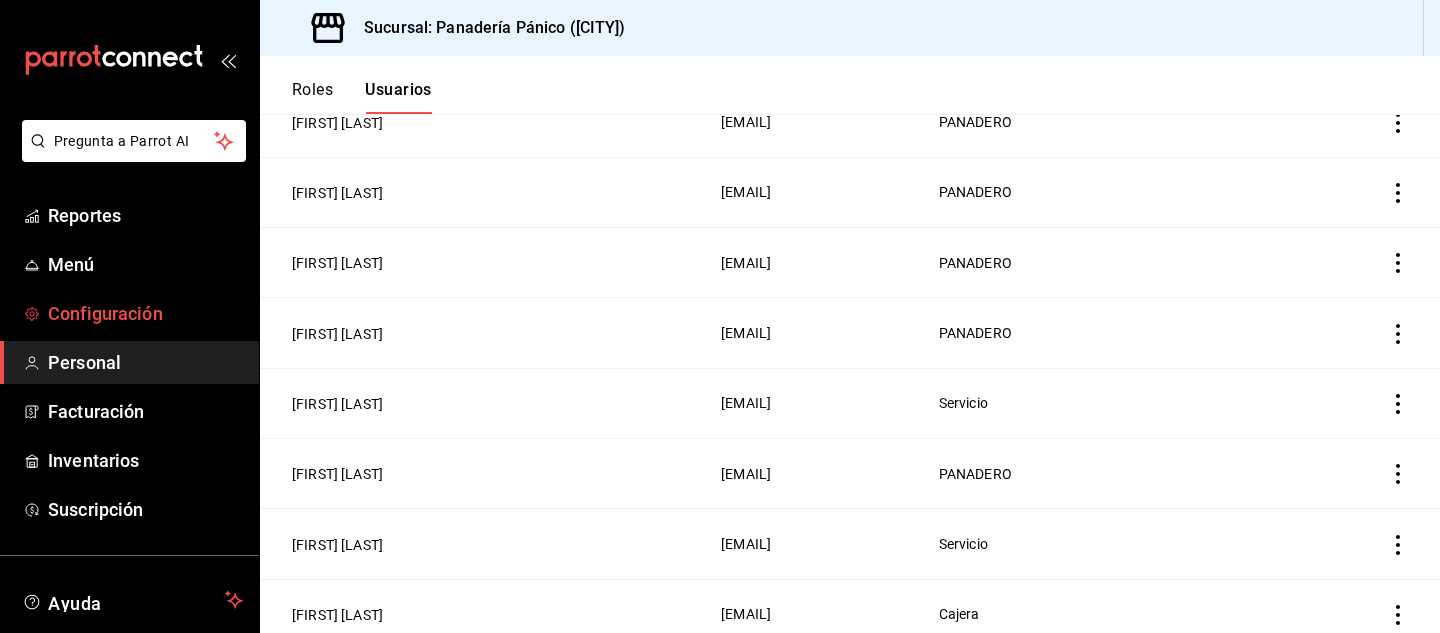 click on "Configuración" at bounding box center (145, 313) 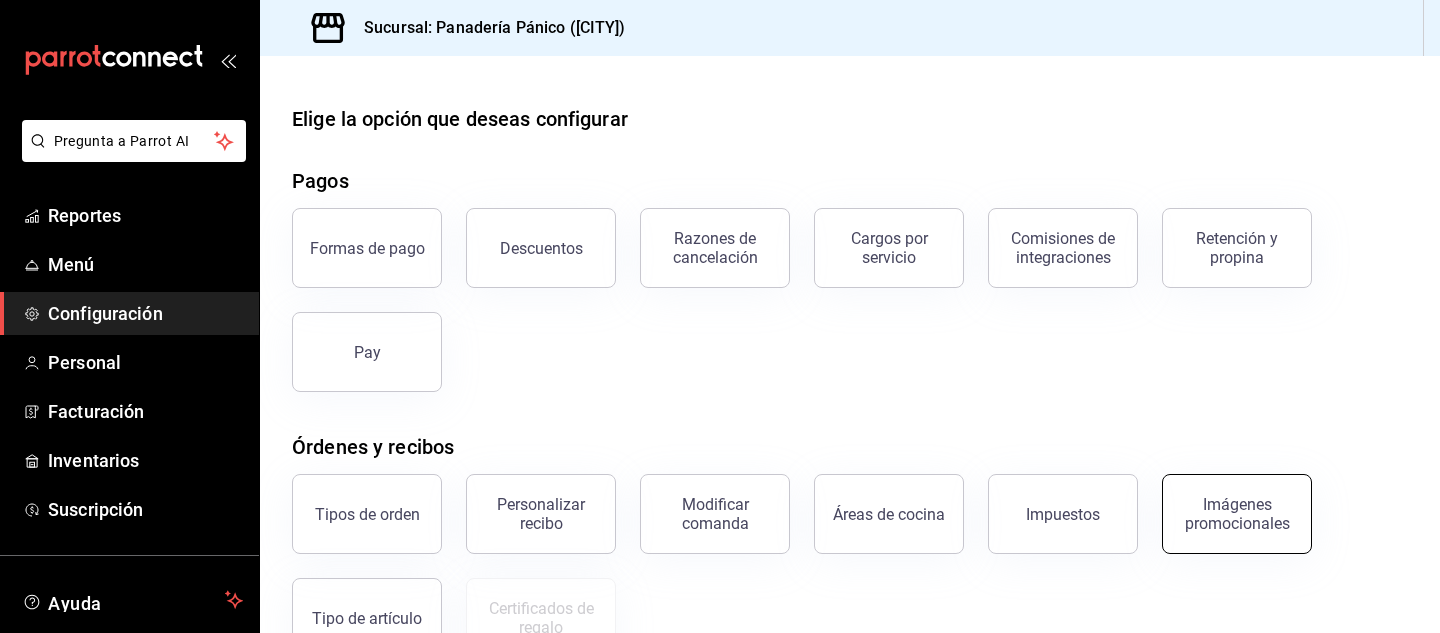click on "Imágenes promocionales" at bounding box center (1237, 514) 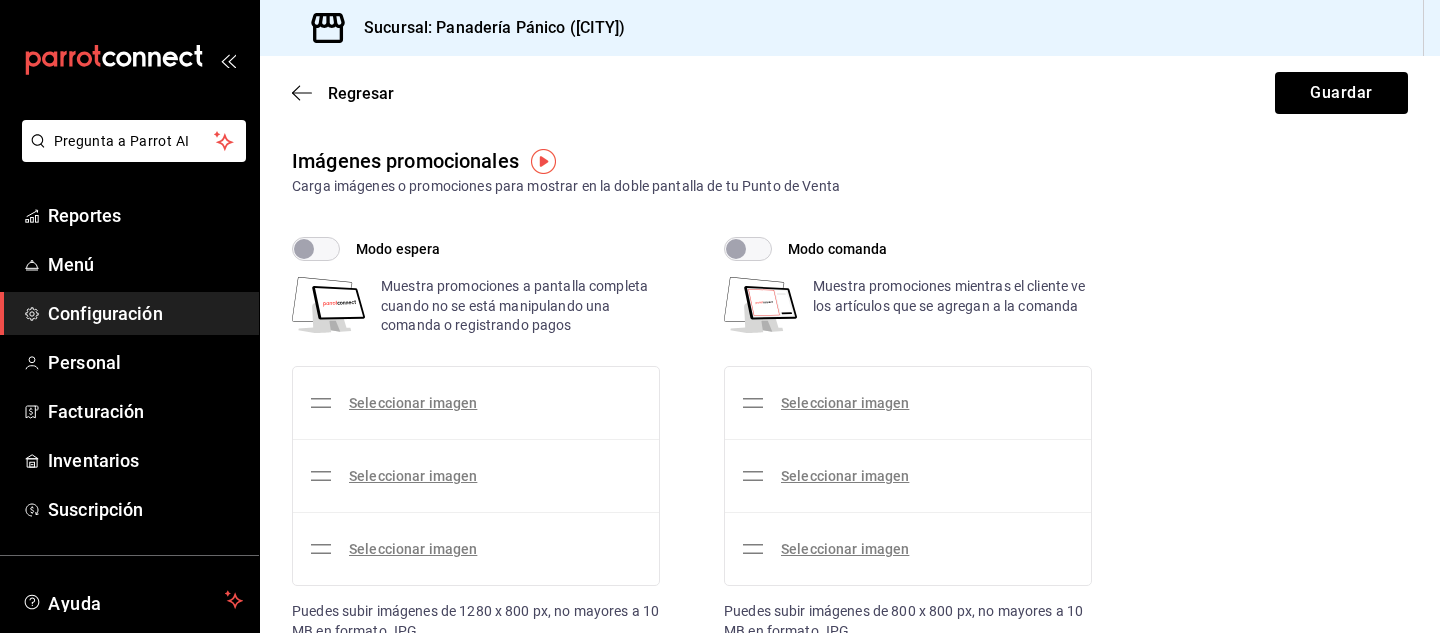 click on "Modo comanda" at bounding box center [736, 249] 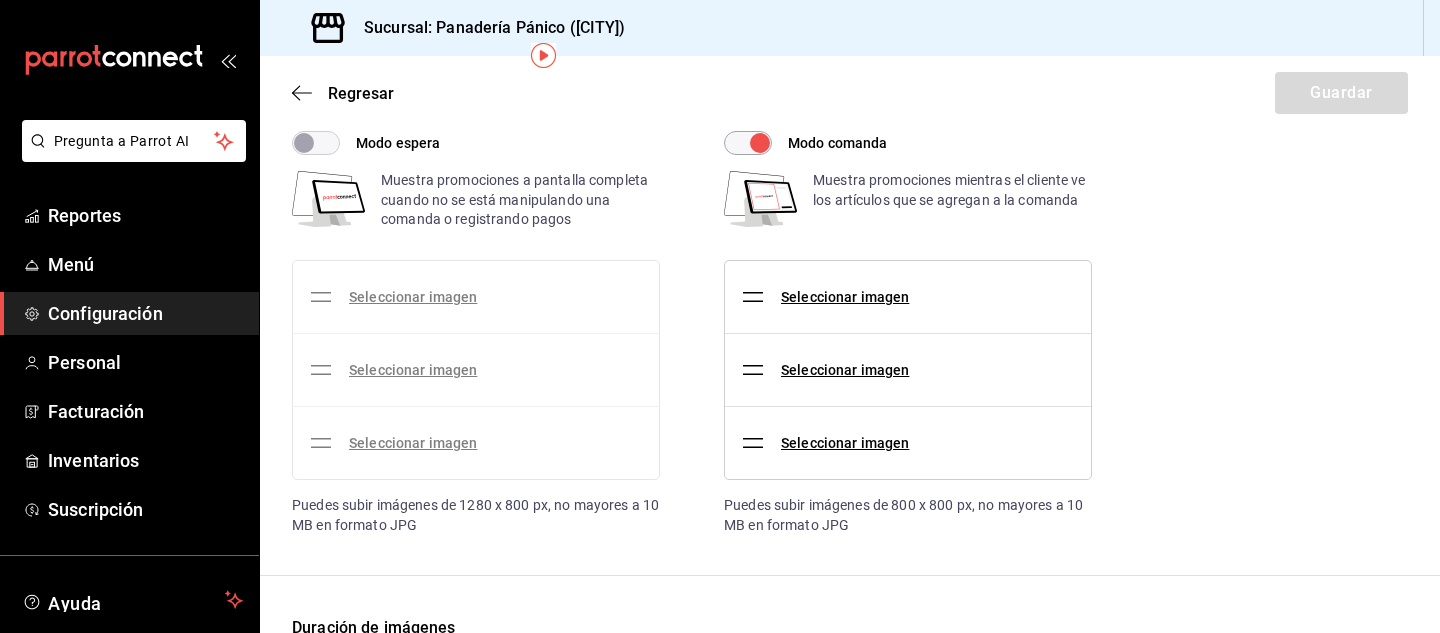 scroll, scrollTop: 109, scrollLeft: 0, axis: vertical 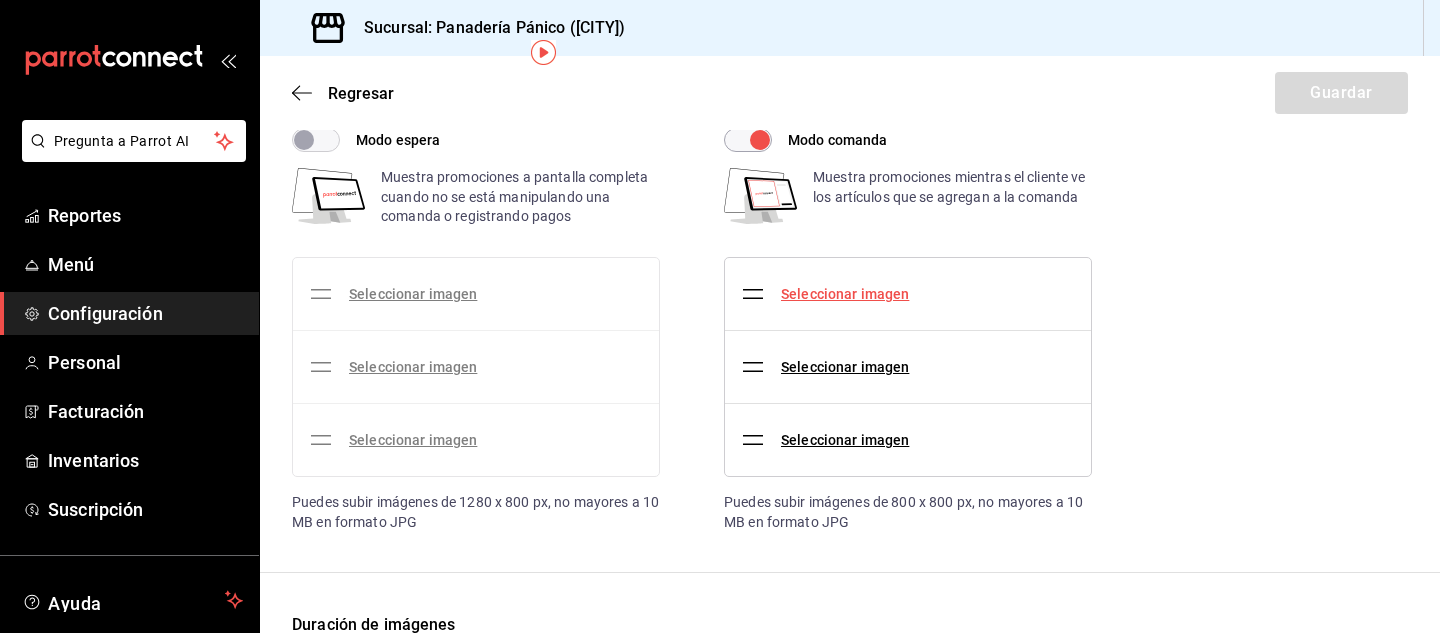 click on "Seleccionar imagen" at bounding box center (845, 294) 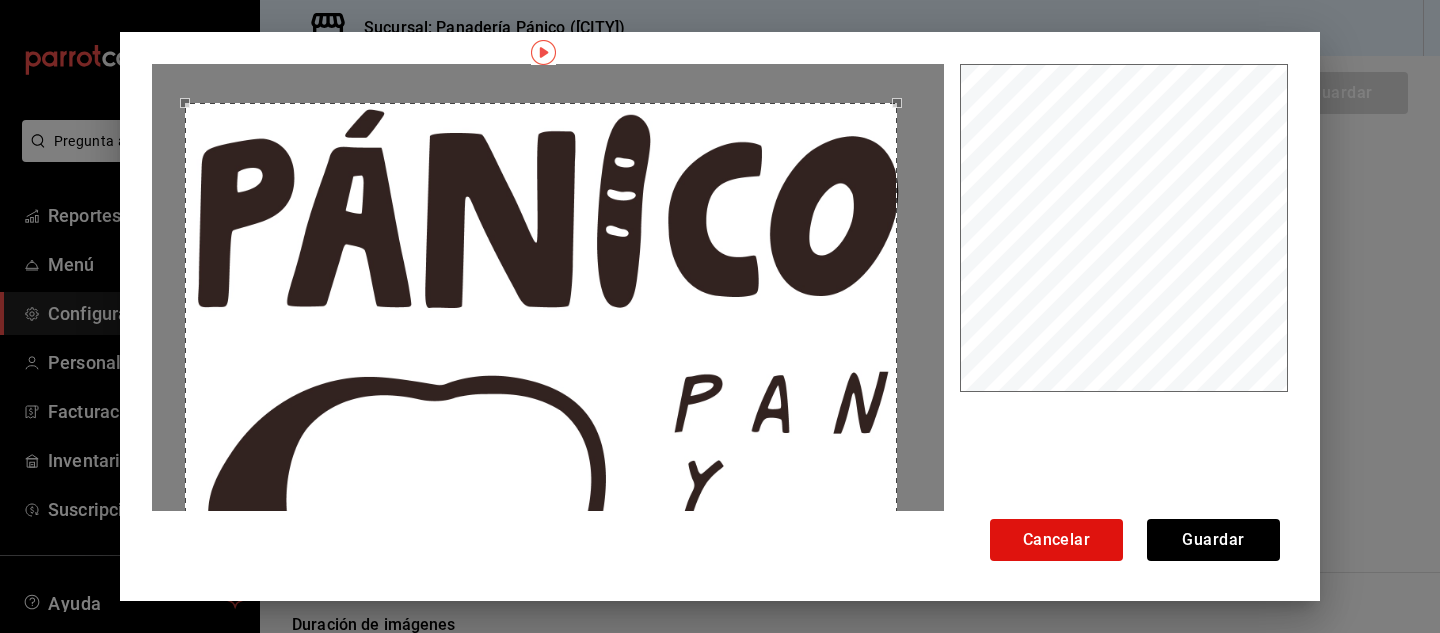 click at bounding box center (541, 459) 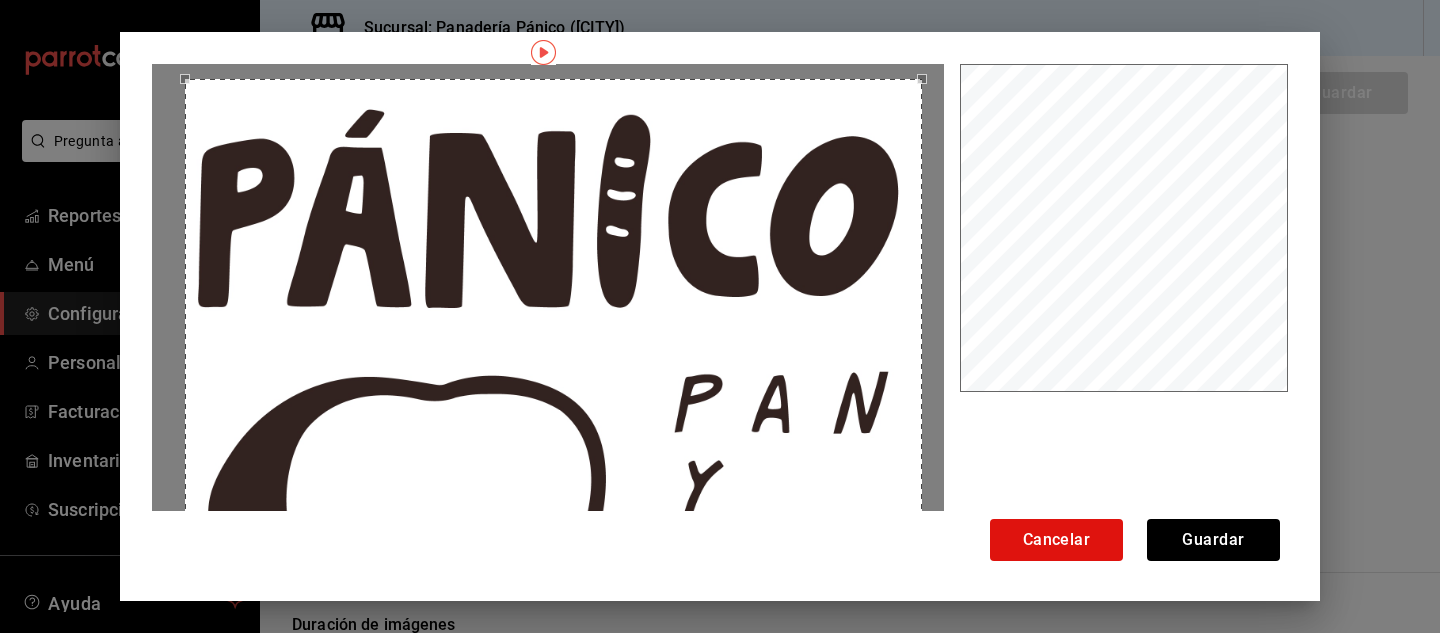 click at bounding box center (553, 447) 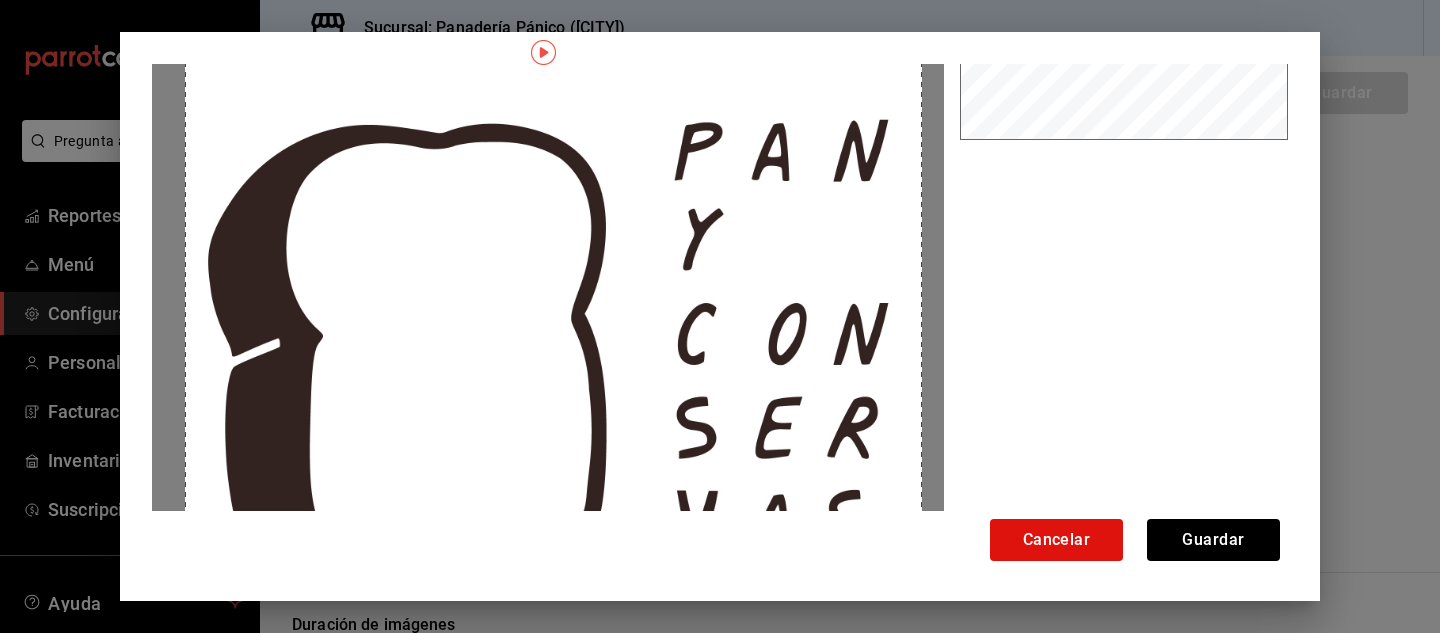 scroll, scrollTop: 351, scrollLeft: 0, axis: vertical 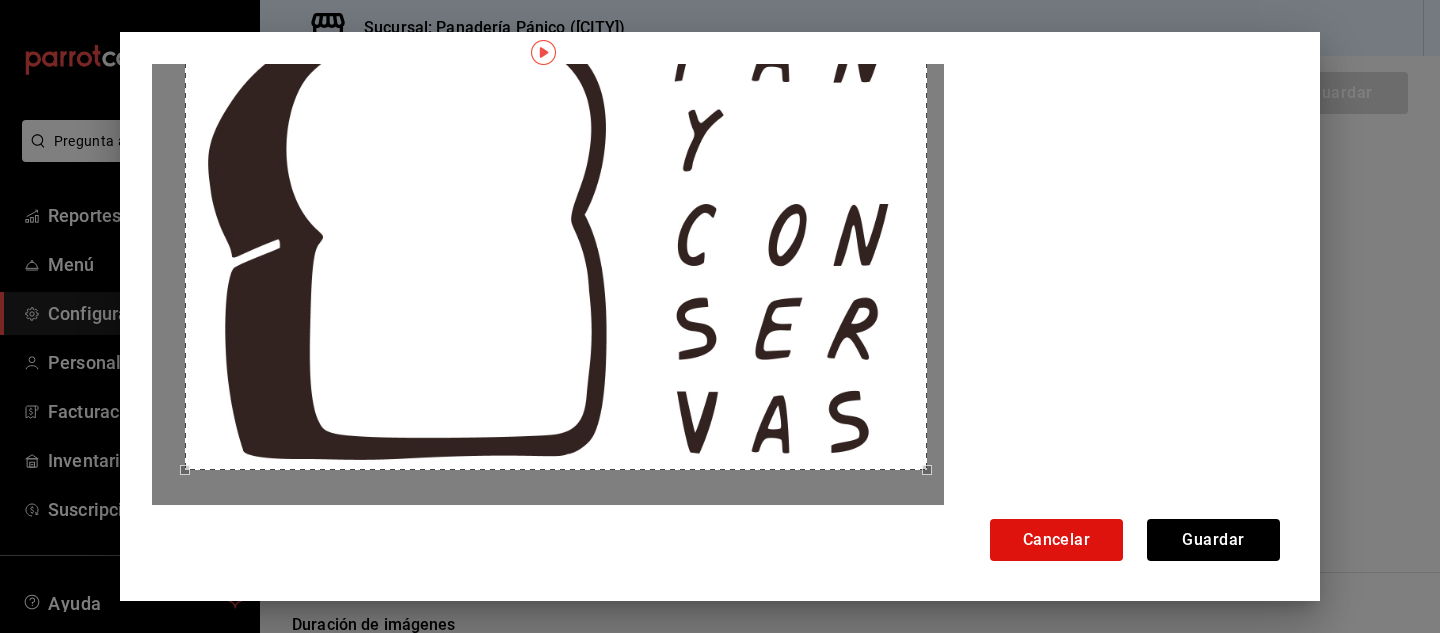 click at bounding box center (548, 109) 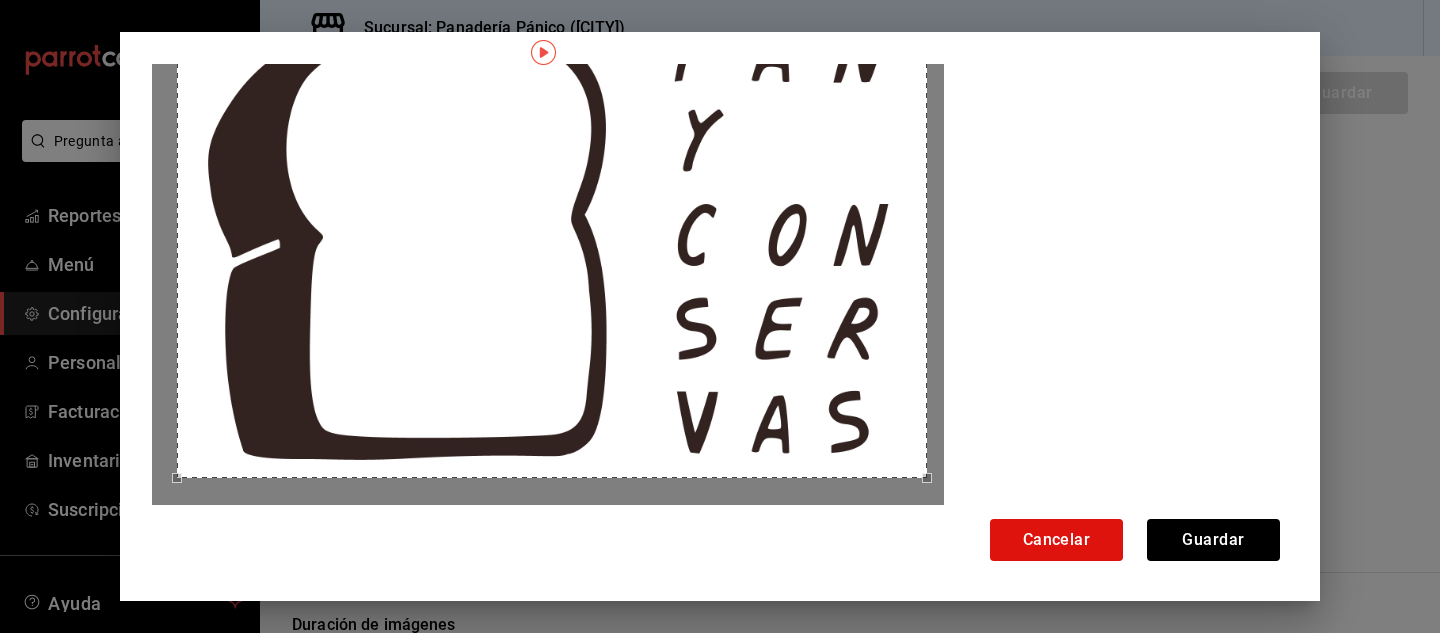 click at bounding box center (172, 483) 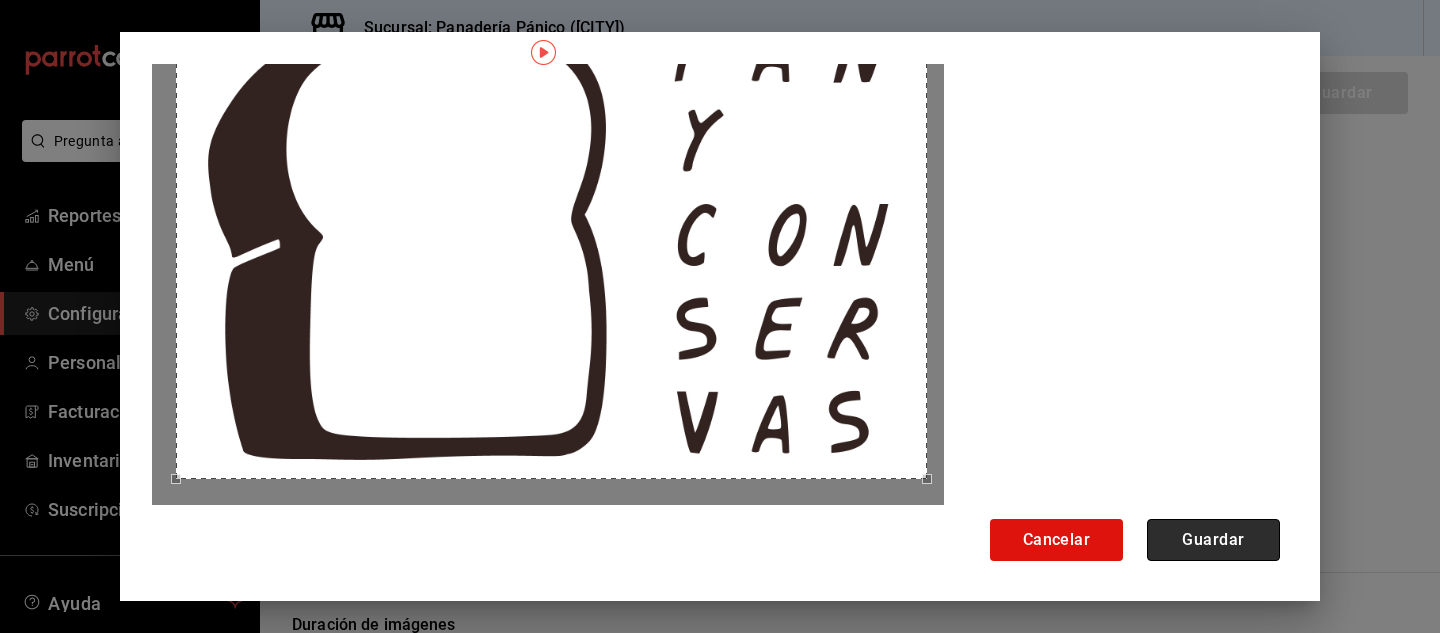 click on "Guardar" at bounding box center (1213, 540) 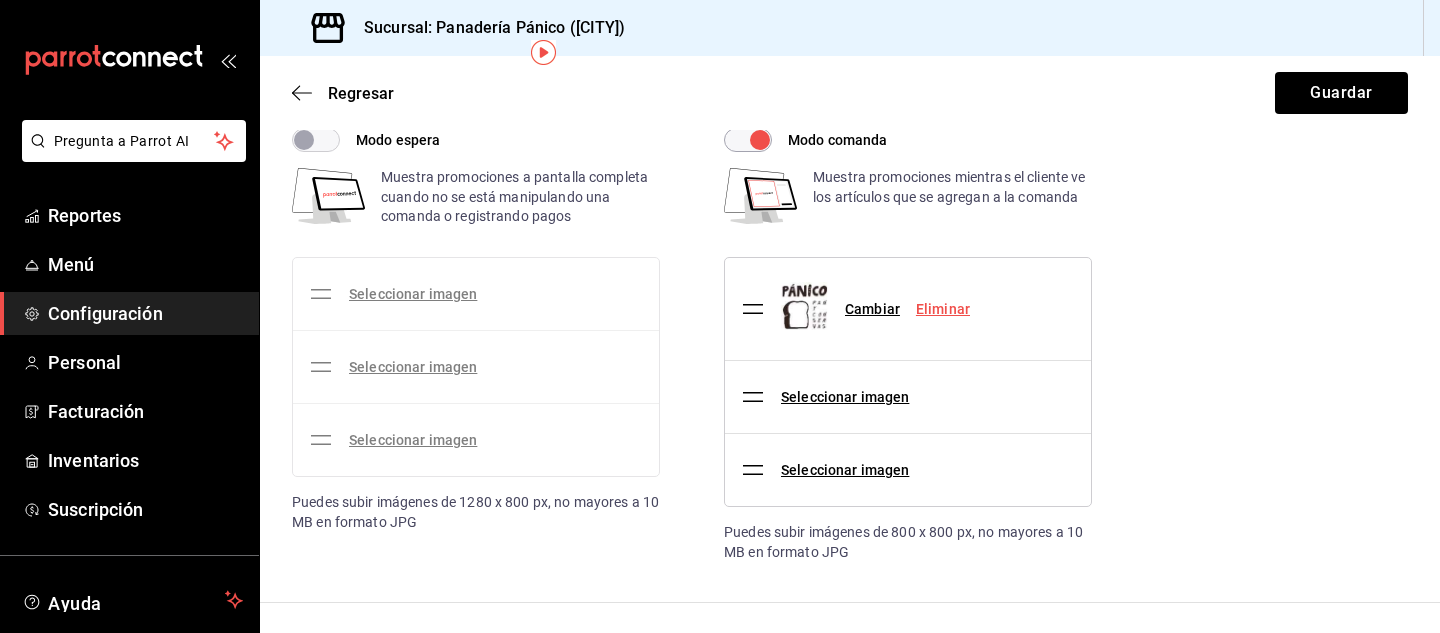 scroll, scrollTop: 153, scrollLeft: 0, axis: vertical 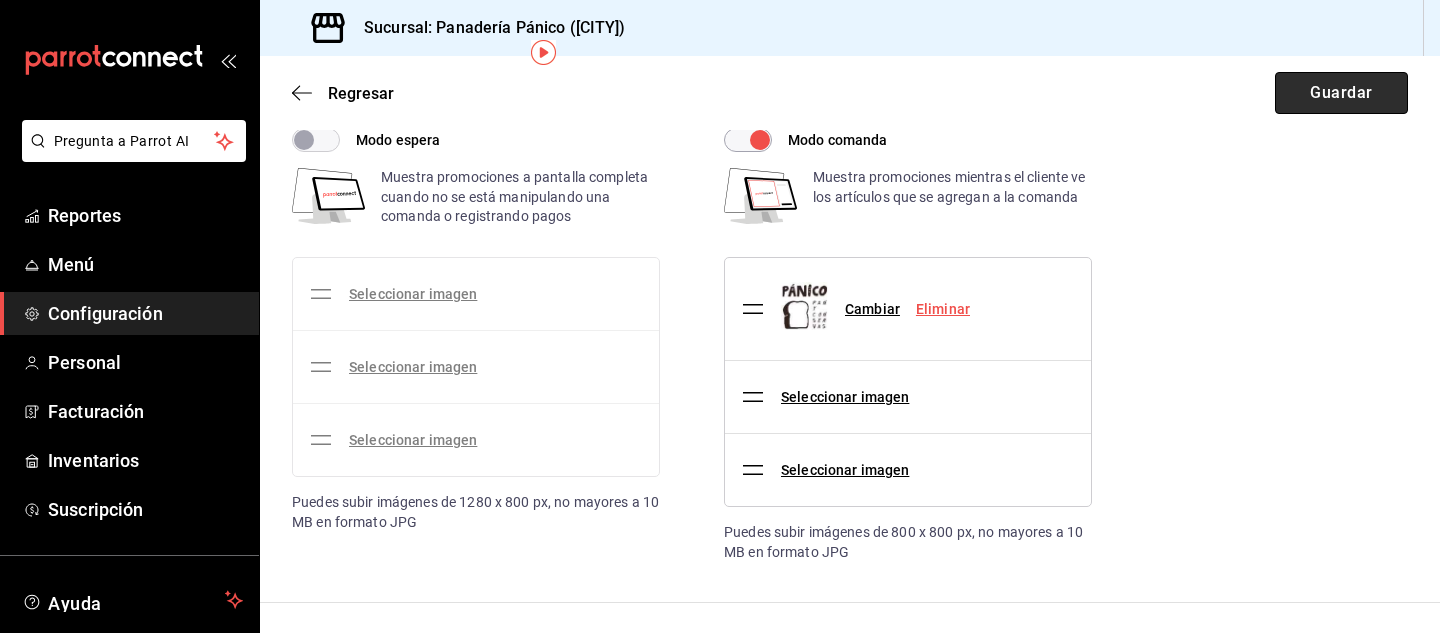 click on "Guardar" at bounding box center (1341, 93) 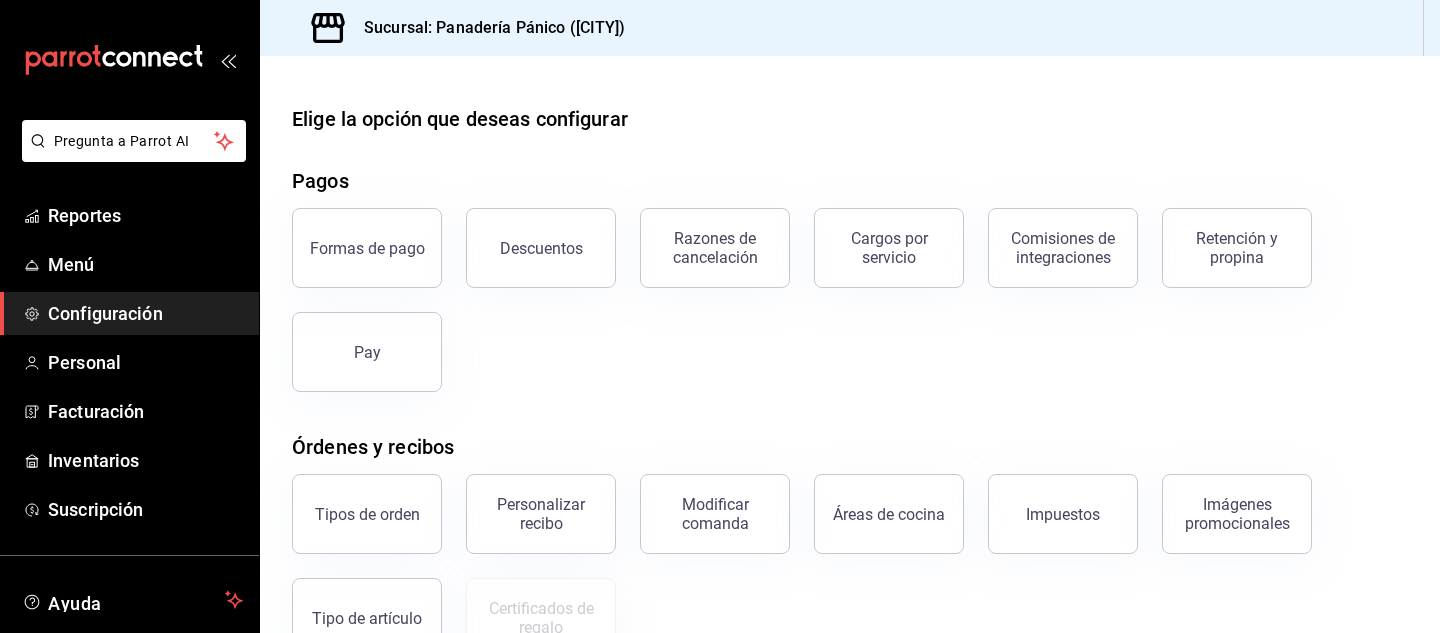 click on "Formas de pago Descuentos Razones de cancelación Cargos por servicio Comisiones de integraciones Retención y propina Pay" at bounding box center (838, 288) 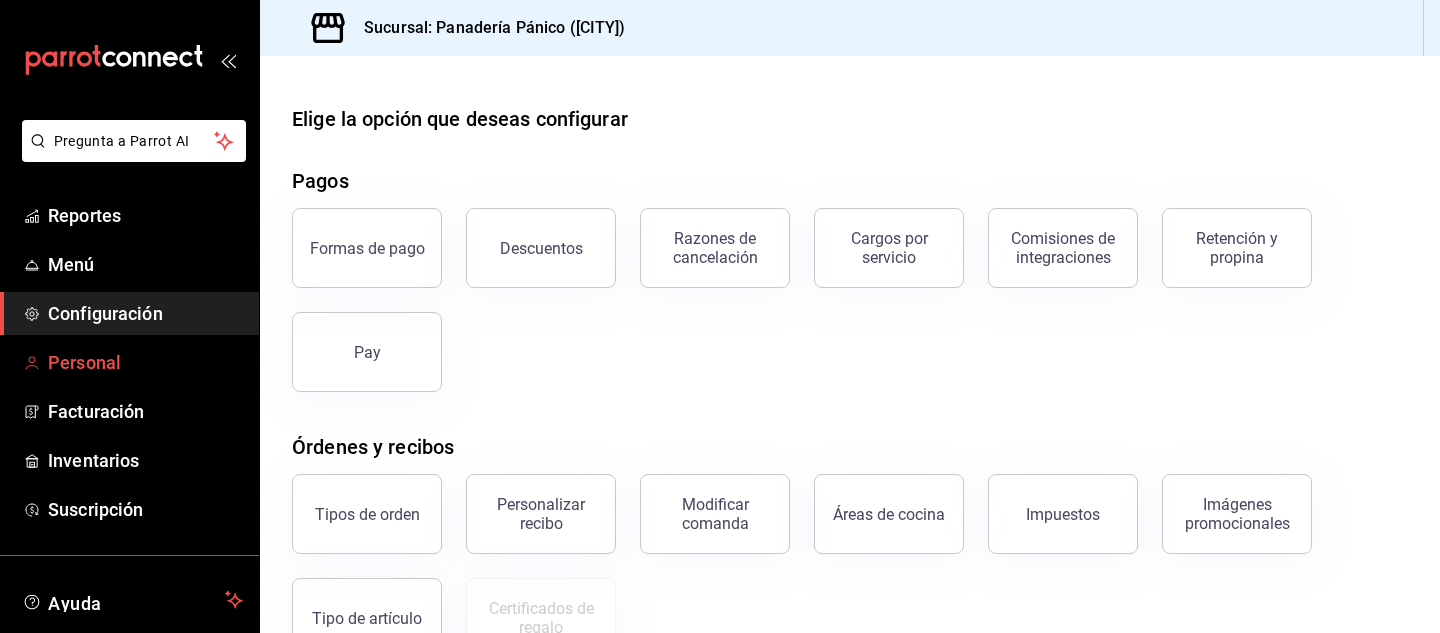 scroll, scrollTop: 122, scrollLeft: 0, axis: vertical 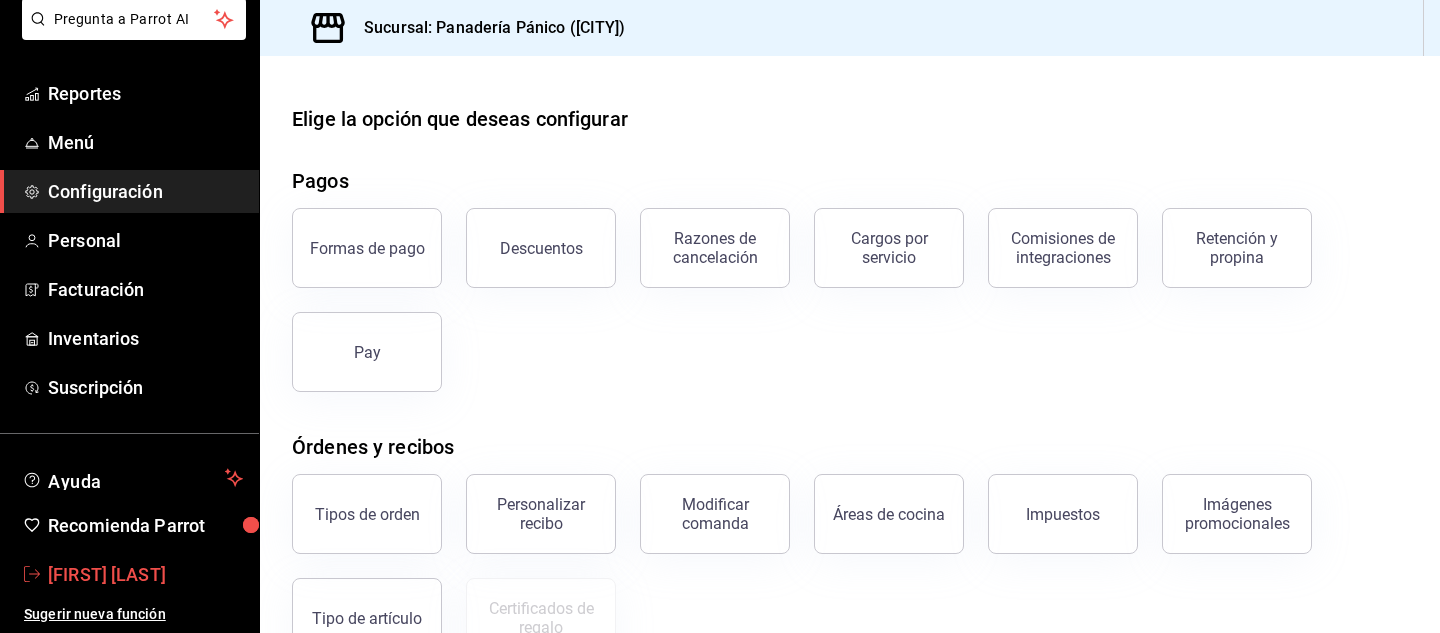 click on "[FIRST] [LAST]" at bounding box center (145, 574) 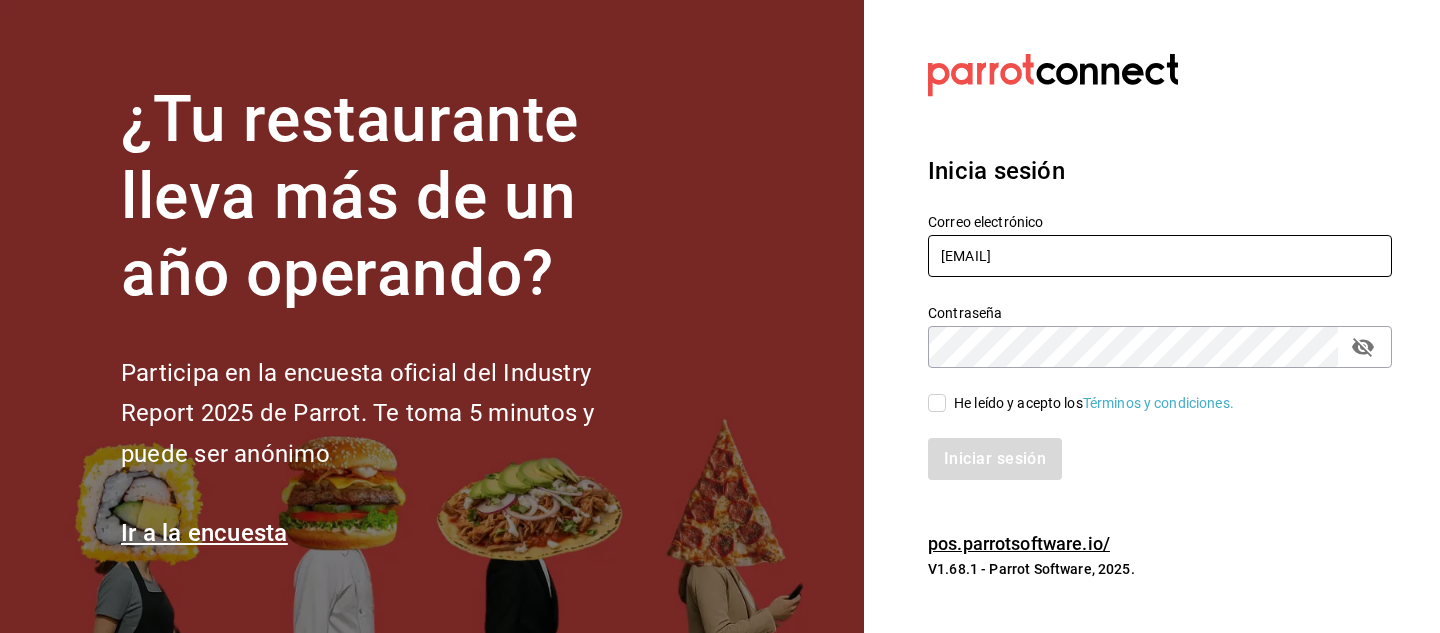 click on "[EMAIL]" at bounding box center [1160, 256] 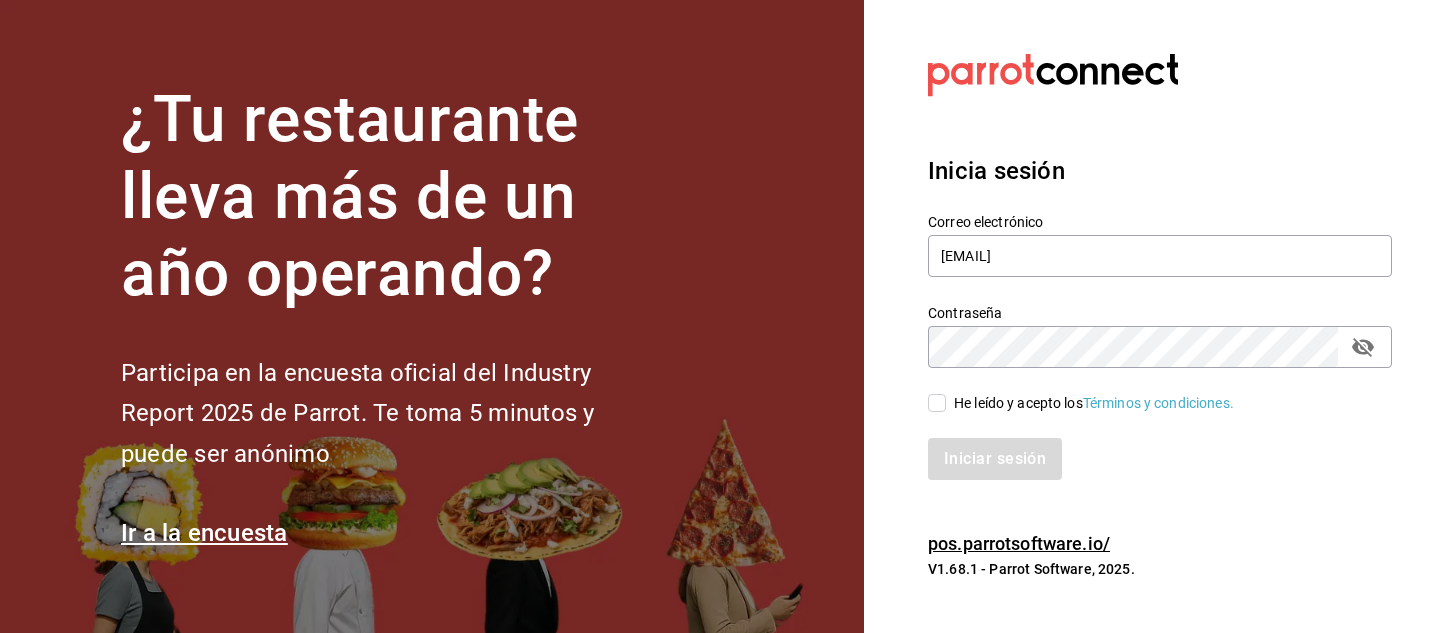 click on "He leído y acepto los  Términos y condiciones." at bounding box center (937, 403) 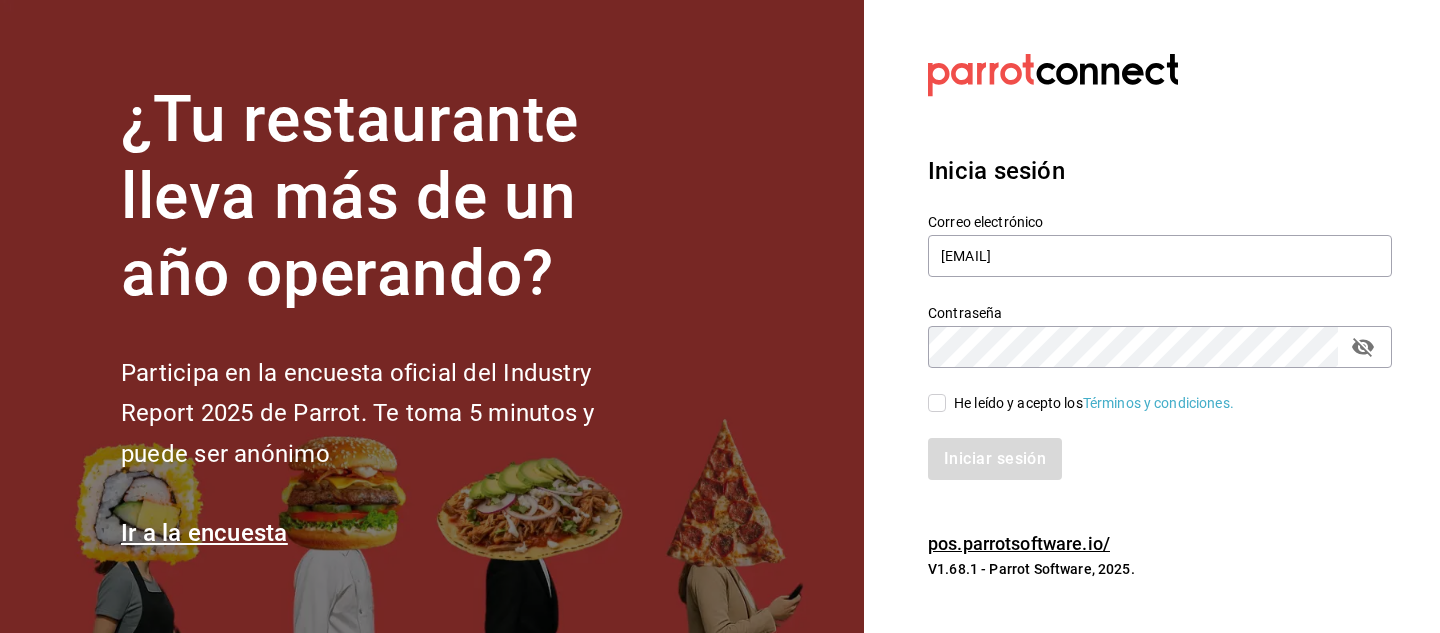 checkbox on "true" 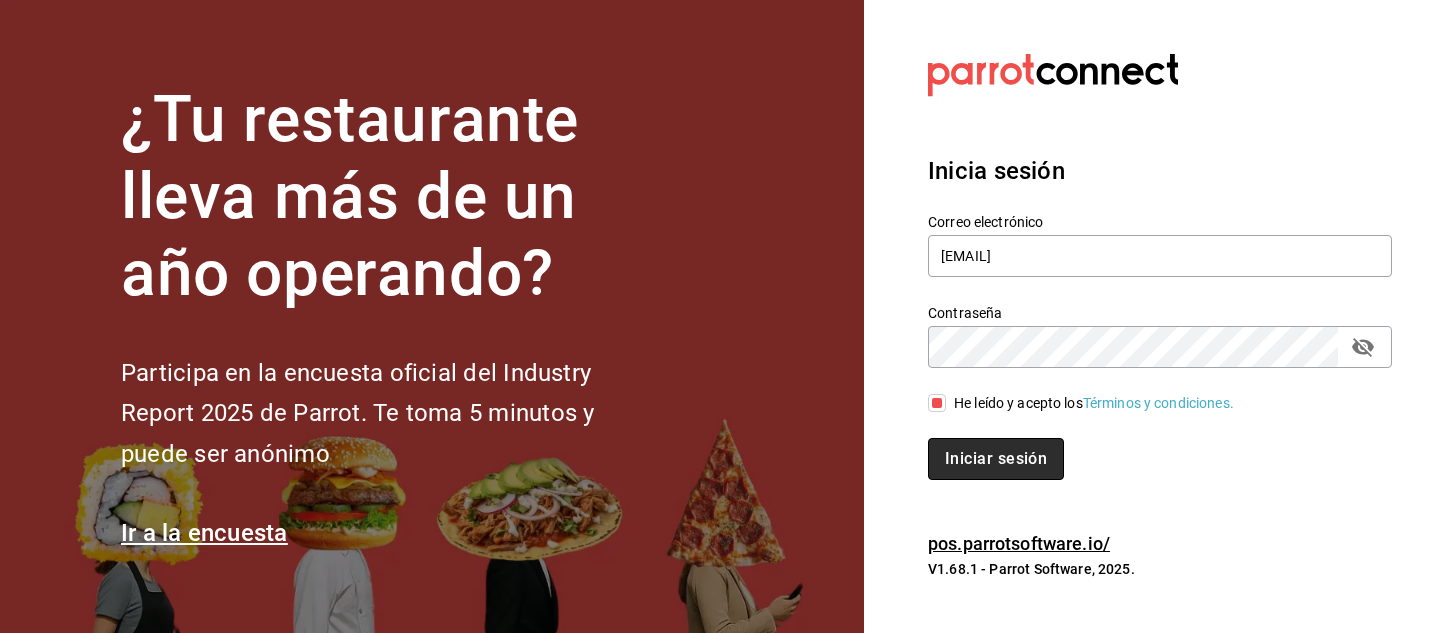 click on "Iniciar sesión" at bounding box center [996, 459] 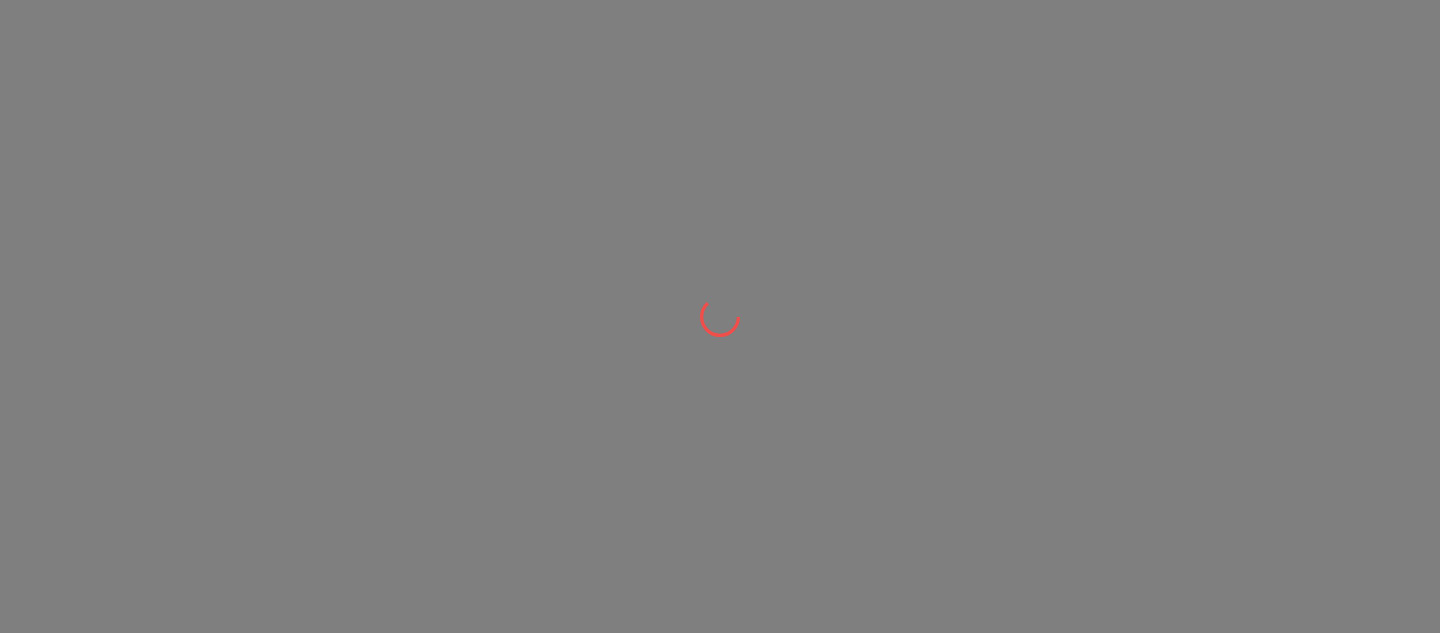 scroll, scrollTop: 0, scrollLeft: 0, axis: both 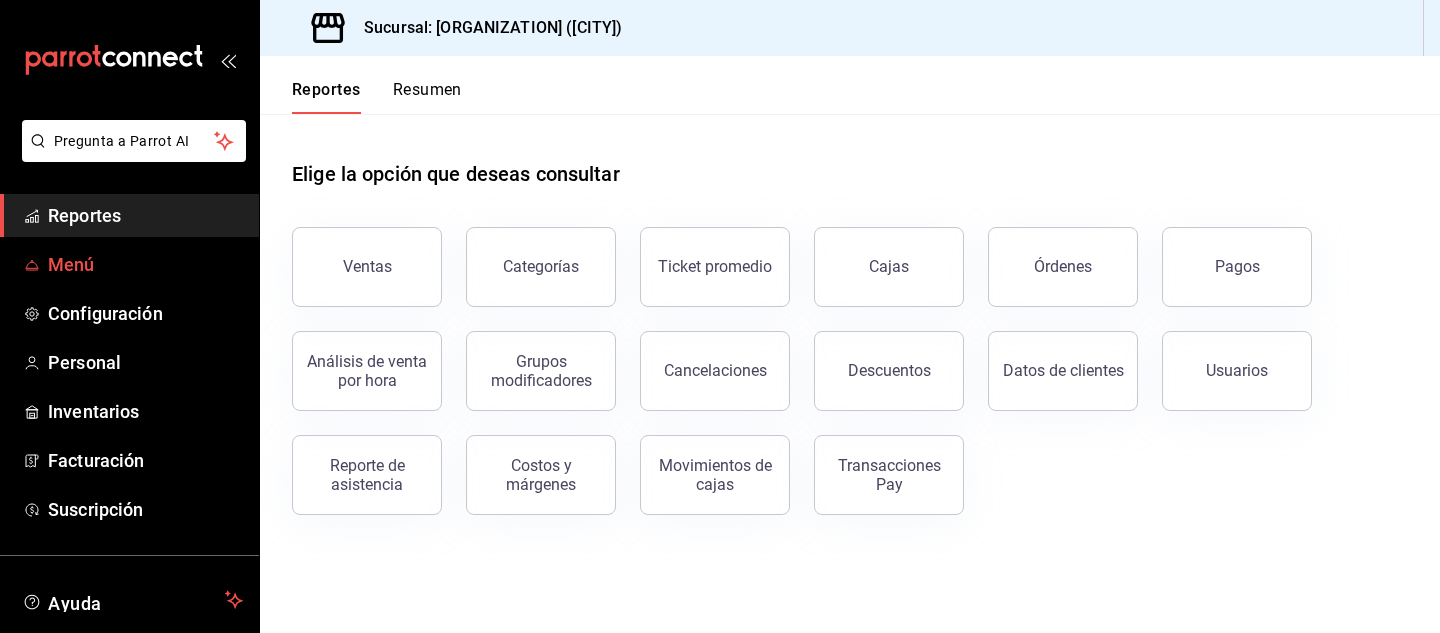 click on "Menú" at bounding box center (129, 264) 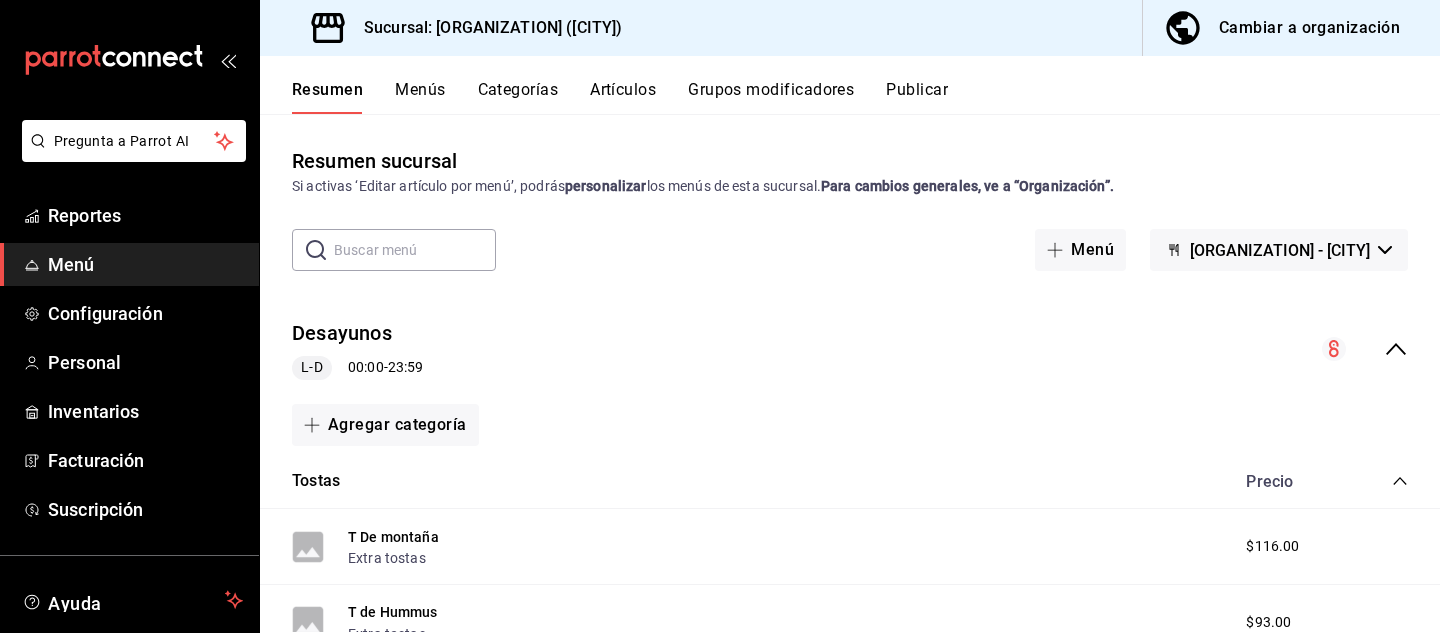 click on "Cambiar a organización" at bounding box center [1309, 28] 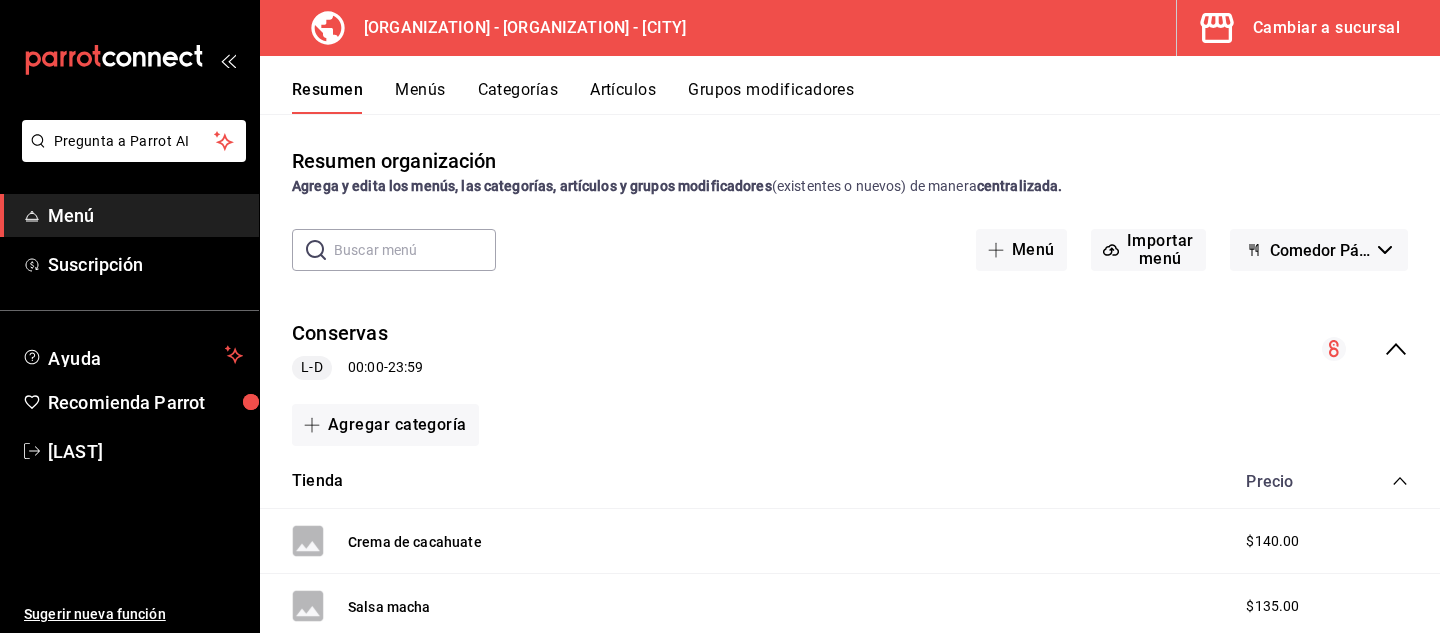 click on "Artículos" at bounding box center [623, 97] 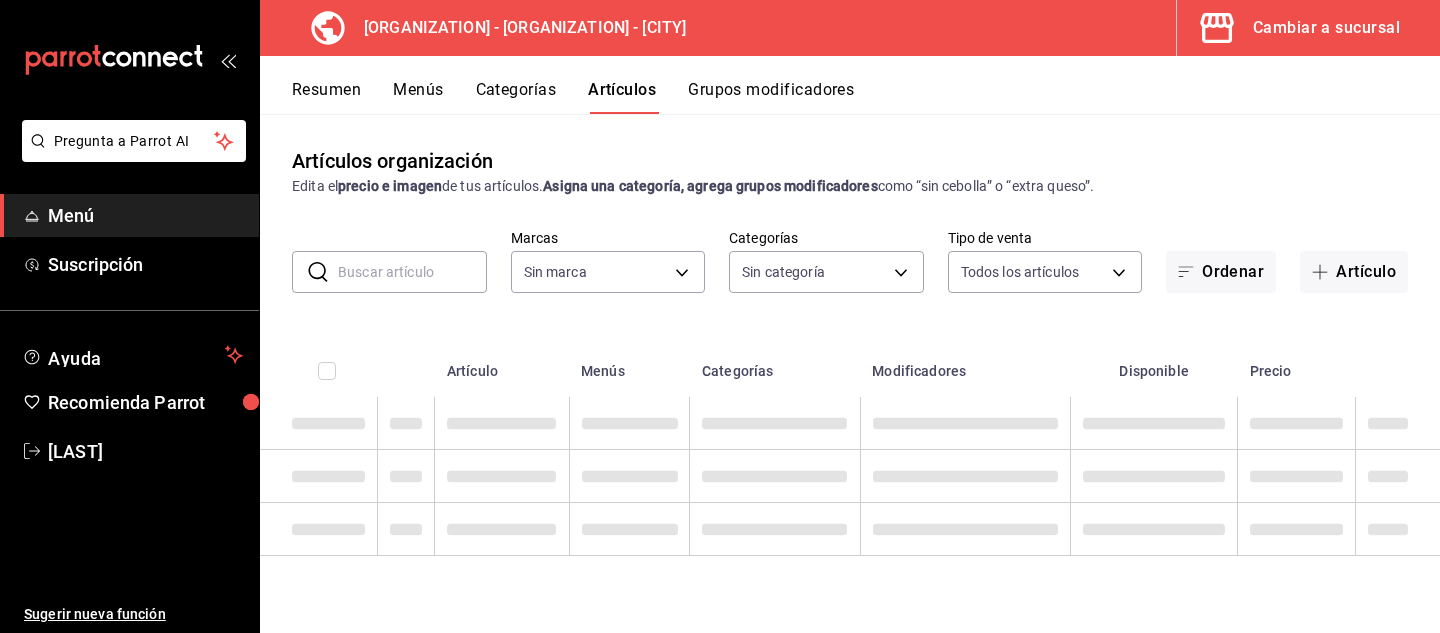 type on "0f40e74e-b6b1-418d-bf10-855e15756c5c" 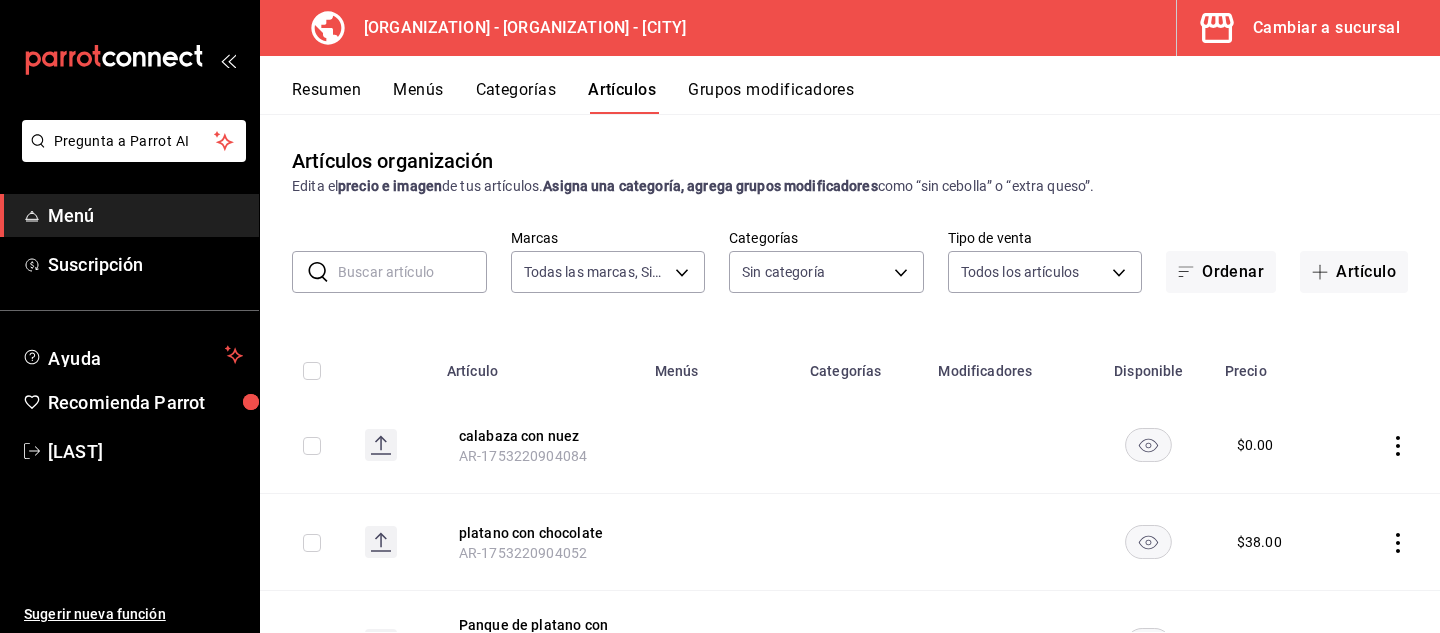 type on "b50ee932-da1f-4ce7-99c5-d769d991a243,90b6ac12-24c4-429a-ac3a-f0c2b76e323d,b3455c63-682e-43d1-8190-9a92cd5bac01,c89d5a5a-b94c-4aca-9478-eef8762cace1,06945951-08fb-4a74-ba59-05a95a90deb7,5306a042-a2e6-45bb-bb70-a39ef251cdf0,526b03d1-7164-40e6-b627-a20f1a859a0e,73c17a75-aa32-486d-9031-920dfcf29619,61564126-22b7-4ddf-aea0-605c7afbf6e4,5ae0d523-0b8a-4b2d-80fe-f8f1961ad675,1ee089f9-9123-4c34-9023-9c68057e0ff2,3c5dfff4-8dbb-49e4-9f81-cff2a1fd46c1,c3a197da-e7f9-4d34-add3-ea47d5167144,0ba096a0-0abb-4979-9304-d2729cdb9784,d1268f41-1df2-4841-add5-d0cee913d546,12f3a30f-55d7-4cbd-bf7b-46f2337a3c7e,6ddfcaac-9f42-4cdb-8781-afccab4568d9,7228a64b-f2e1-40e9-b9d5-4a075262d8c5,0b42c147-9fa0-487a-a92c-2c3d47713da6,d84e76d2-f574-4f36-a092-669d12951a65,38ff3ed1-5dec-40ec-8661-bef2b7bccfc4,1b975c66-f691-419c-9055-8bbdb853d34e,613efd38-cfdf-46b1-9046-311bc94636de,6e7953ad-5990-45b3-940c-a2c8dbc3ea93,c5a35373-a6b9-4d57-ba58-bd0ca2f8a877,f9ad7c63-9656-43f4-a7d3-529b17b3c835" 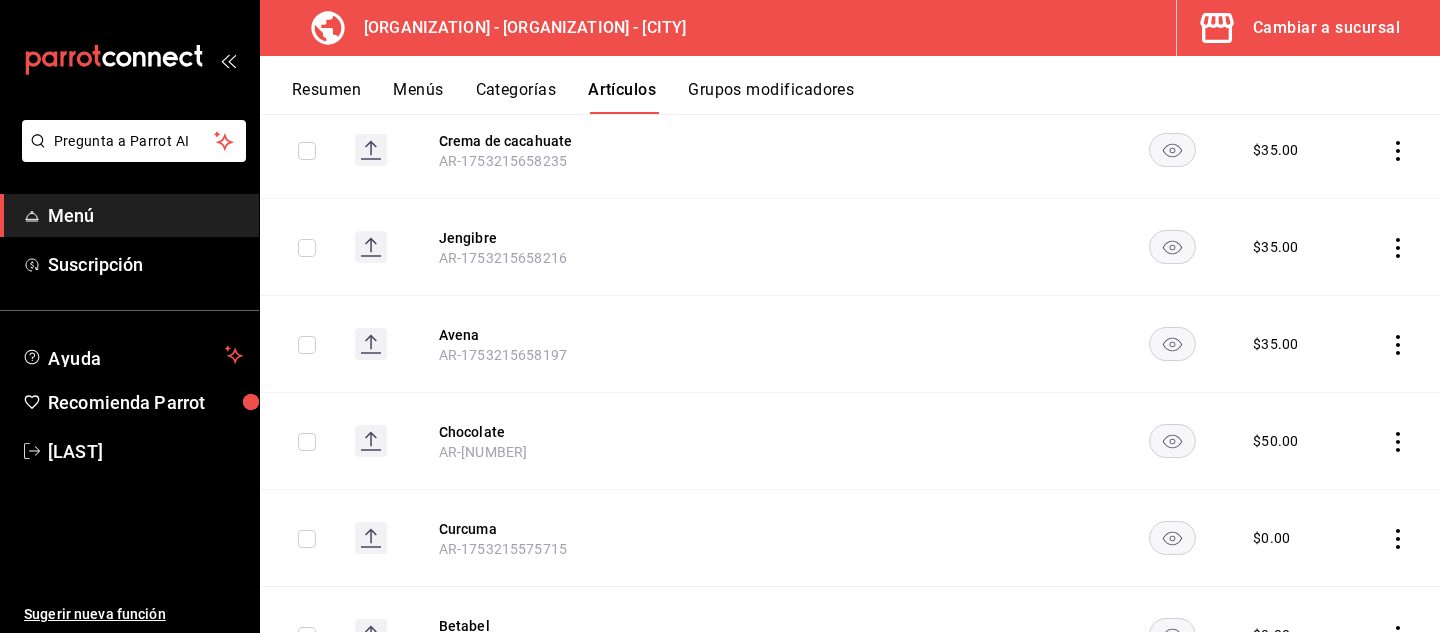 scroll, scrollTop: 935, scrollLeft: 0, axis: vertical 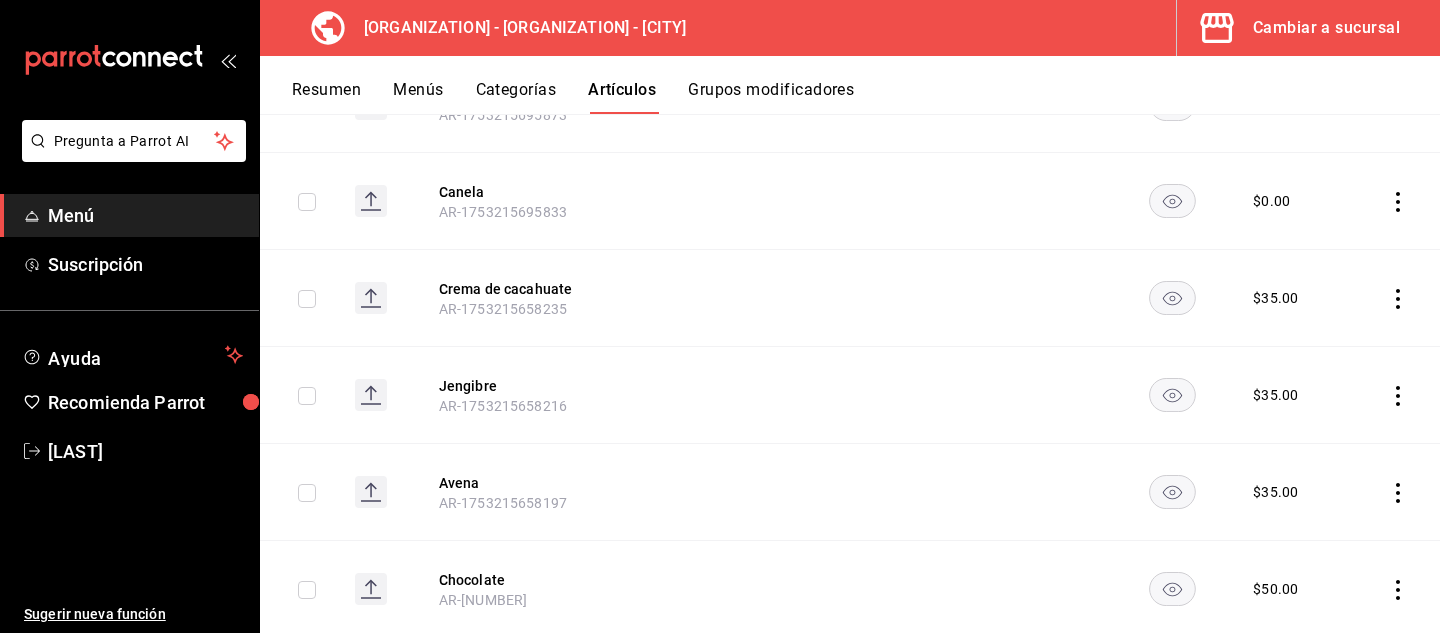 click on "Grupos modificadores" at bounding box center [771, 97] 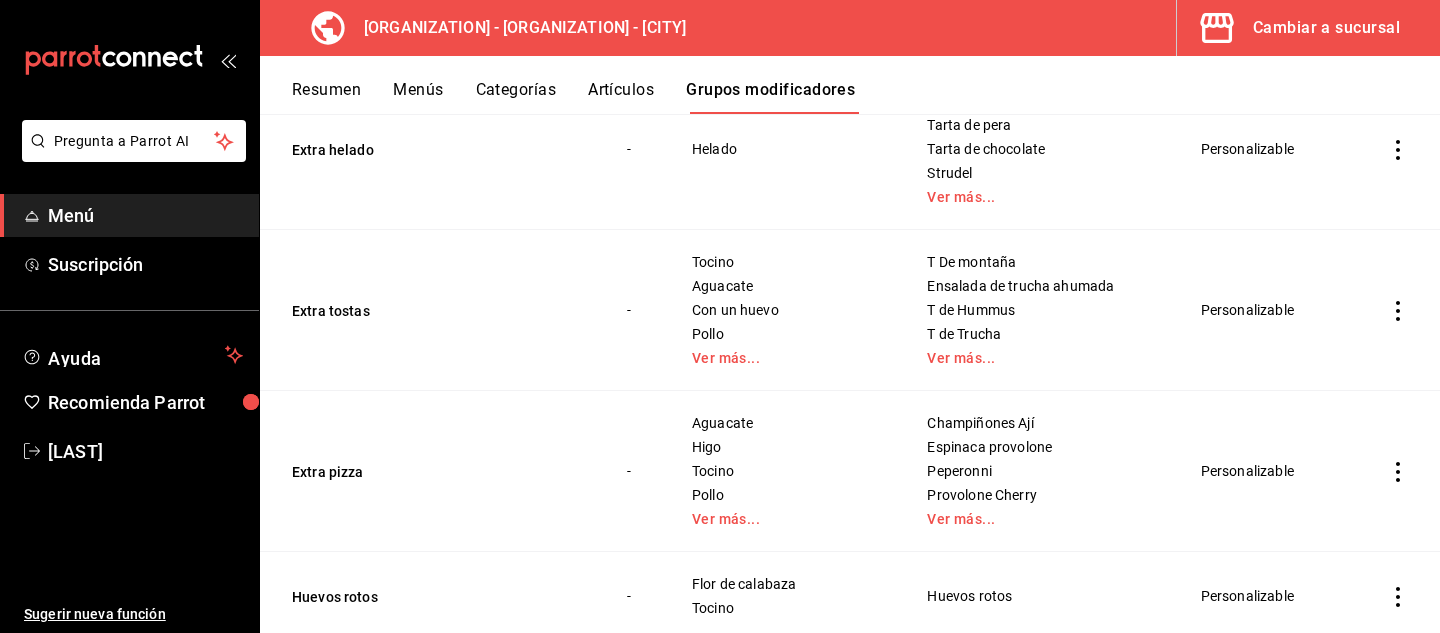 scroll, scrollTop: 3884, scrollLeft: 0, axis: vertical 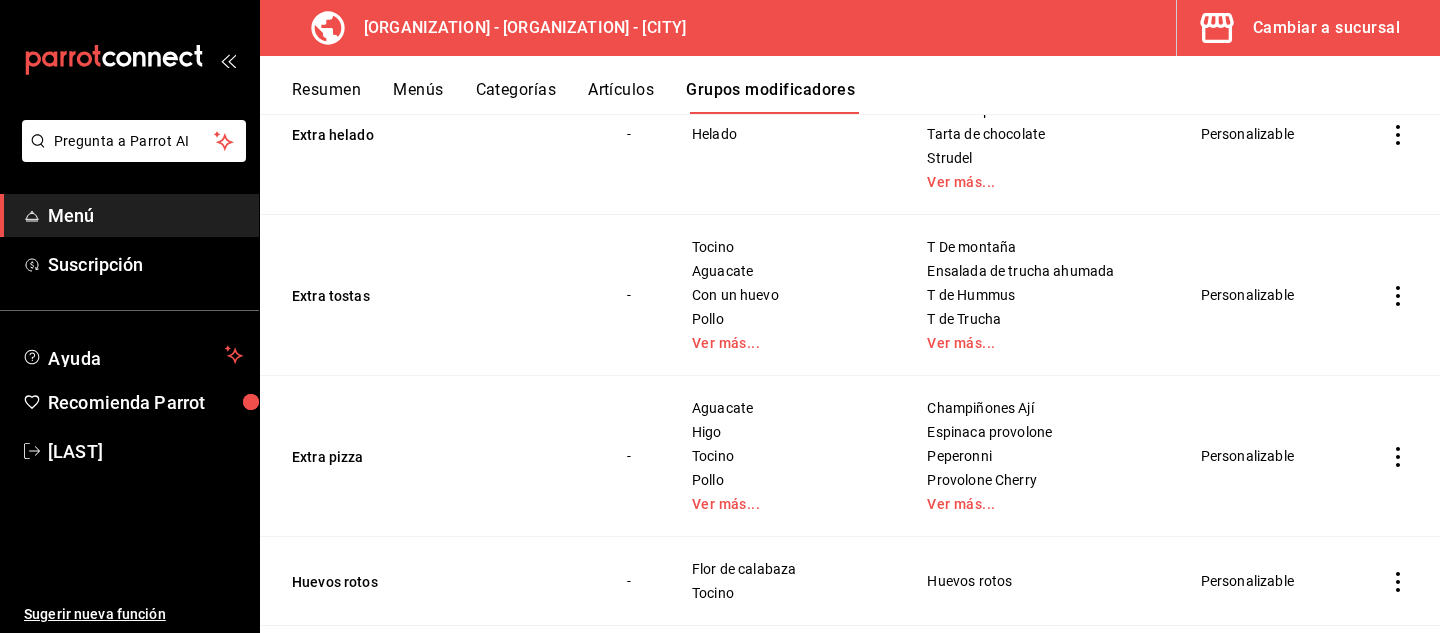 click on "Artículos" at bounding box center (621, 97) 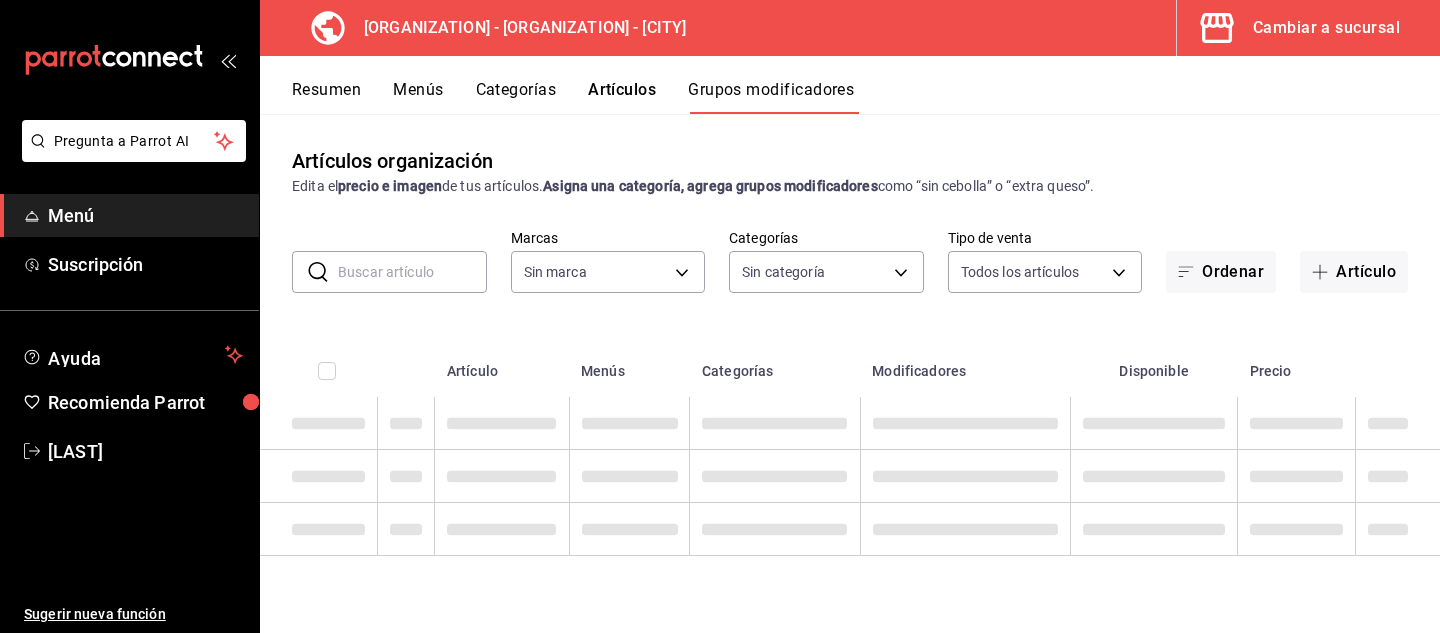 type on "0f40e74e-b6b1-418d-bf10-855e15756c5c" 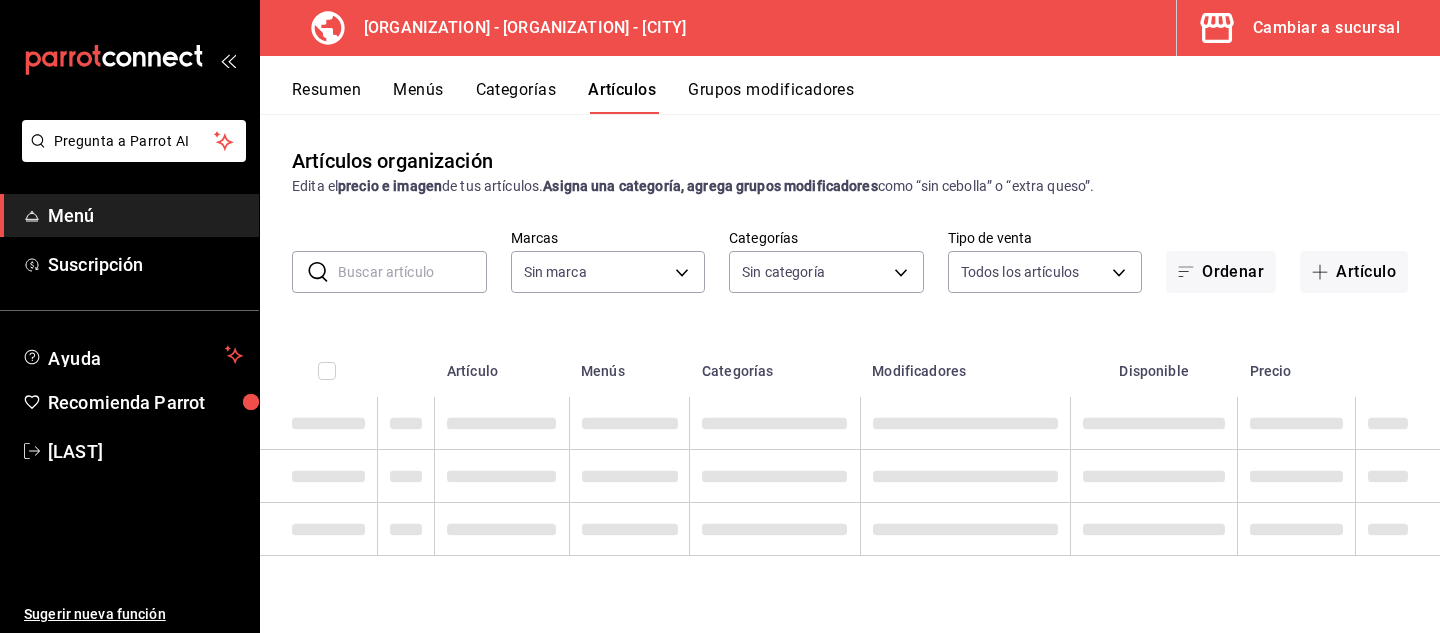 type 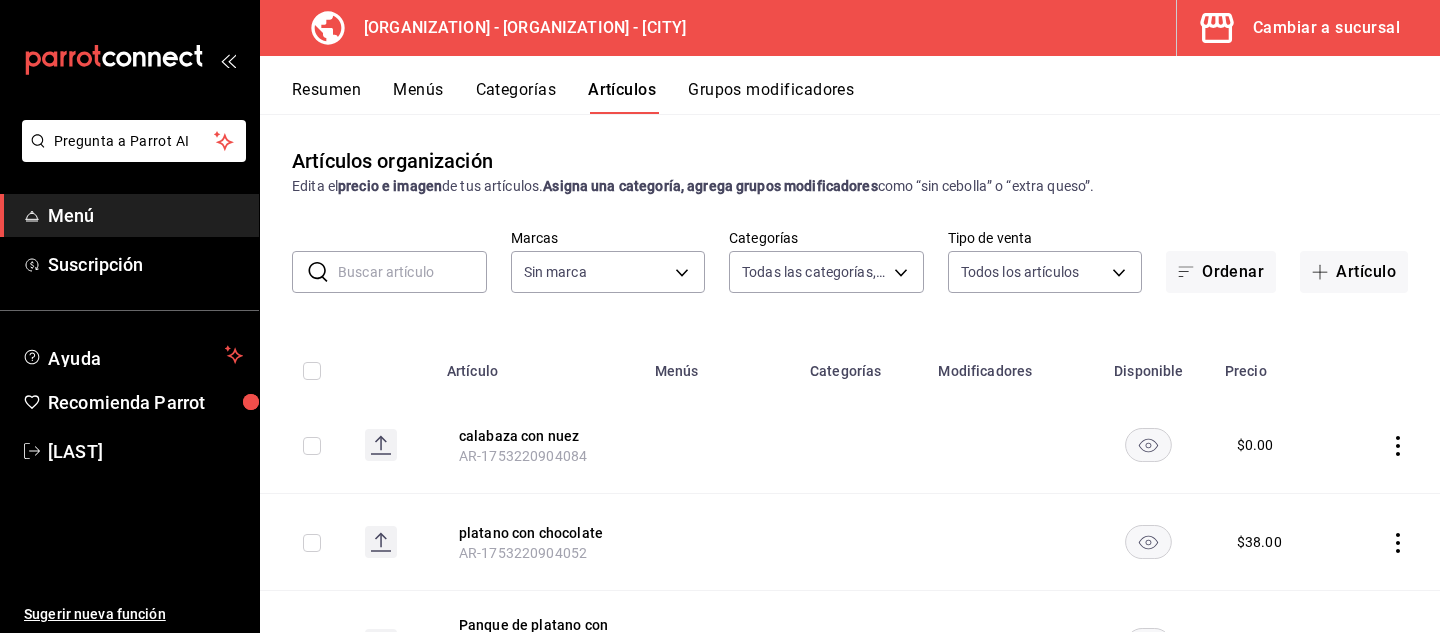 type on "b50ee932-da1f-4ce7-99c5-d769d991a243,90b6ac12-24c4-429a-ac3a-f0c2b76e323d,b3455c63-682e-43d1-8190-9a92cd5bac01,c89d5a5a-b94c-4aca-9478-eef8762cace1,06945951-08fb-4a74-ba59-05a95a90deb7,5306a042-a2e6-45bb-bb70-a39ef251cdf0,526b03d1-7164-40e6-b627-a20f1a859a0e,73c17a75-aa32-486d-9031-920dfcf29619,61564126-22b7-4ddf-aea0-605c7afbf6e4,5ae0d523-0b8a-4b2d-80fe-f8f1961ad675,1ee089f9-9123-4c34-9023-9c68057e0ff2,3c5dfff4-8dbb-49e4-9f81-cff2a1fd46c1,c3a197da-e7f9-4d34-add3-ea47d5167144,0ba096a0-0abb-4979-9304-d2729cdb9784,d1268f41-1df2-4841-add5-d0cee913d546,12f3a30f-55d7-4cbd-bf7b-46f2337a3c7e,6ddfcaac-9f42-4cdb-8781-afccab4568d9,7228a64b-f2e1-40e9-b9d5-4a075262d8c5,0b42c147-9fa0-487a-a92c-2c3d47713da6,d84e76d2-f574-4f36-a092-669d12951a65,38ff3ed1-5dec-40ec-8661-bef2b7bccfc4,1b975c66-f691-419c-9055-8bbdb853d34e,613efd38-cfdf-46b1-9046-311bc94636de,6e7953ad-5990-45b3-940c-a2c8dbc3ea93,c5a35373-a6b9-4d57-ba58-bd0ca2f8a877,f9ad7c63-9656-43f4-a7d3-529b17b3c835" 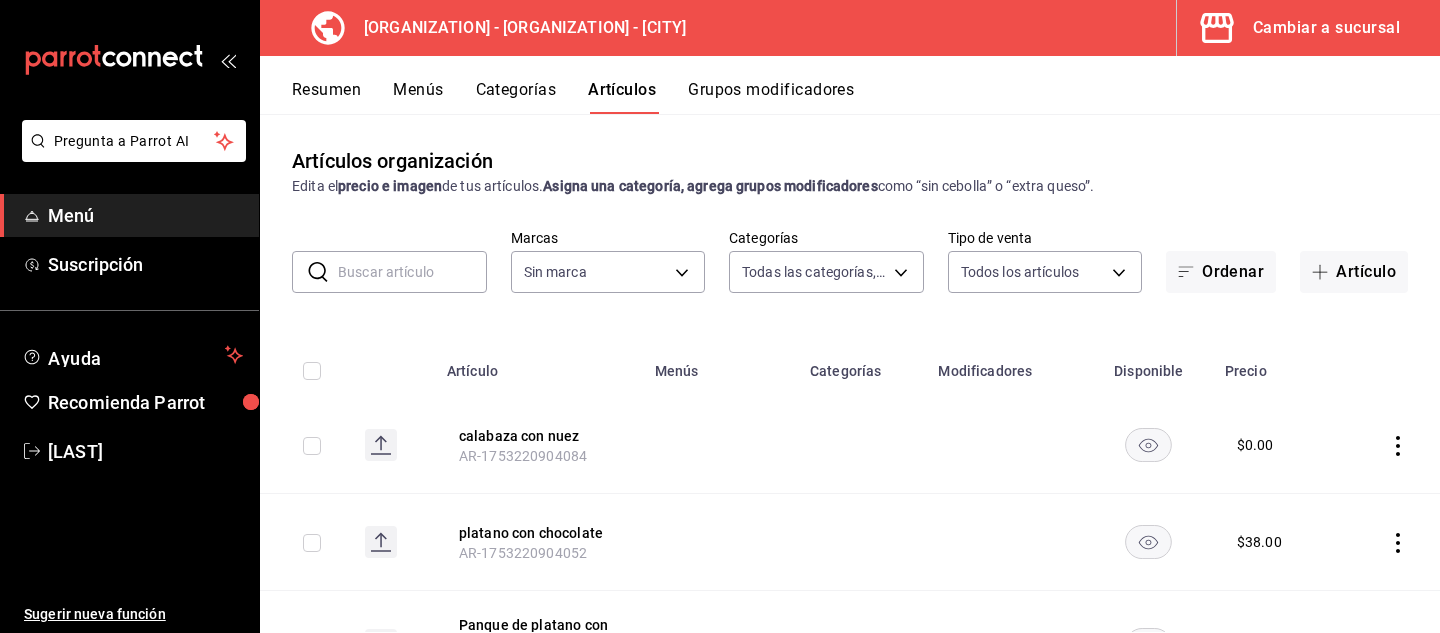 type on "0f40e74e-b6b1-418d-bf10-855e15756c5c" 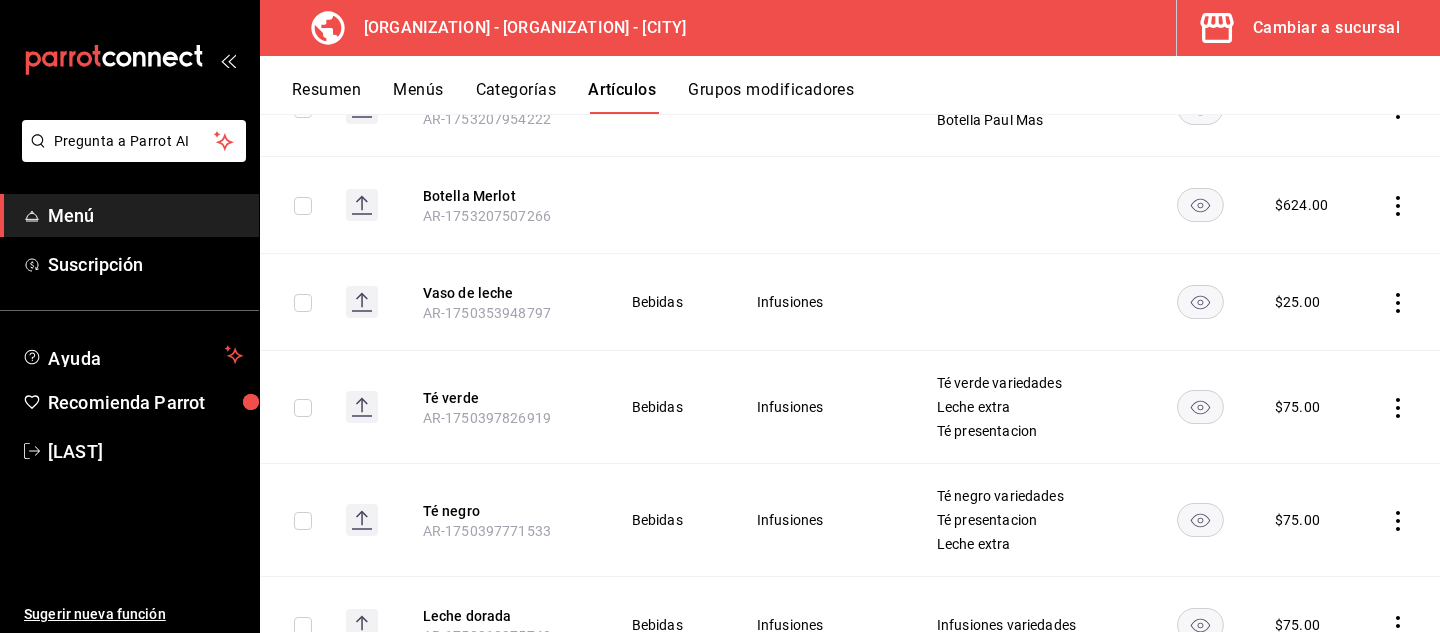 scroll, scrollTop: 15476, scrollLeft: 0, axis: vertical 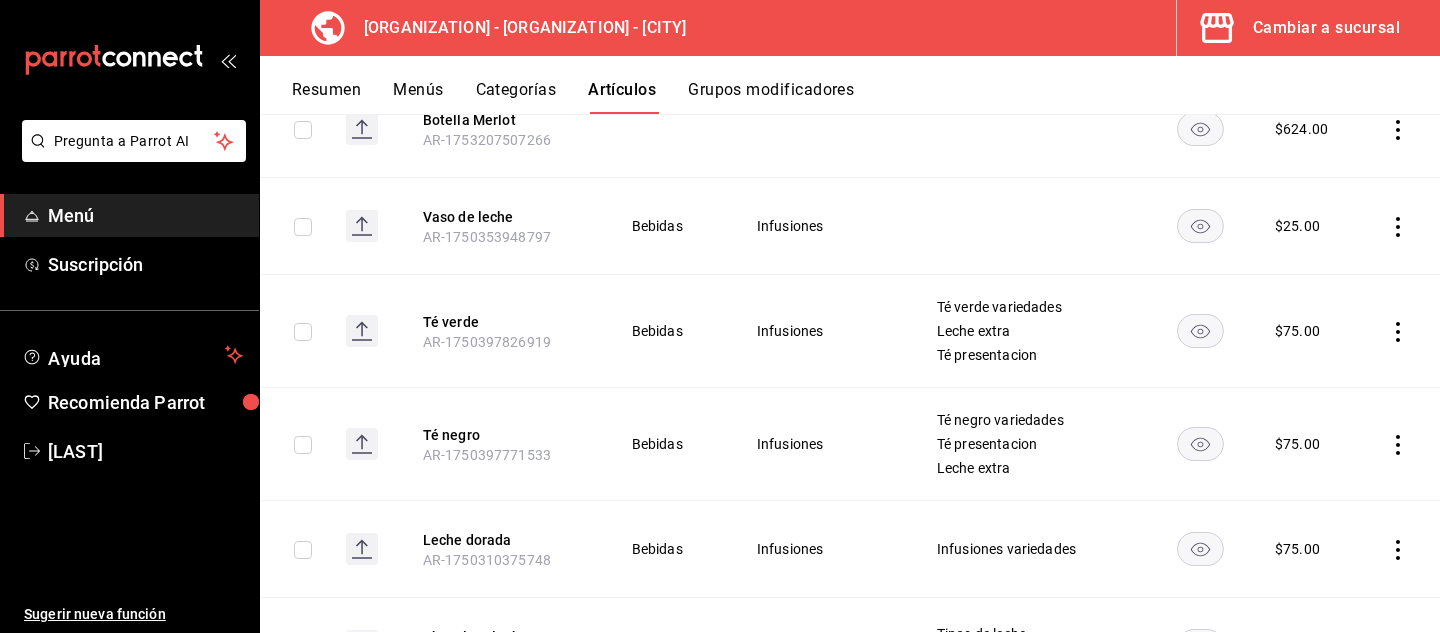click on "Resumen Menús Categorías Artículos Grupos modificadores" at bounding box center (866, 97) 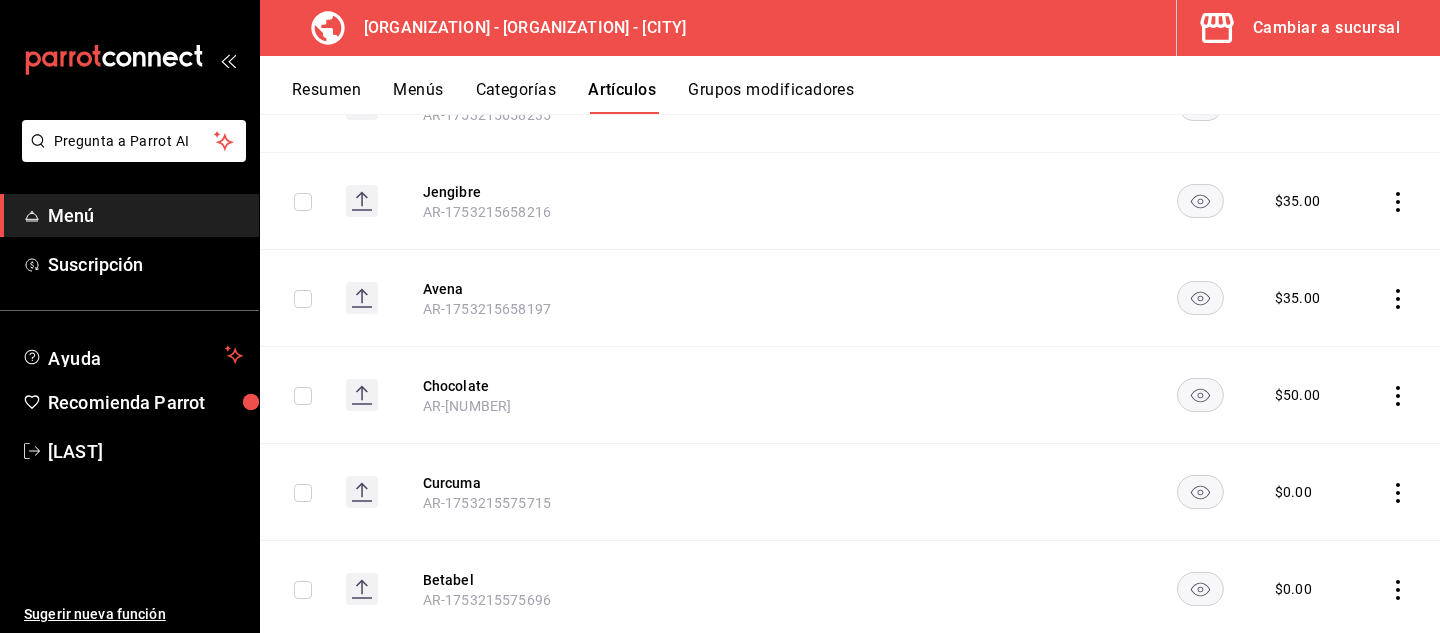 scroll, scrollTop: 0, scrollLeft: 0, axis: both 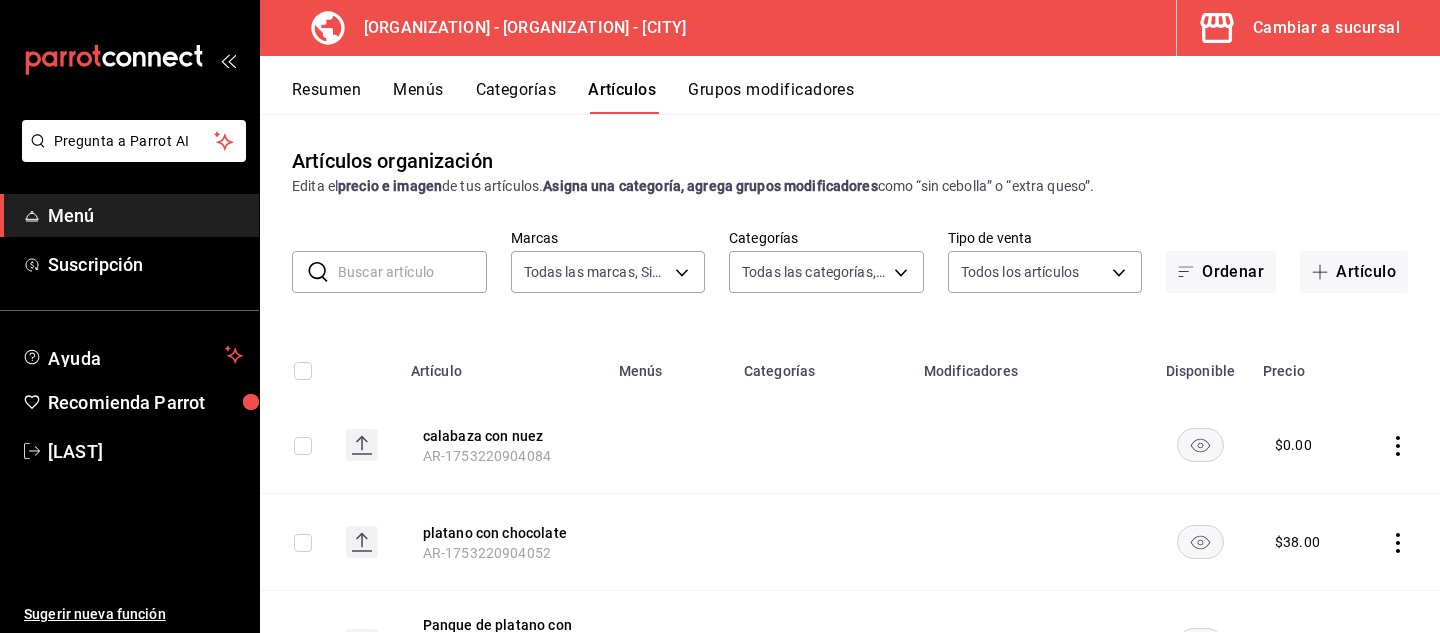 click at bounding box center (412, 272) 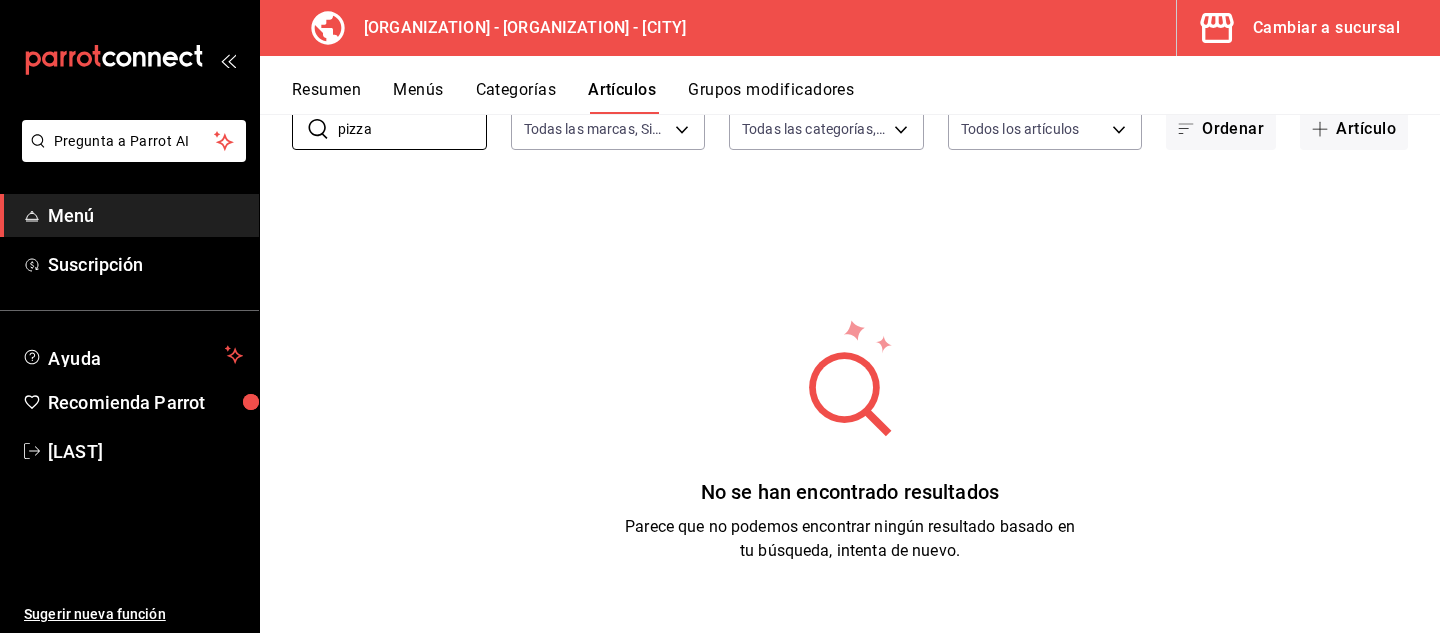 scroll, scrollTop: 0, scrollLeft: 0, axis: both 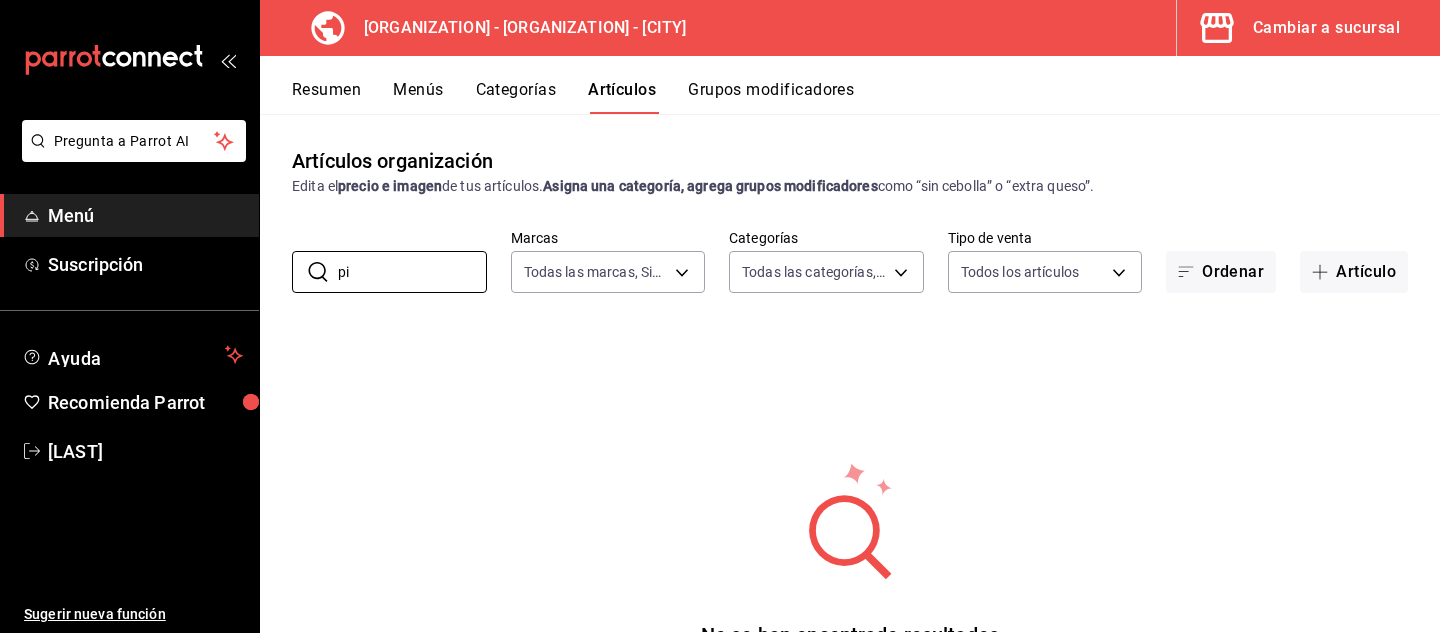type on "p" 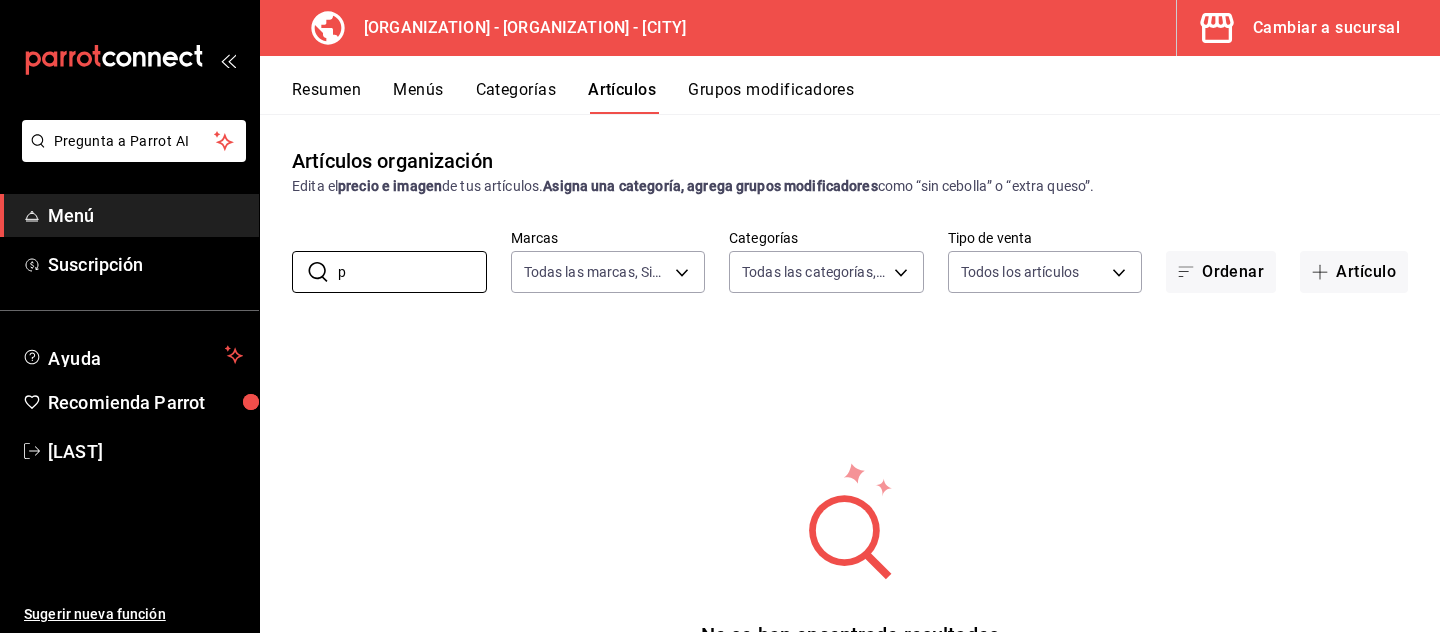 type 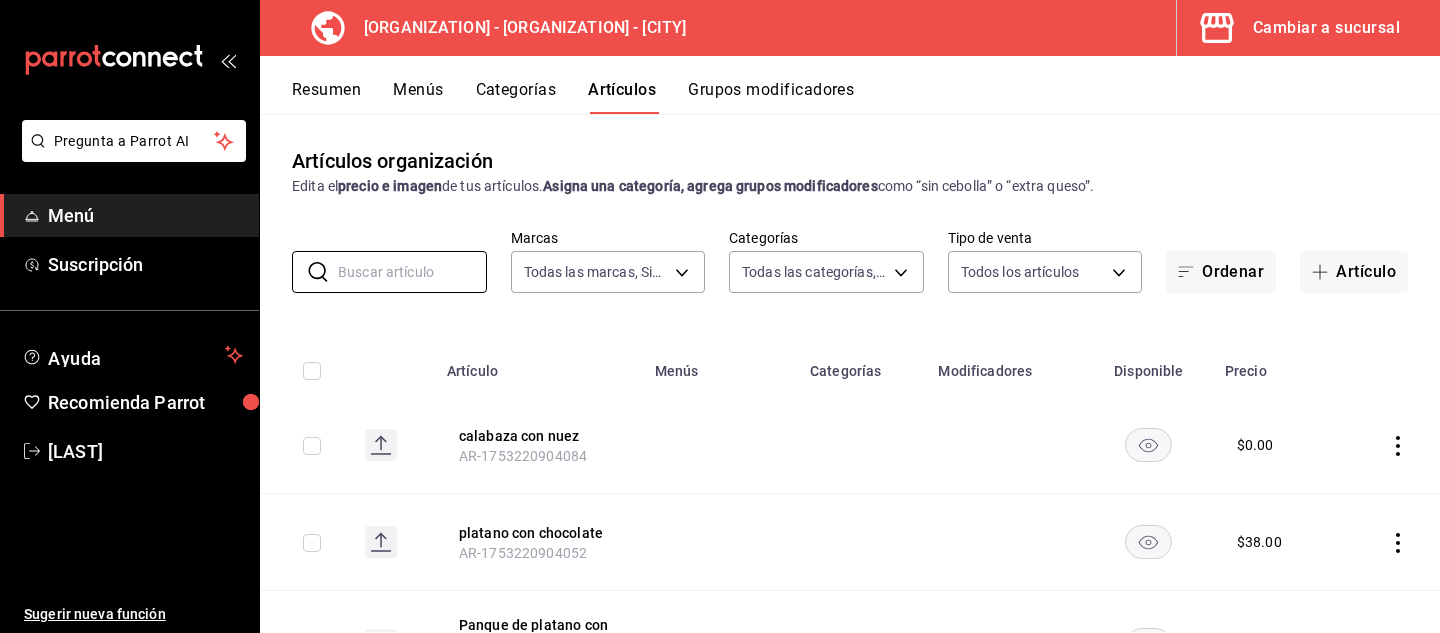 click on "Categorías" at bounding box center (516, 97) 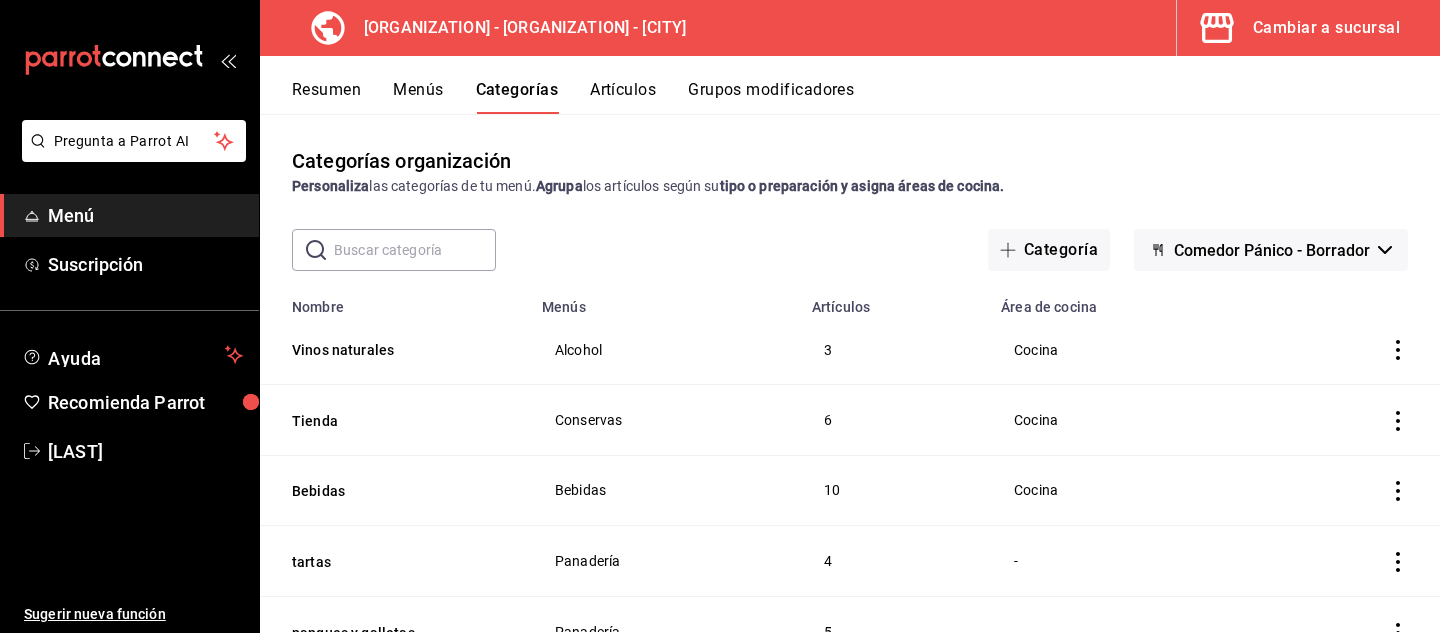 click at bounding box center [415, 250] 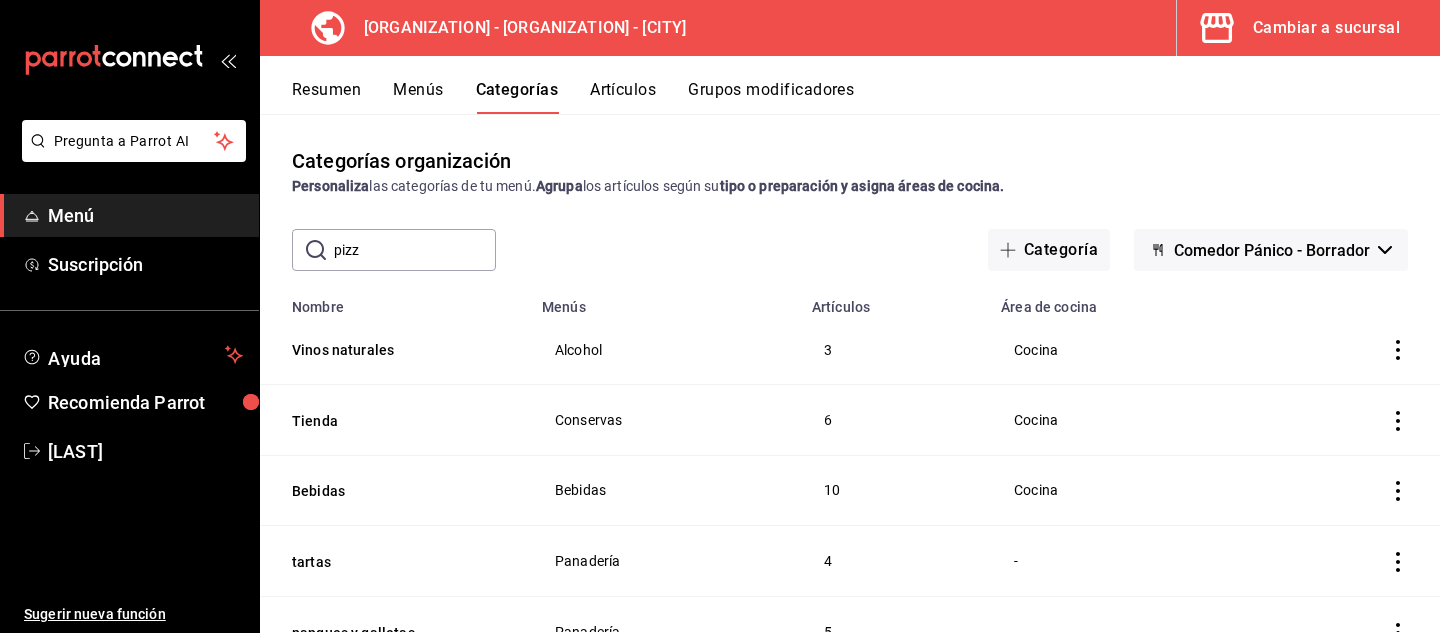 type on "pizza" 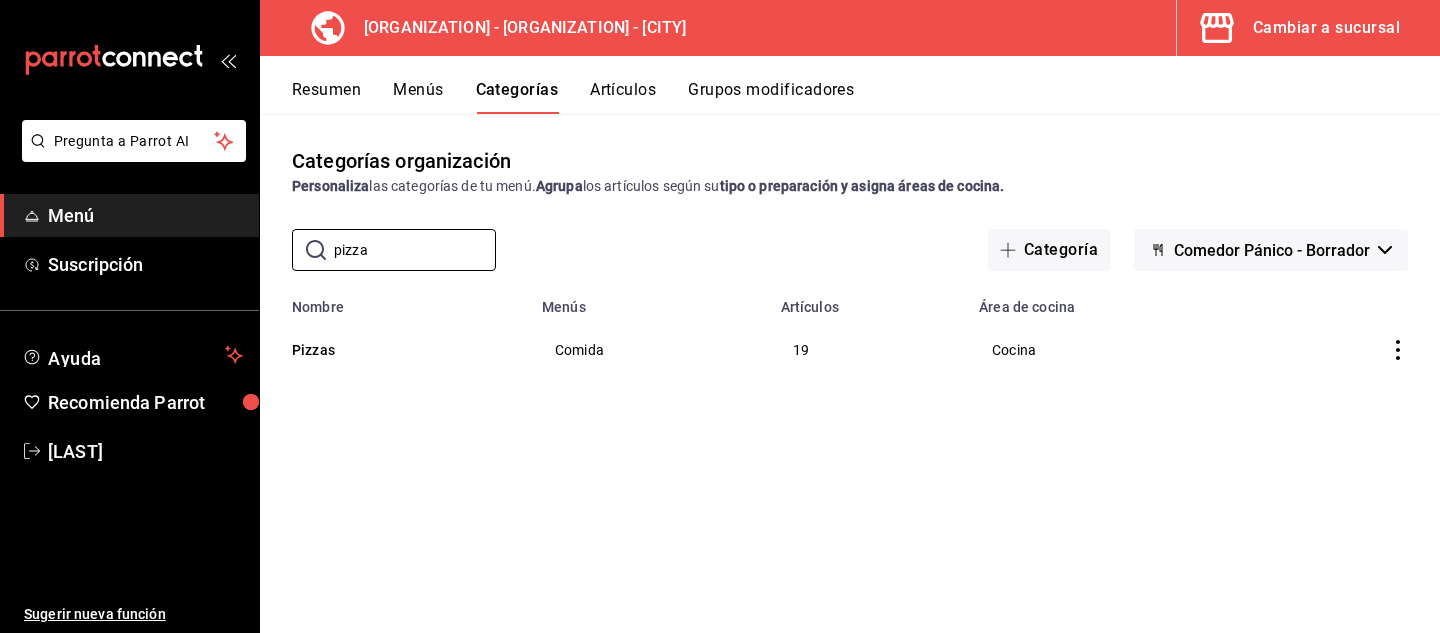 click on "Grupos modificadores" at bounding box center (771, 97) 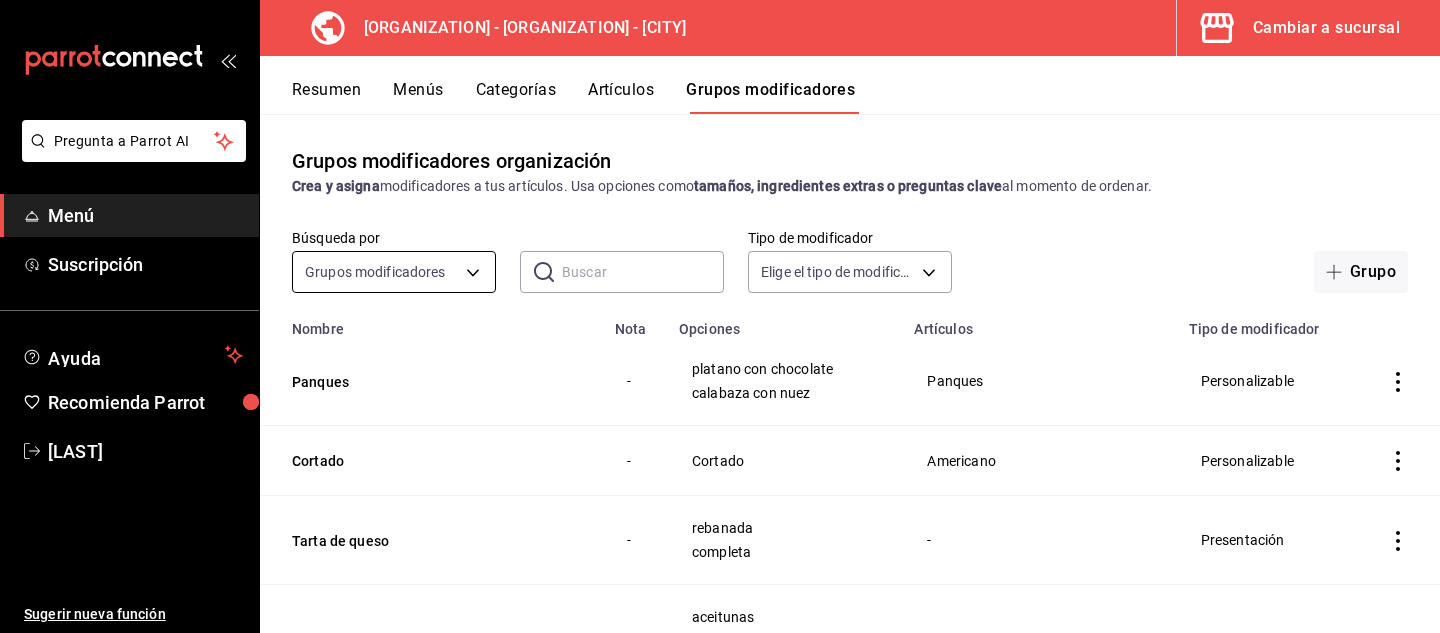 click on "Pregunta a Parrot AI Menú   Suscripción   Ayuda Recomienda Parrot   Nancy niembro   Sugerir nueva función   Organización - Comedor Pánico - Querétaro Cambiar a sucursal Resumen Menús Categorías Artículos Grupos modificadores Grupos modificadores organización Crea y asigna  modificadores a tus artículos. Usa opciones como  tamaños, ingredientes extras o preguntas clave  al momento de ordenar. Búsqueda por Grupos modificadores GROUP ​ ​ Tipo de modificador Elige el tipo de modificador Grupo Nombre Nota Opciones Artículos Tipo de modificador Panques - platano con chocolate calabaza con nuez Panques Personalizable Cortado - Cortado Americano Personalizable Tarta de queso - rebanada completa - Presentación Hogaza especial - aceitunas salsa macha con queso cebolla y ajo Hogaza especial Presentación Roles variedad - Canela Cardamomo Roles Personalizable Galletas variedades - Chocolate Avena Jengibre Crema de cacahuate Galletas Personalizable Concha sabores - Vainilla Chocolate Betabel Curcuma - -" at bounding box center [720, 316] 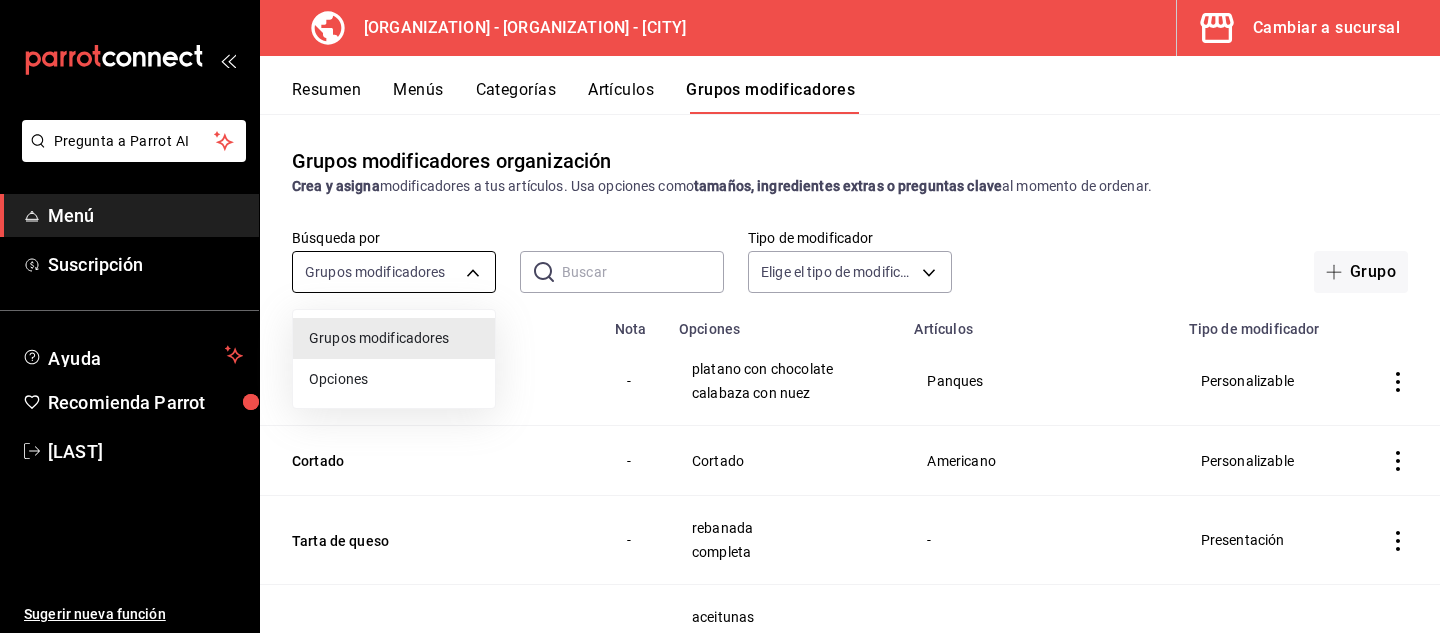 click at bounding box center [720, 316] 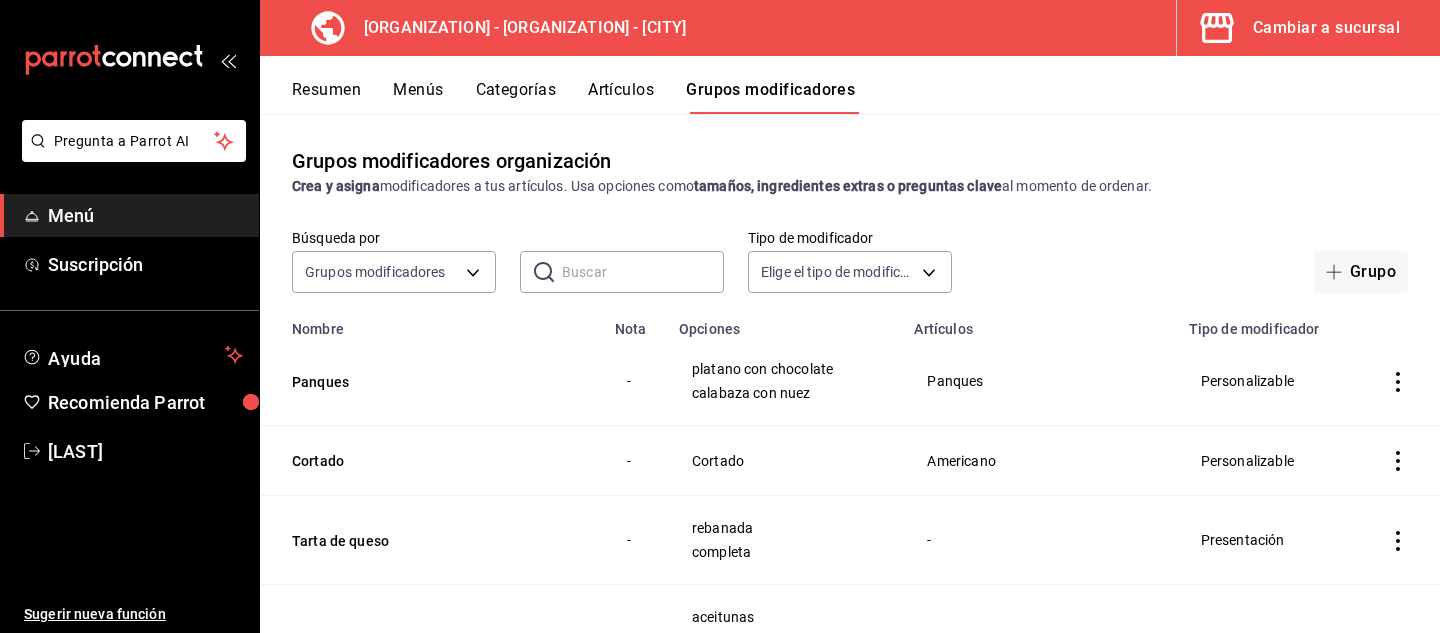 click at bounding box center [643, 272] 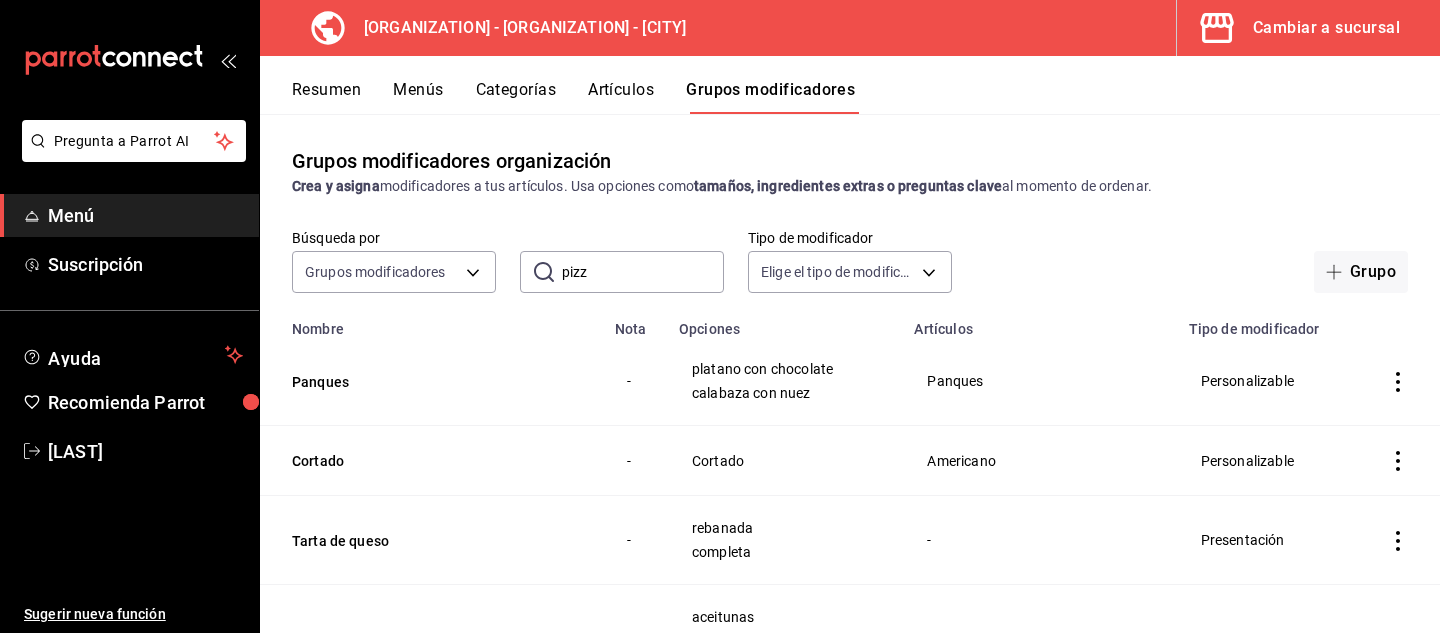 type on "pizza" 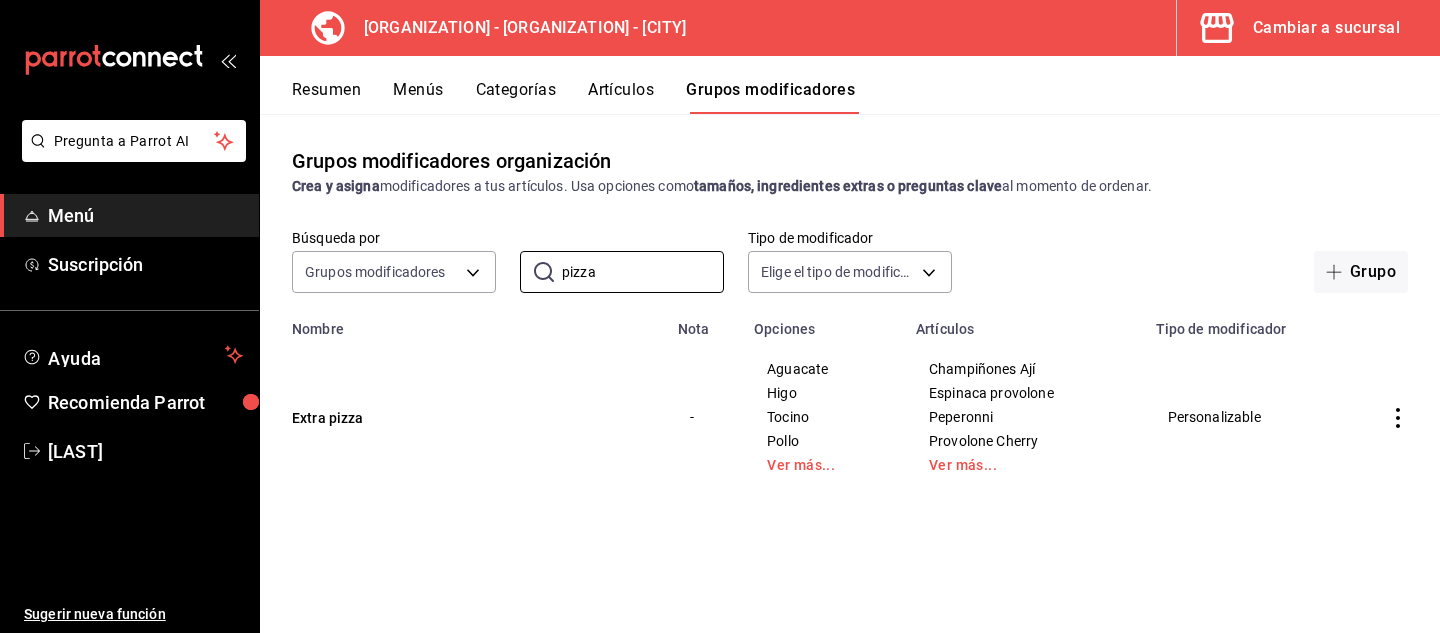 click on "Artículos" at bounding box center (621, 97) 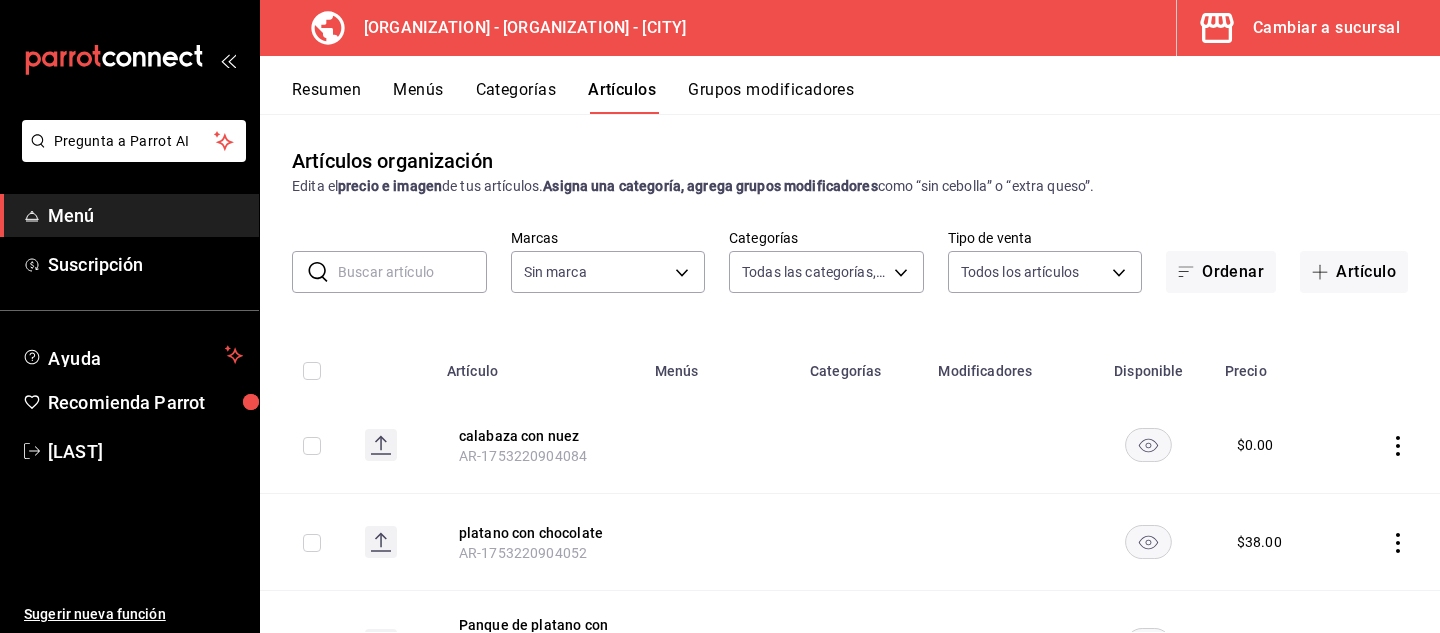 type on "b50ee932-da1f-4ce7-99c5-d769d991a243,90b6ac12-24c4-429a-ac3a-f0c2b76e323d,b3455c63-682e-43d1-8190-9a92cd5bac01,c89d5a5a-b94c-4aca-9478-eef8762cace1,06945951-08fb-4a74-ba59-05a95a90deb7,5306a042-a2e6-45bb-bb70-a39ef251cdf0,526b03d1-7164-40e6-b627-a20f1a859a0e,73c17a75-aa32-486d-9031-920dfcf29619,61564126-22b7-4ddf-aea0-605c7afbf6e4,5ae0d523-0b8a-4b2d-80fe-f8f1961ad675,1ee089f9-9123-4c34-9023-9c68057e0ff2,3c5dfff4-8dbb-49e4-9f81-cff2a1fd46c1,c3a197da-e7f9-4d34-add3-ea47d5167144,0ba096a0-0abb-4979-9304-d2729cdb9784,d1268f41-1df2-4841-add5-d0cee913d546,12f3a30f-55d7-4cbd-bf7b-46f2337a3c7e,6ddfcaac-9f42-4cdb-8781-afccab4568d9,7228a64b-f2e1-40e9-b9d5-4a075262d8c5,0b42c147-9fa0-487a-a92c-2c3d47713da6,d84e76d2-f574-4f36-a092-669d12951a65,38ff3ed1-5dec-40ec-8661-bef2b7bccfc4,1b975c66-f691-419c-9055-8bbdb853d34e,613efd38-cfdf-46b1-9046-311bc94636de,6e7953ad-5990-45b3-940c-a2c8dbc3ea93,c5a35373-a6b9-4d57-ba58-bd0ca2f8a877,f9ad7c63-9656-43f4-a7d3-529b17b3c835" 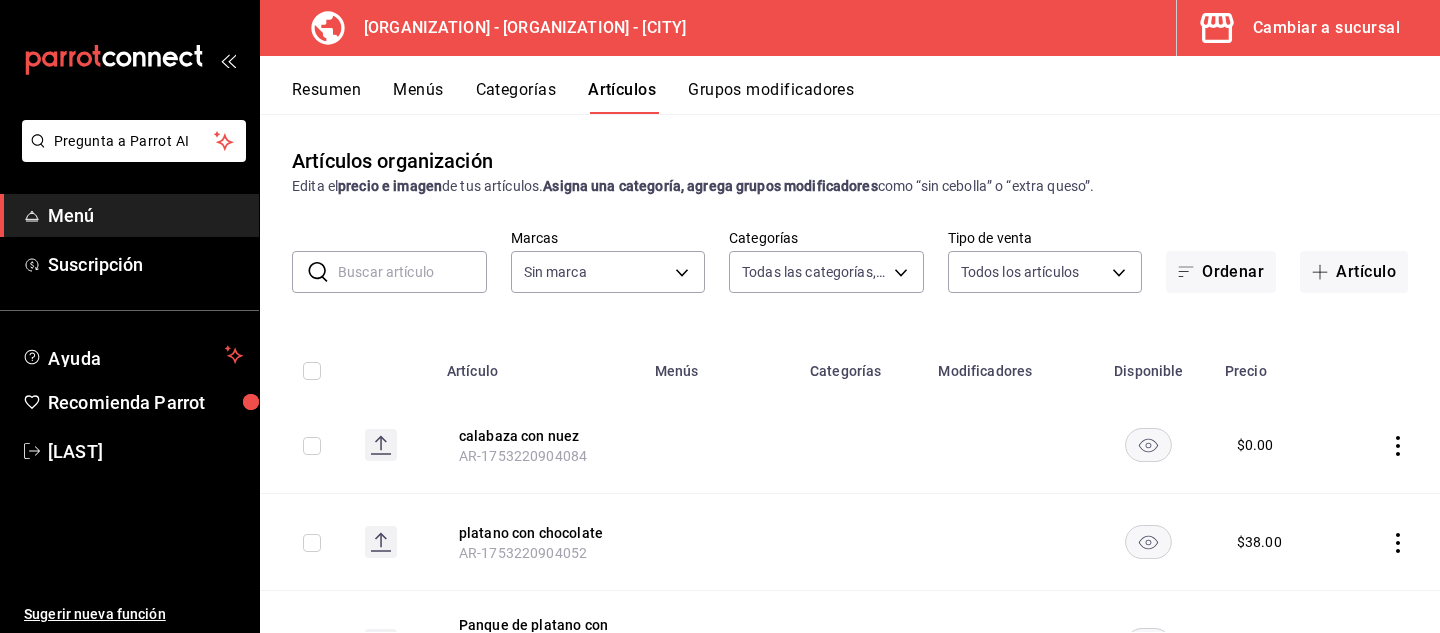 type on "0f40e74e-b6b1-418d-bf10-855e15756c5c" 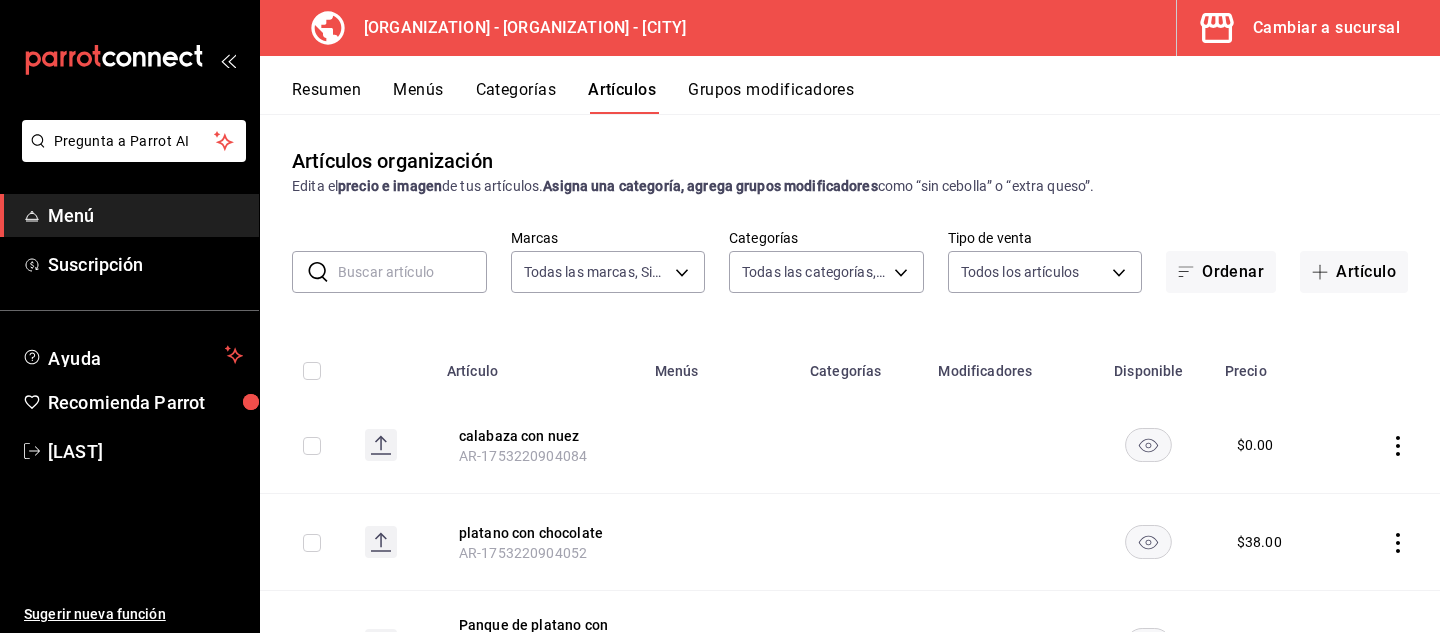 click at bounding box center [412, 272] 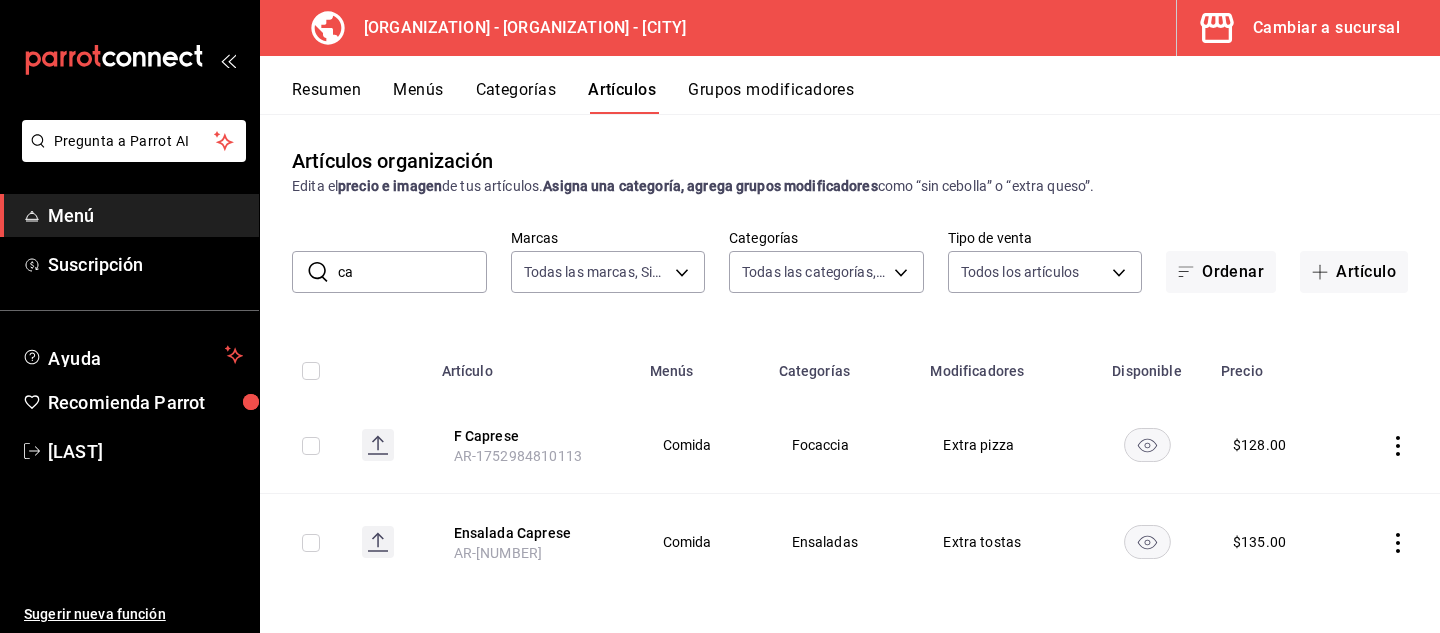 type on "c" 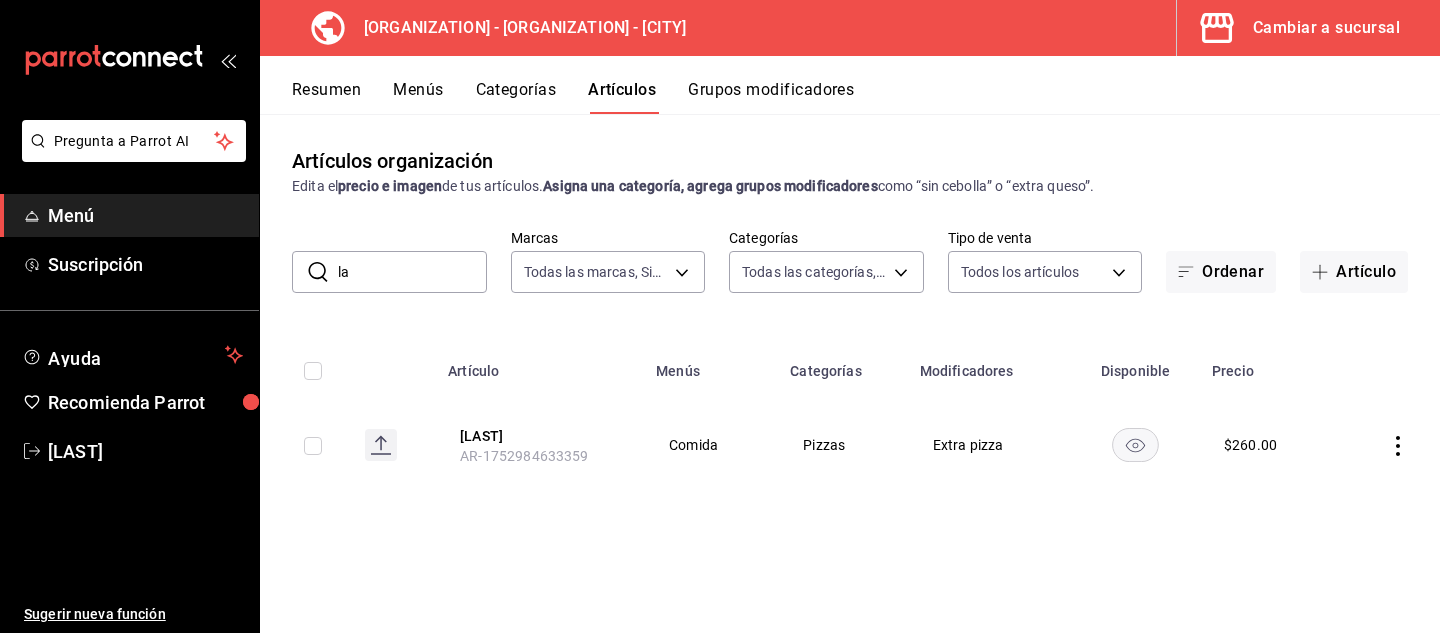 type on "l" 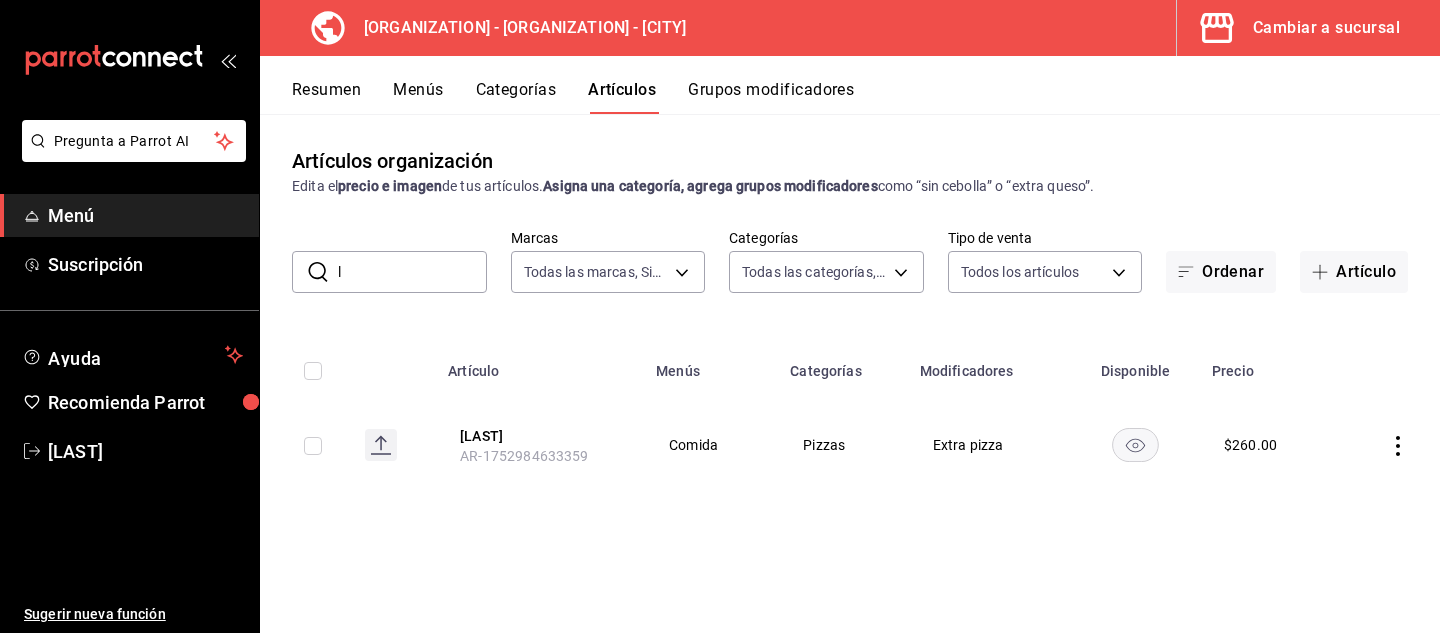 type 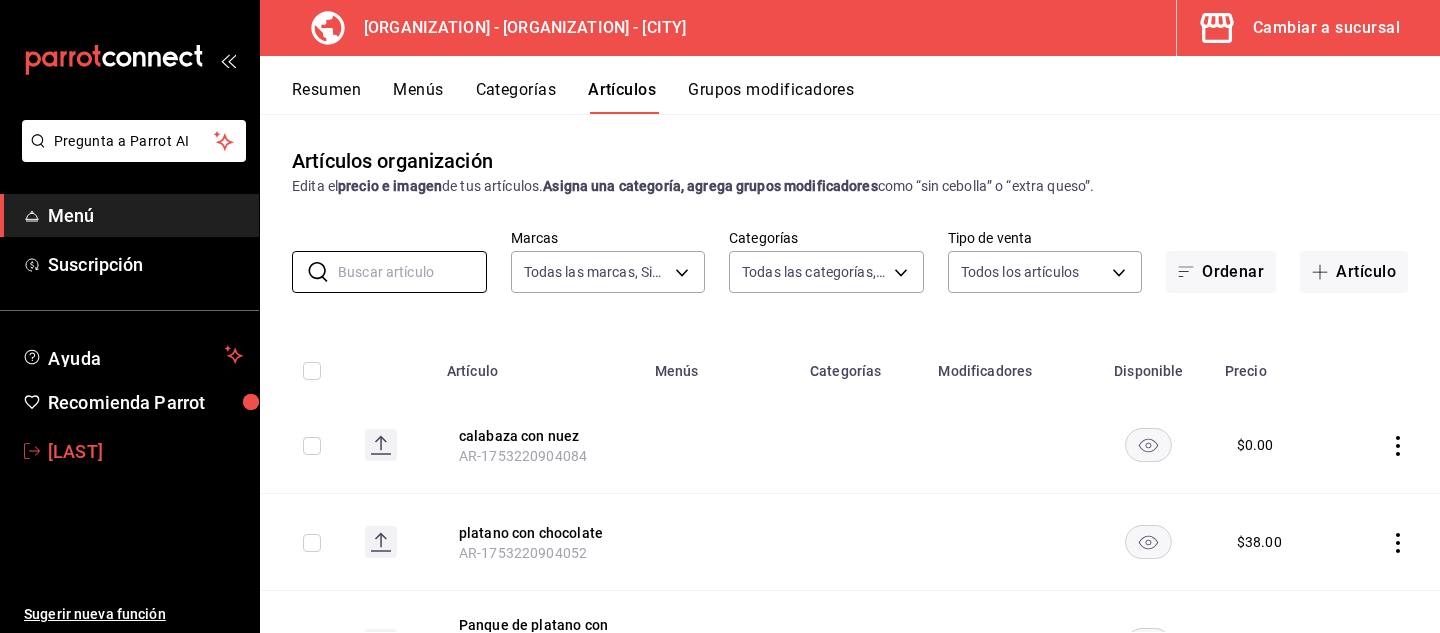 click on "[FIRST] [LAST]" at bounding box center (145, 451) 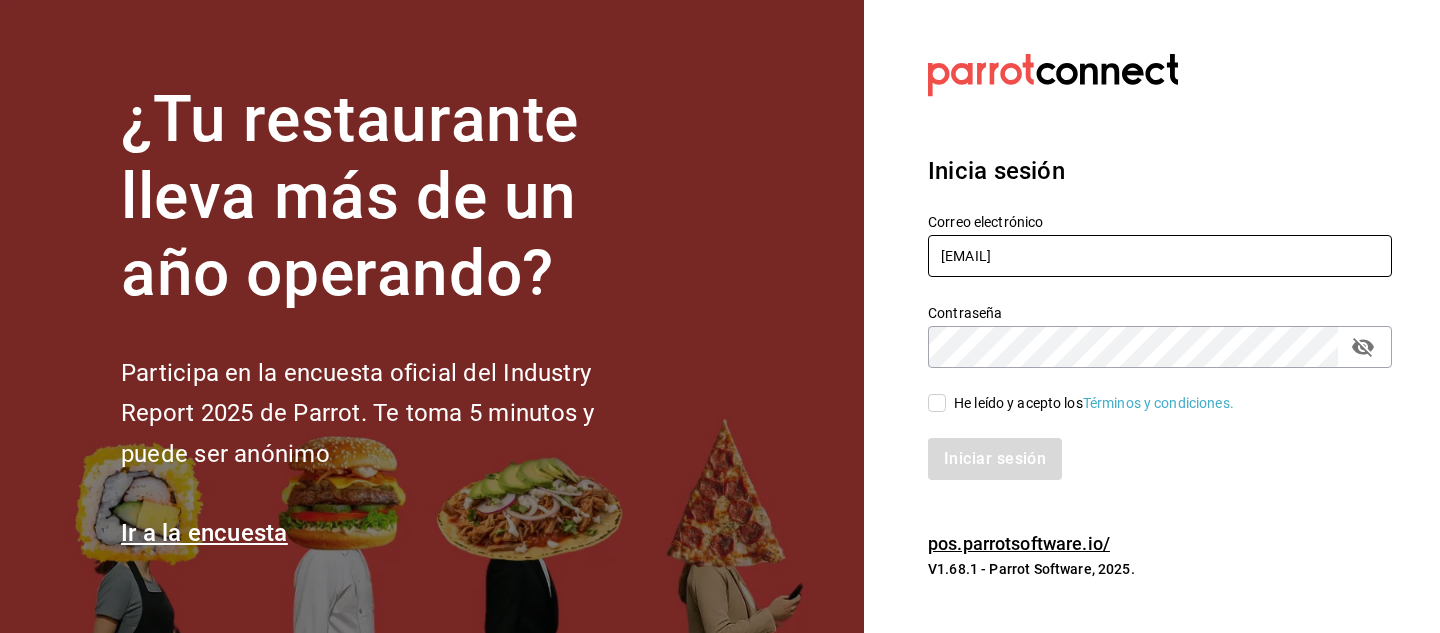 click on "[EMAIL]" at bounding box center [1160, 256] 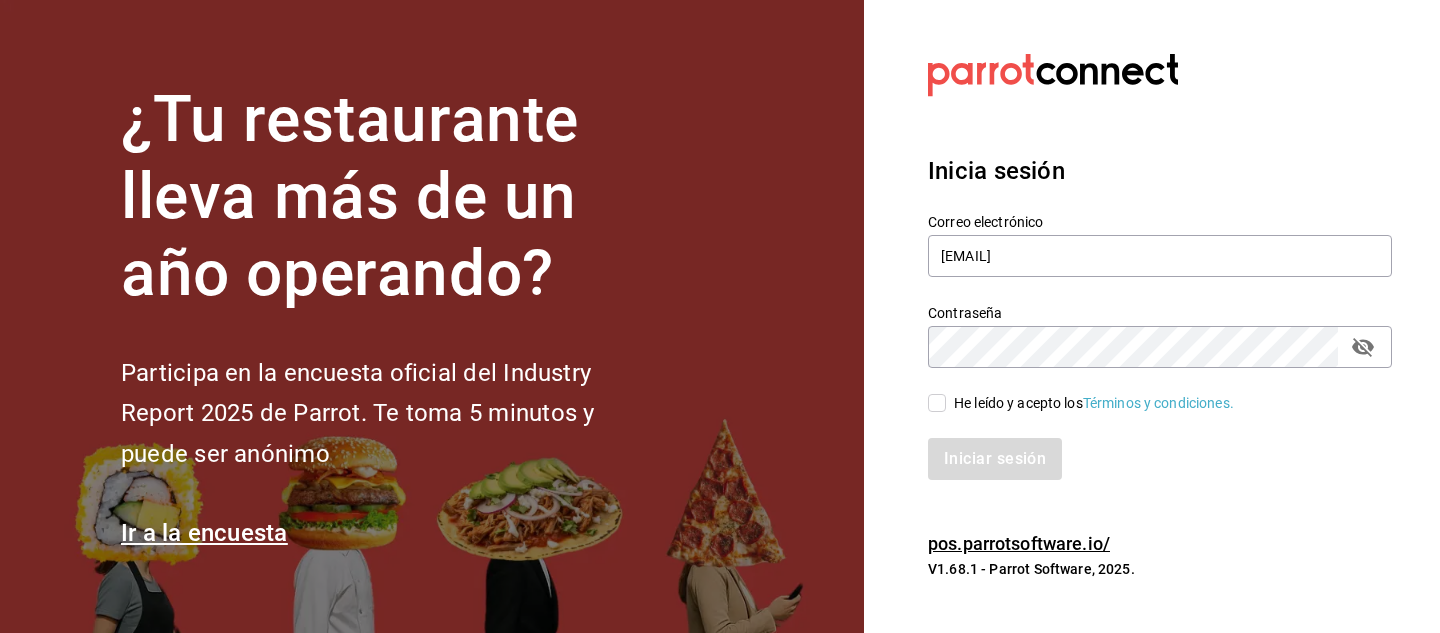 click on "He leído y acepto los  Términos y condiciones." at bounding box center (937, 403) 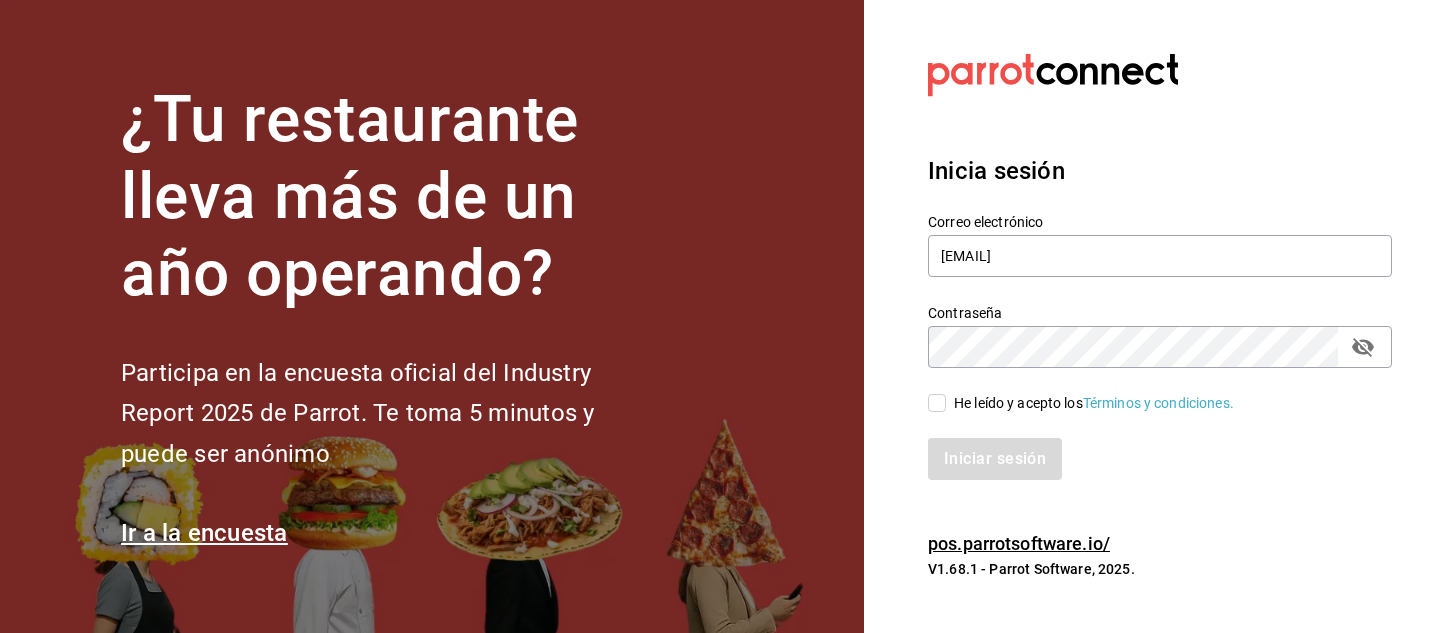 checkbox on "true" 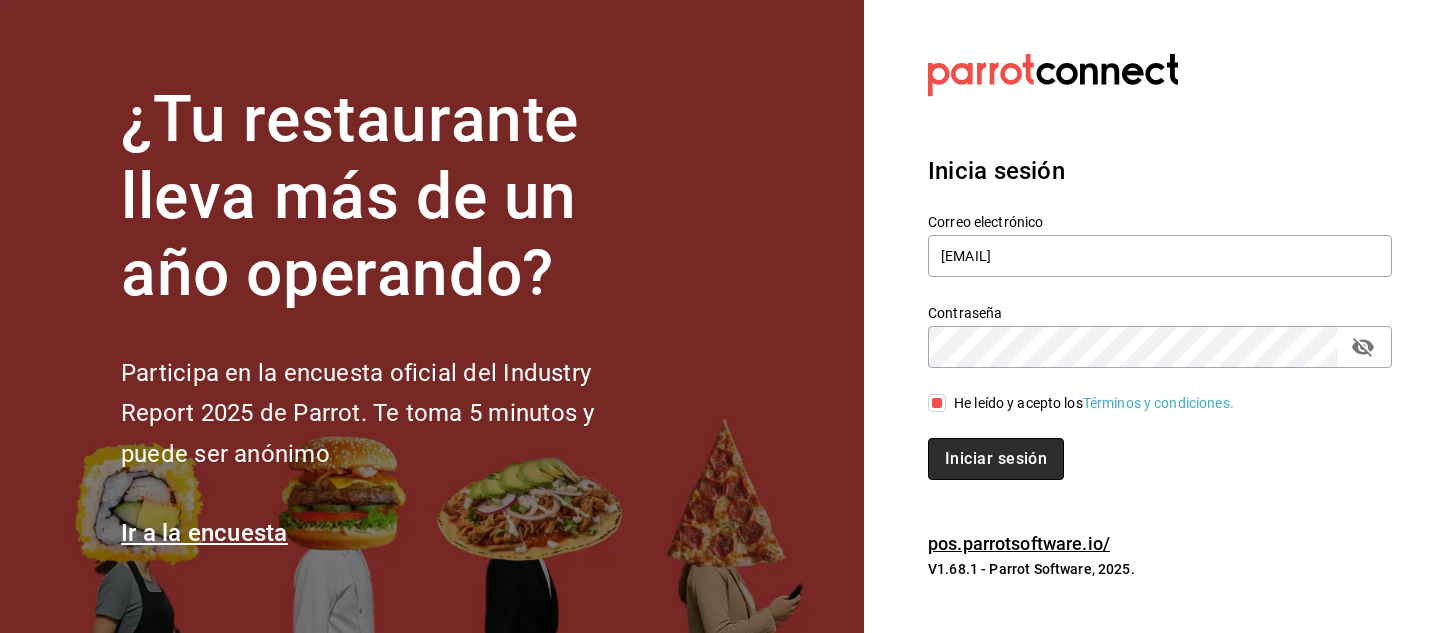 click on "Iniciar sesión" at bounding box center (996, 459) 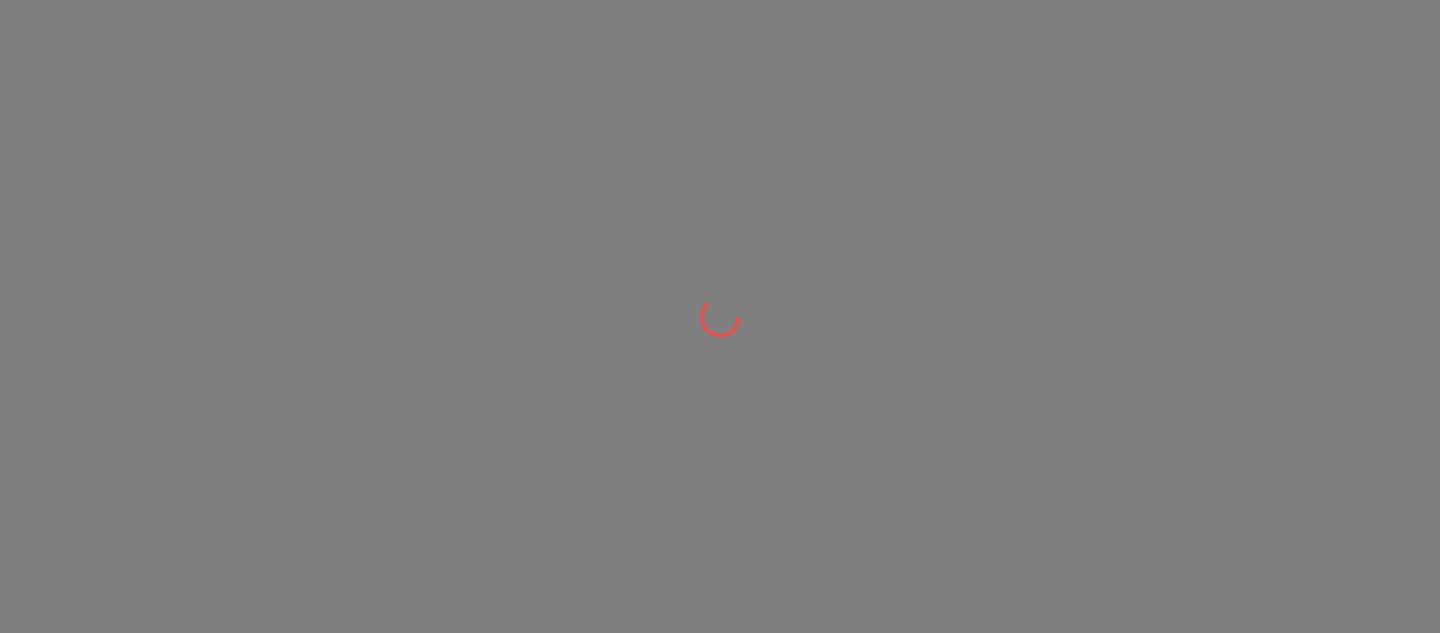 scroll, scrollTop: 0, scrollLeft: 0, axis: both 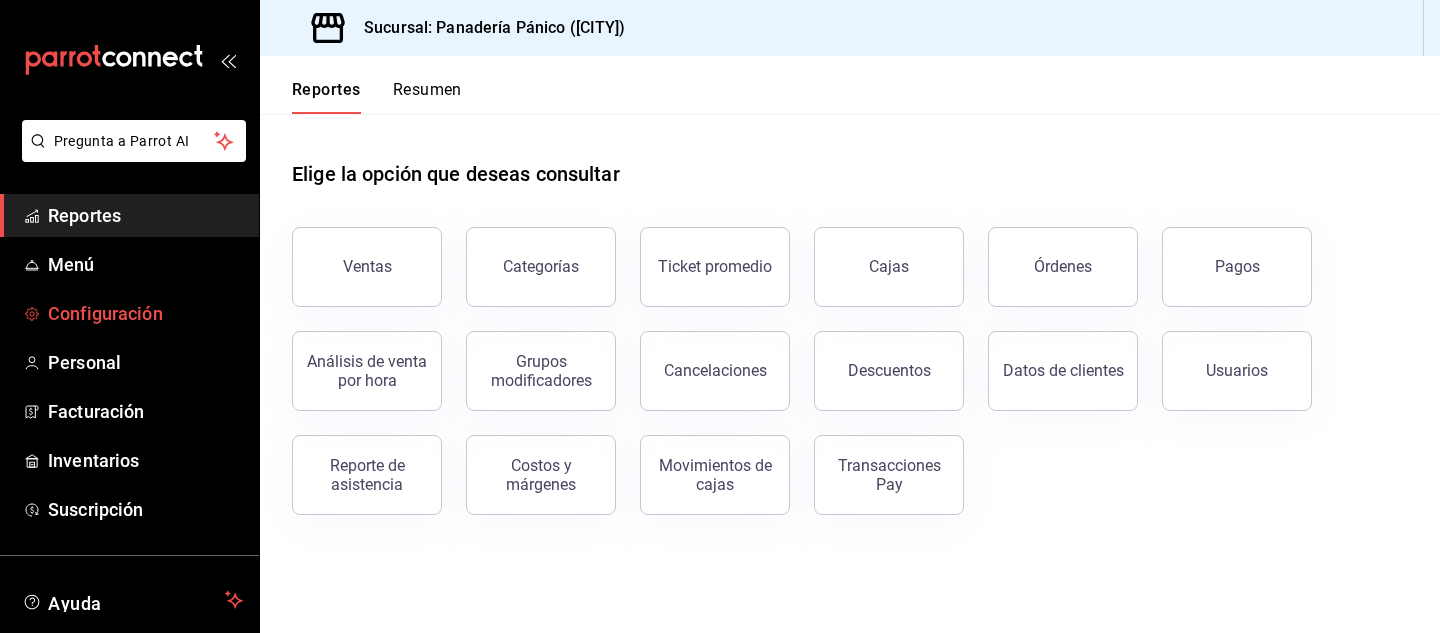 click on "Configuración" at bounding box center [145, 313] 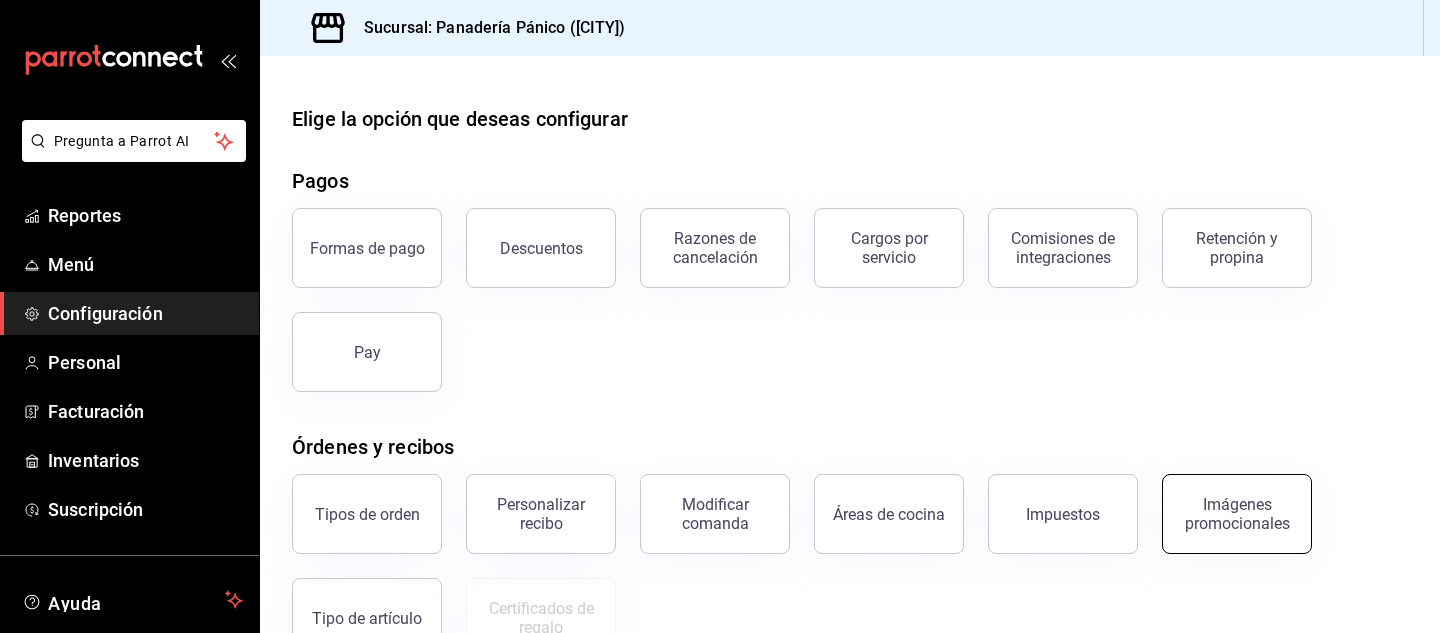 click on "Imágenes promocionales" at bounding box center (1237, 514) 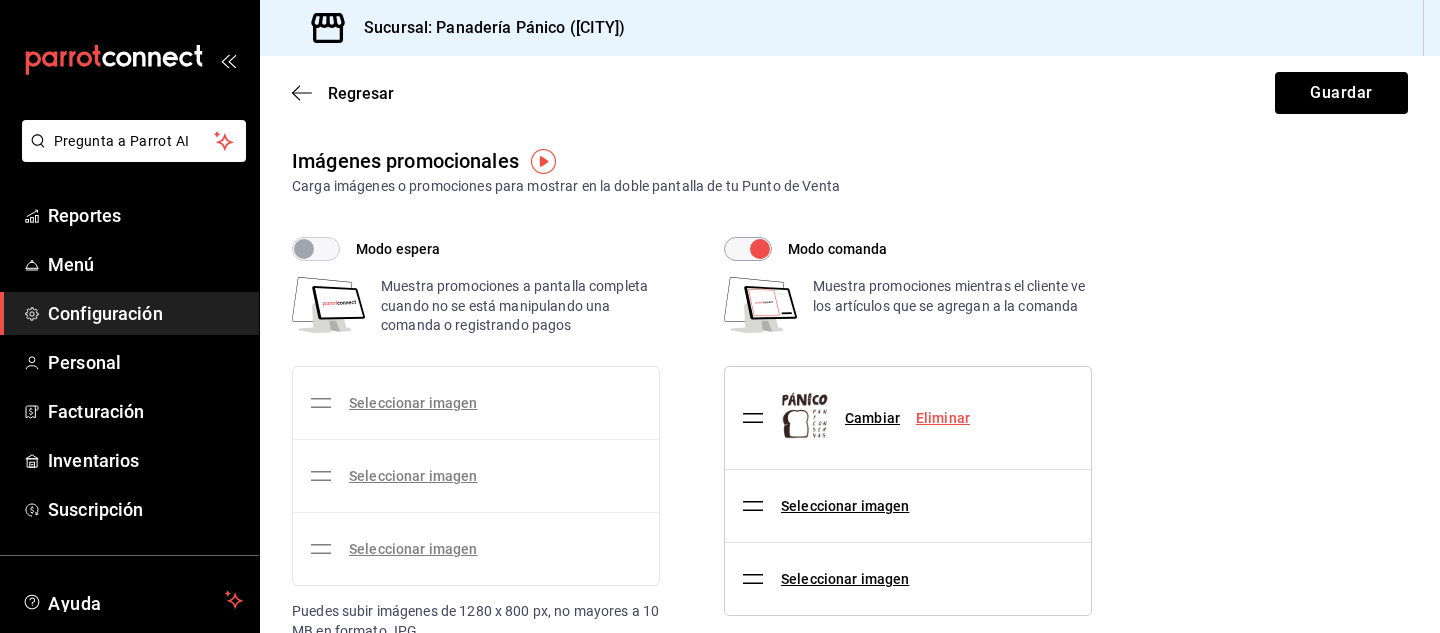 checkbox on "true" 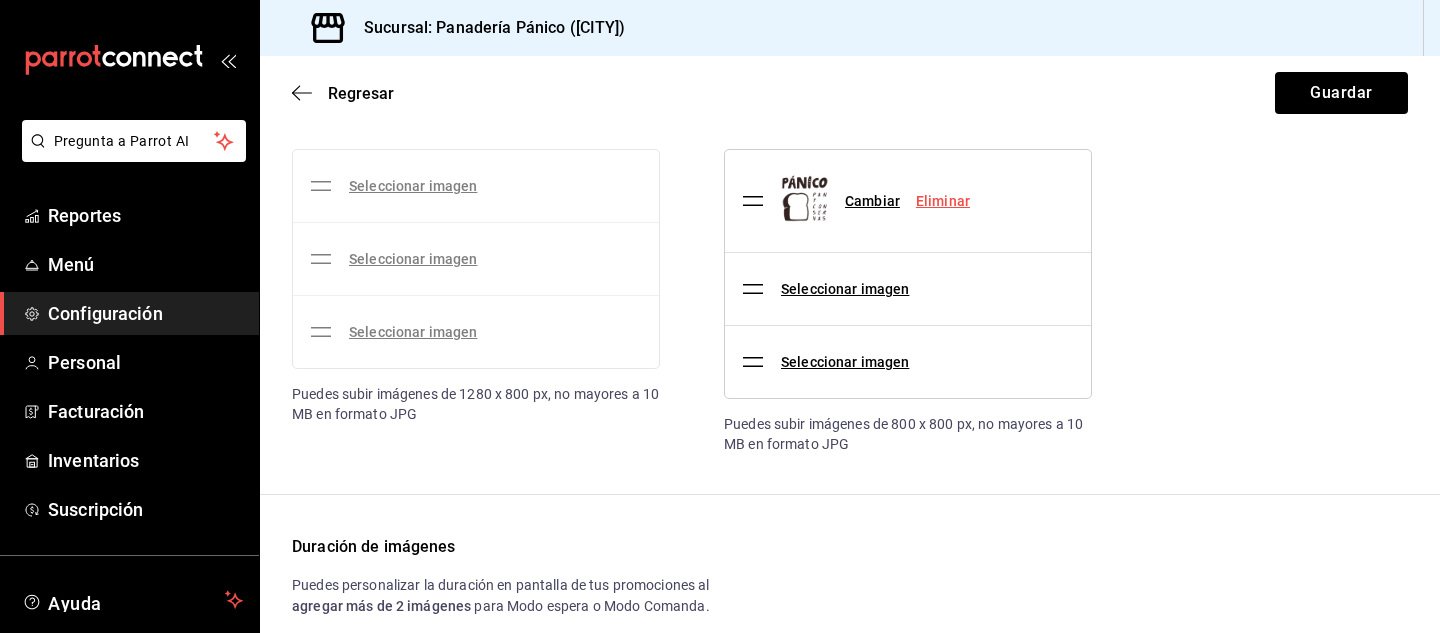 scroll, scrollTop: 215, scrollLeft: 0, axis: vertical 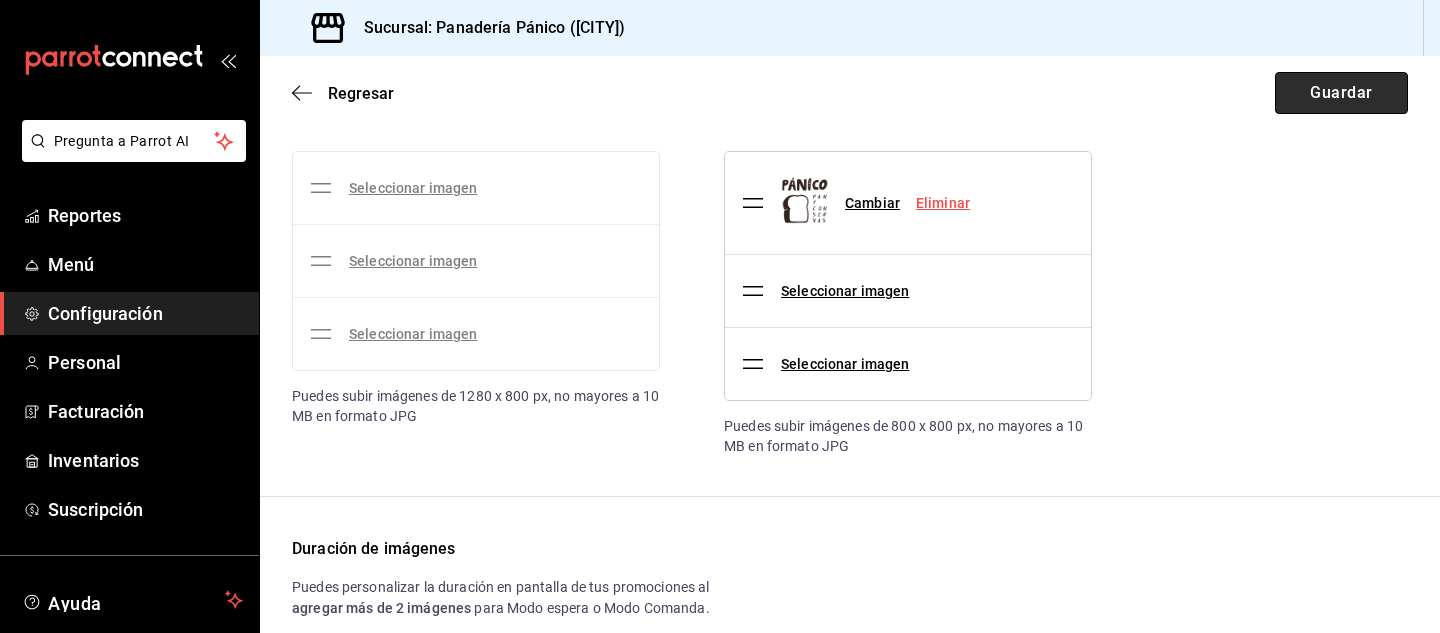 click on "Guardar" at bounding box center [1341, 93] 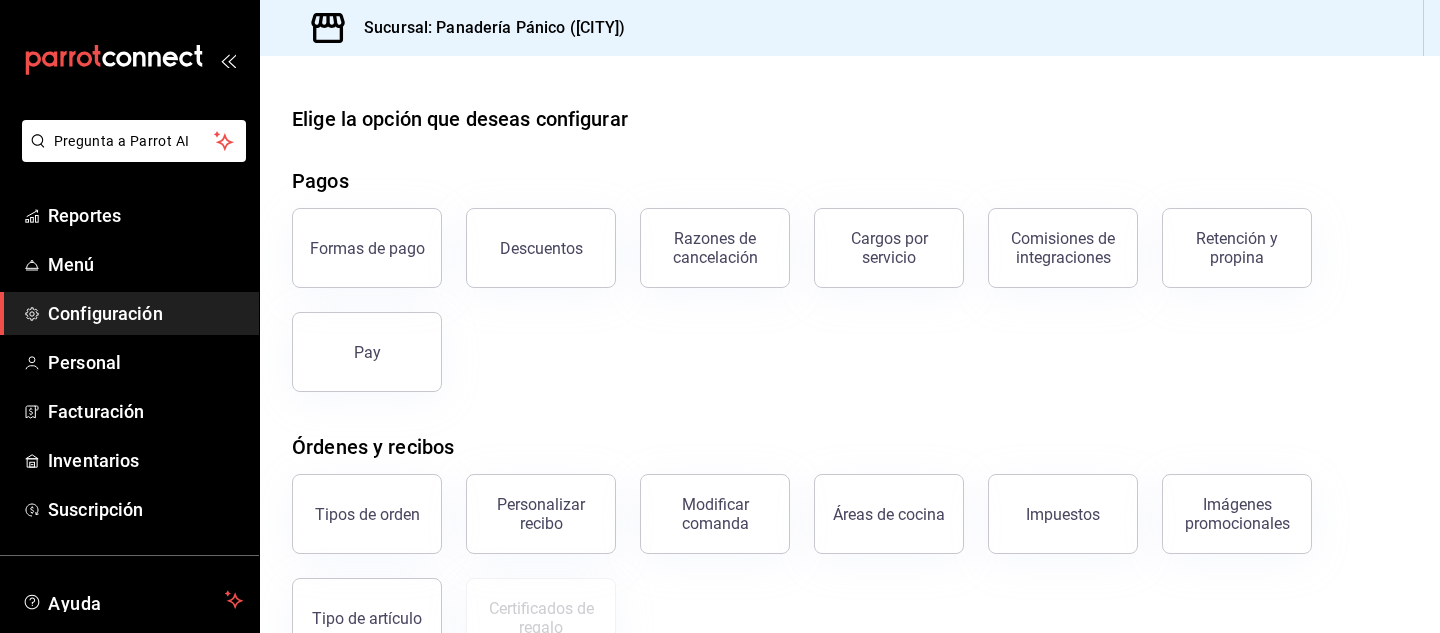 click on "Elige la opción que deseas configurar Pagos Formas de pago Descuentos Razones de cancelación Cargos por servicio Comisiones de integraciones Retención y propina Pay Órdenes y recibos Tipos de orden Personalizar recibo Modificar comanda Áreas de cocina Impuestos Imágenes promocionales Tipo de artículo Certificados de regalo Cajas Razones de movimientos Configuración de cajas Reloj checador Mesas Áreas de servicio Mesas Configuración de mesa" at bounding box center (850, 535) 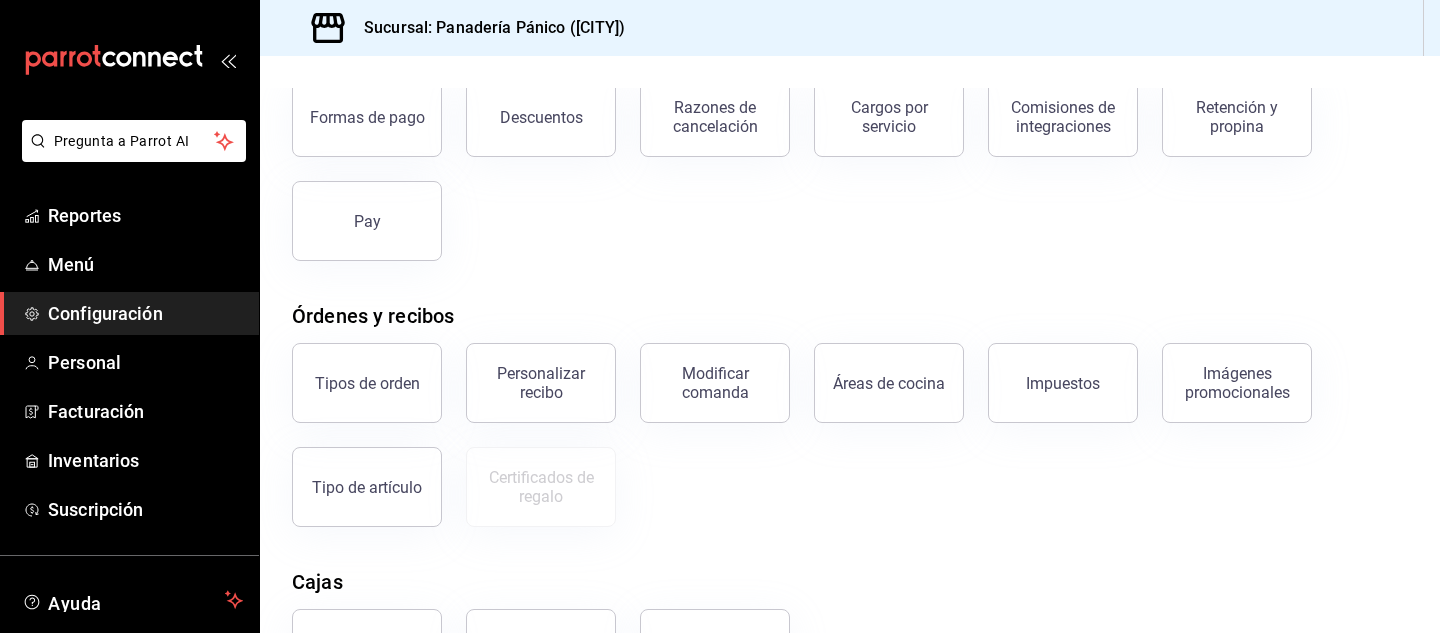 scroll, scrollTop: 135, scrollLeft: 0, axis: vertical 